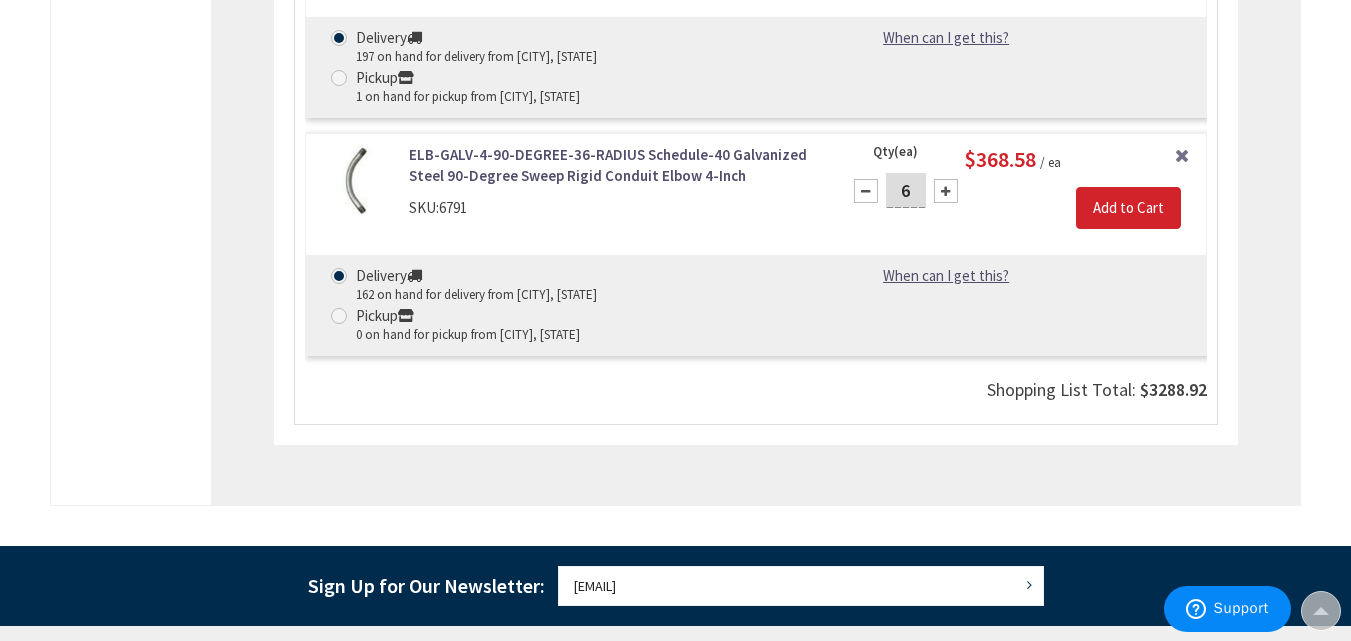 scroll, scrollTop: 0, scrollLeft: 0, axis: both 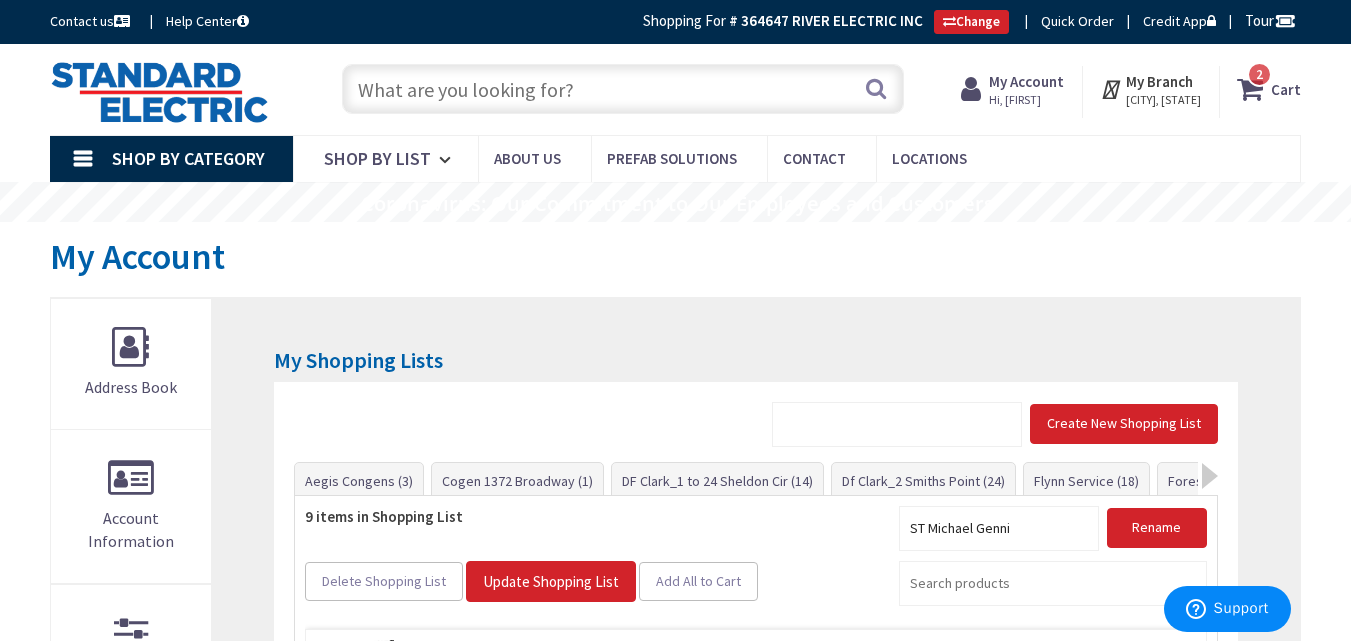 click on "Hi, [FIRST]" at bounding box center (1026, 100) 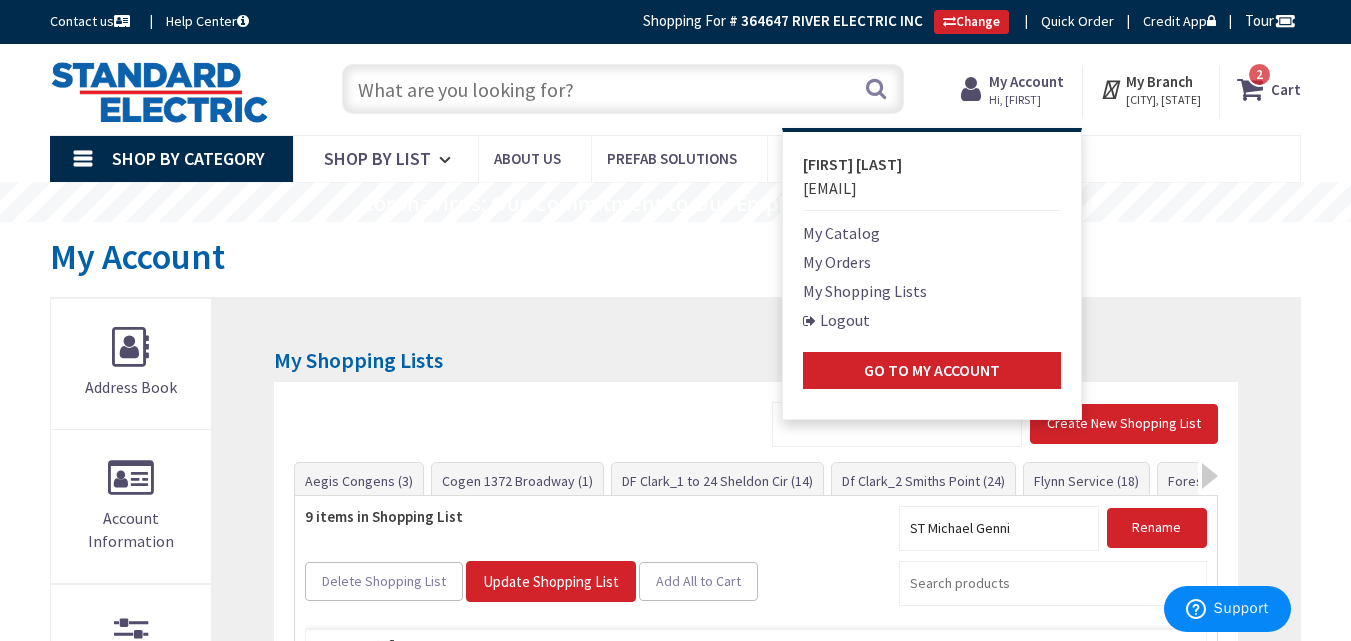 click on "My Shopping Lists" at bounding box center [865, 291] 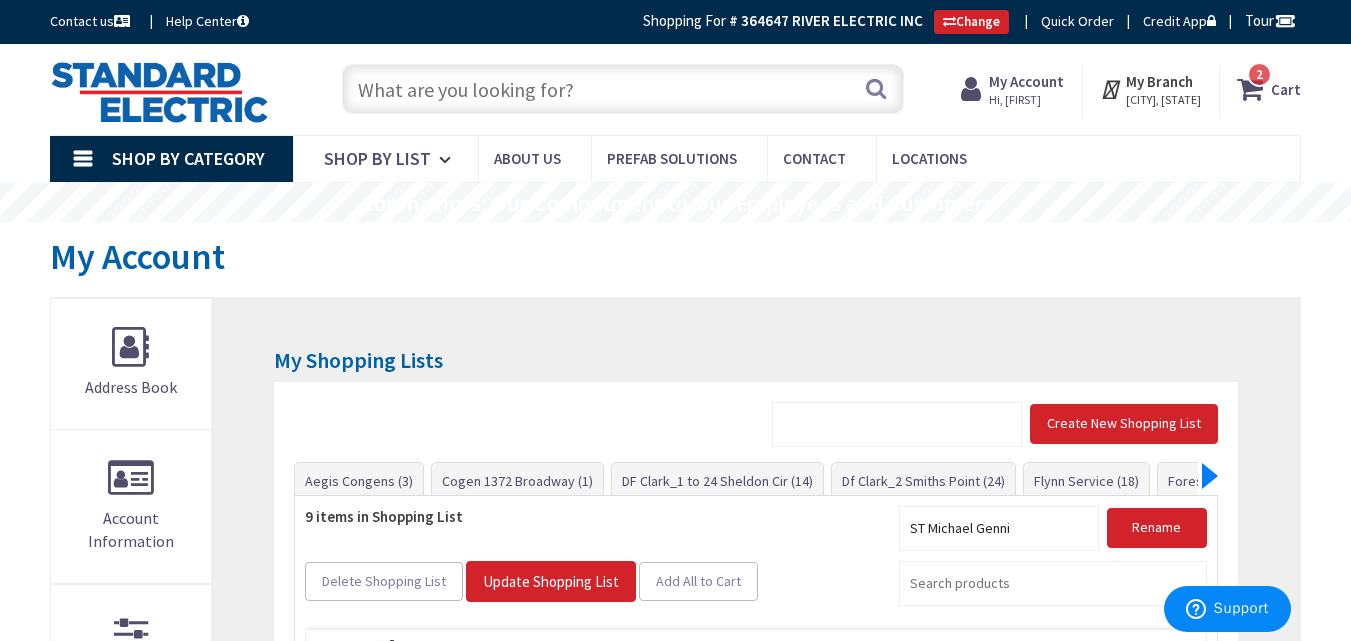 click at bounding box center [1210, 476] 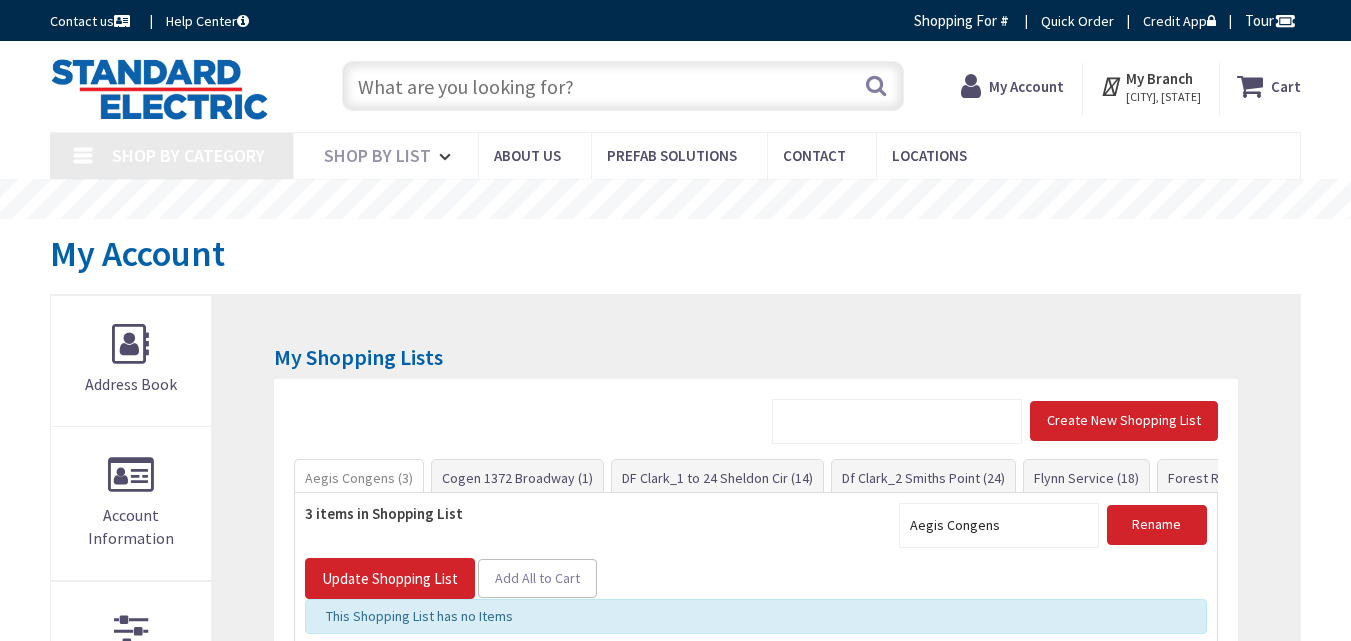 scroll, scrollTop: 0, scrollLeft: 0, axis: both 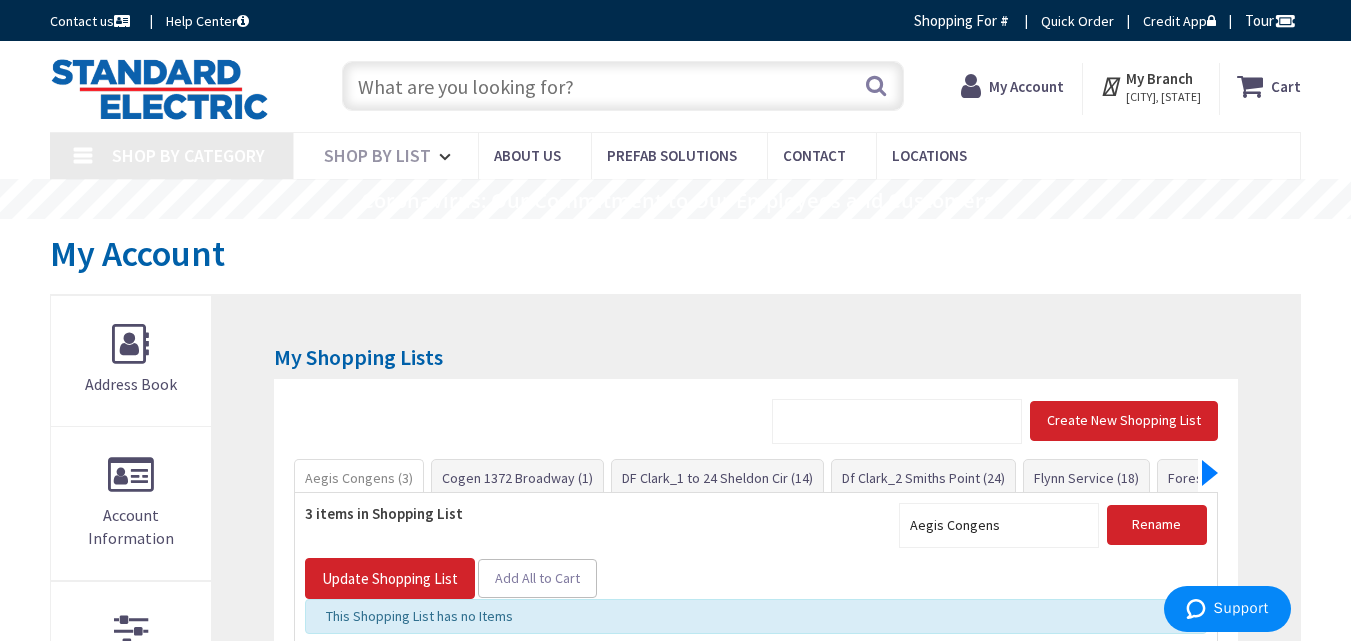 click at bounding box center [1210, 473] 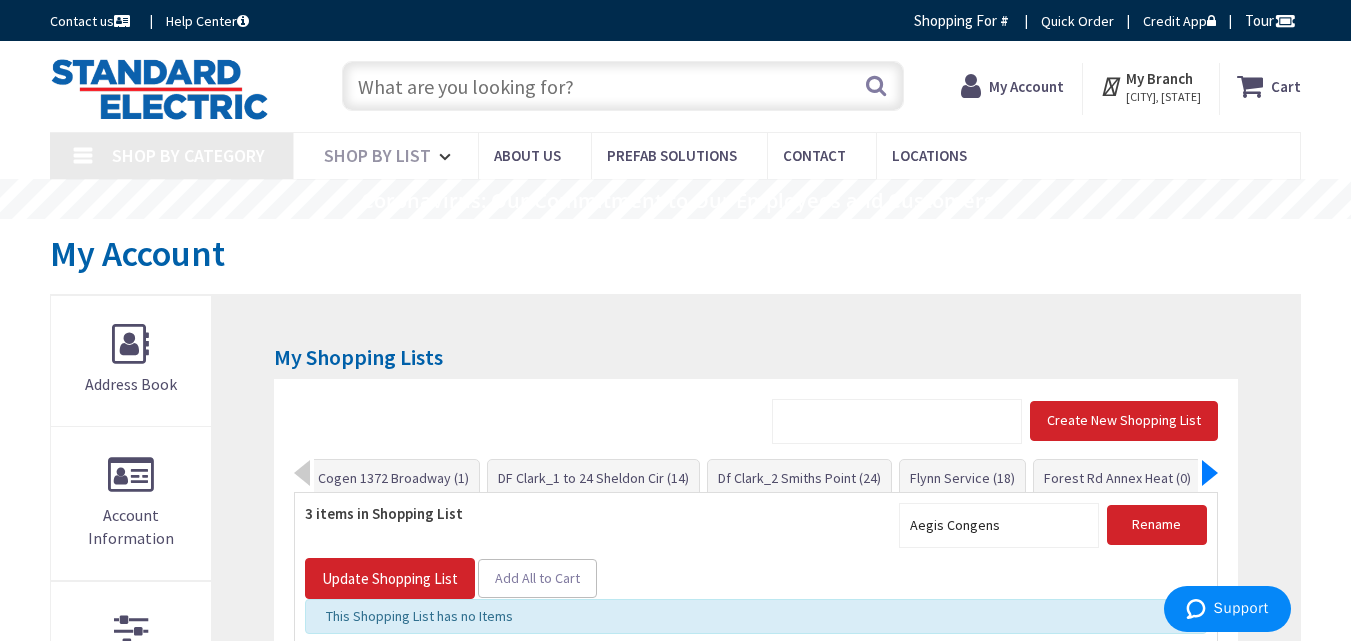 click at bounding box center (1210, 473) 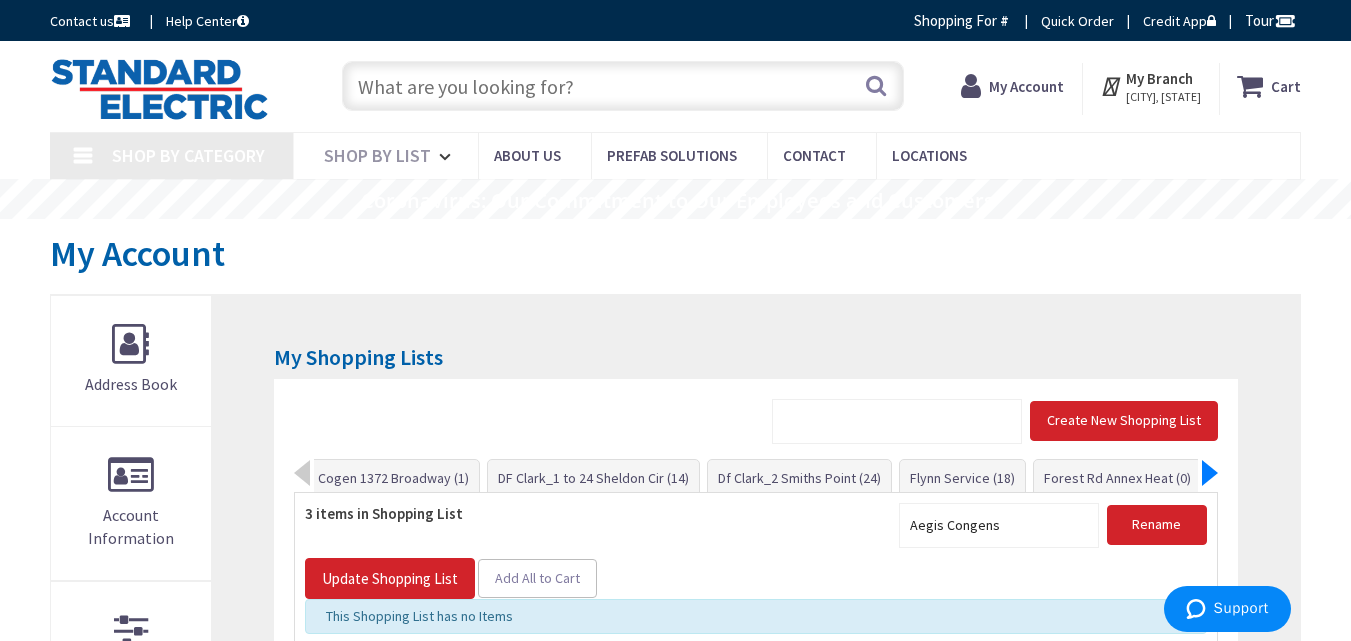 click at bounding box center [1210, 473] 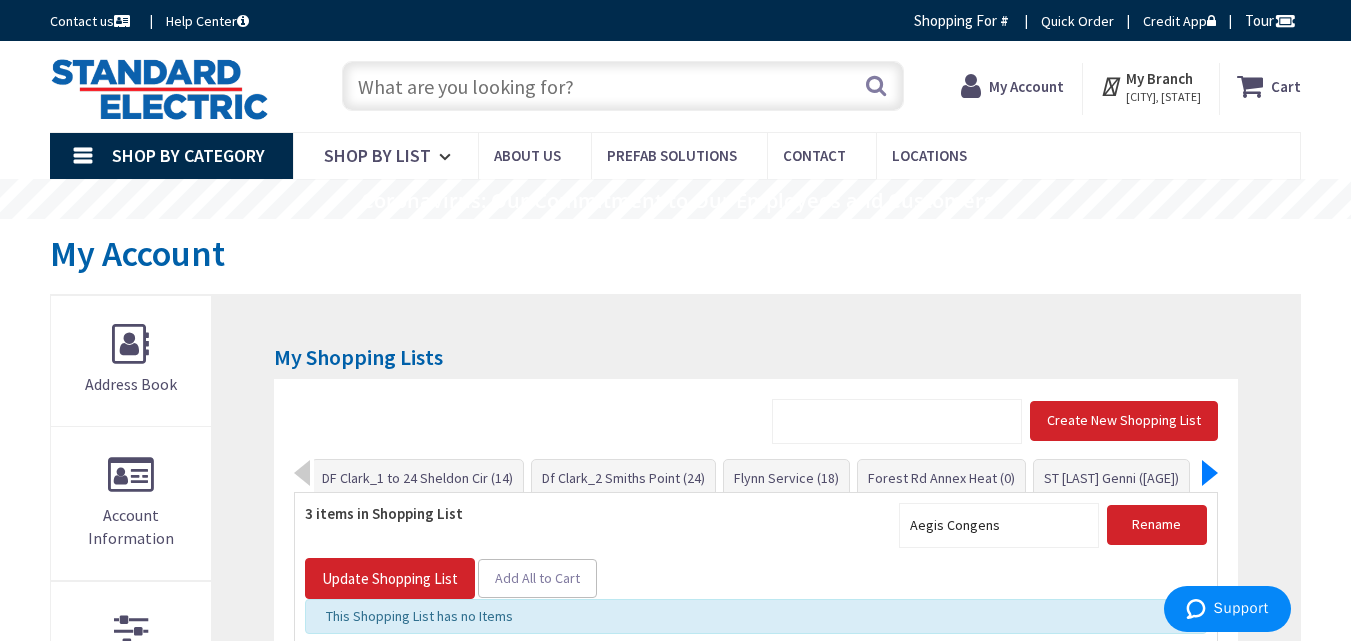 click at bounding box center [1210, 473] 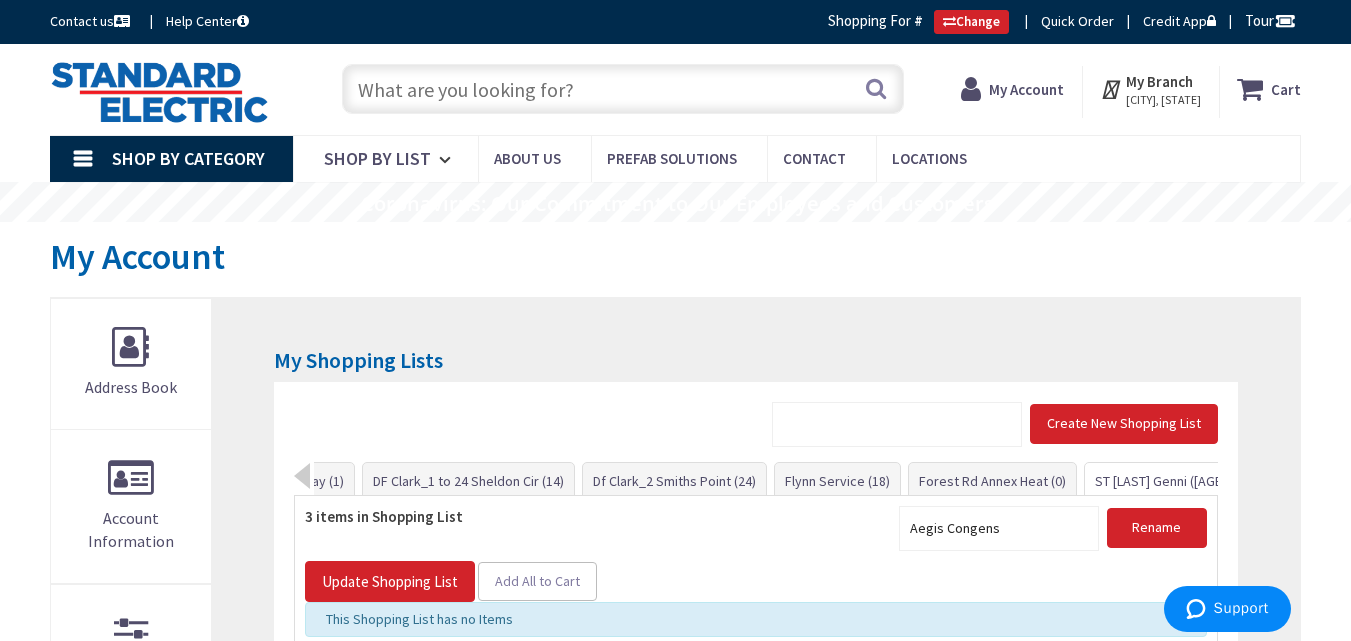 click on "[CITY], [STATE] [NAME] ([AGE])" at bounding box center [1162, 481] 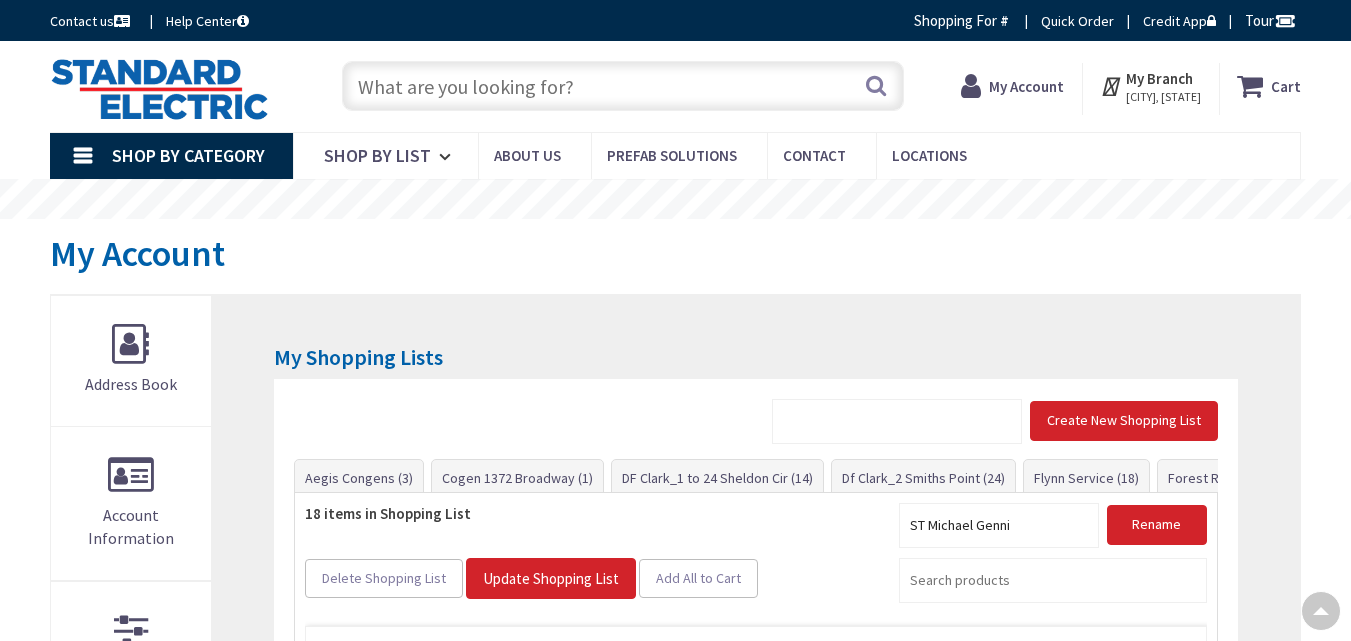 scroll, scrollTop: 418, scrollLeft: 0, axis: vertical 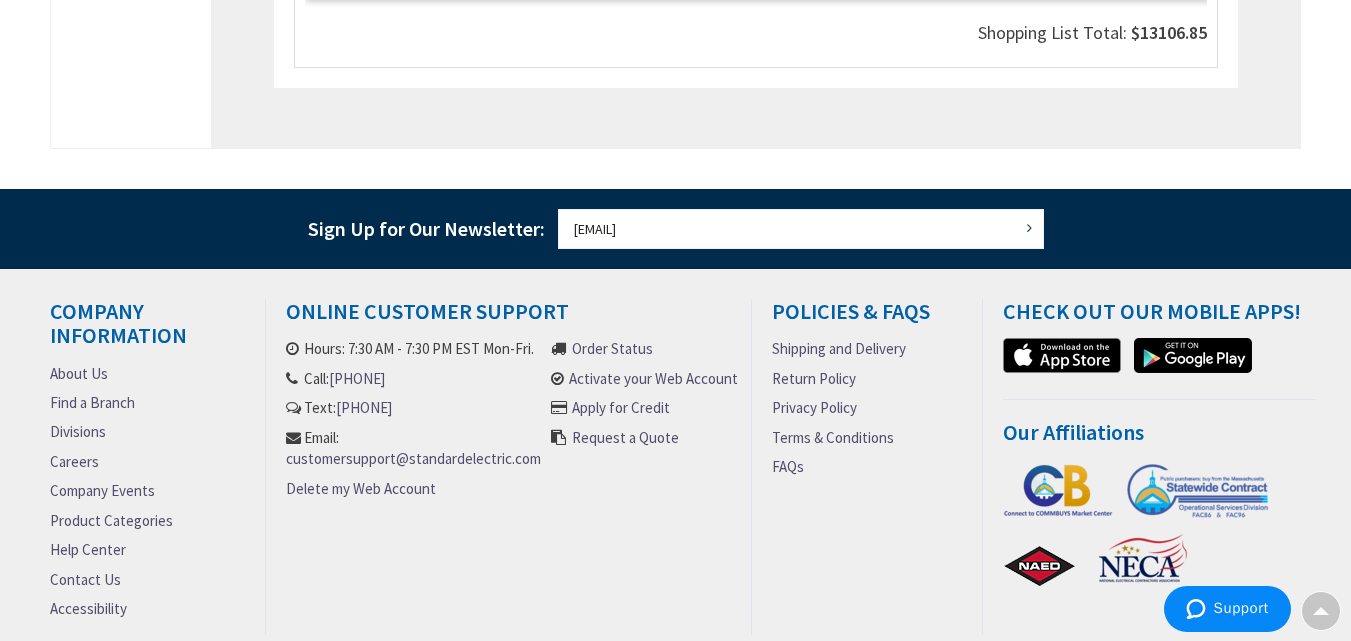 type on "[NUMBER] [STREET], [CITY], [STATE] [POSTAL_CODE], US" 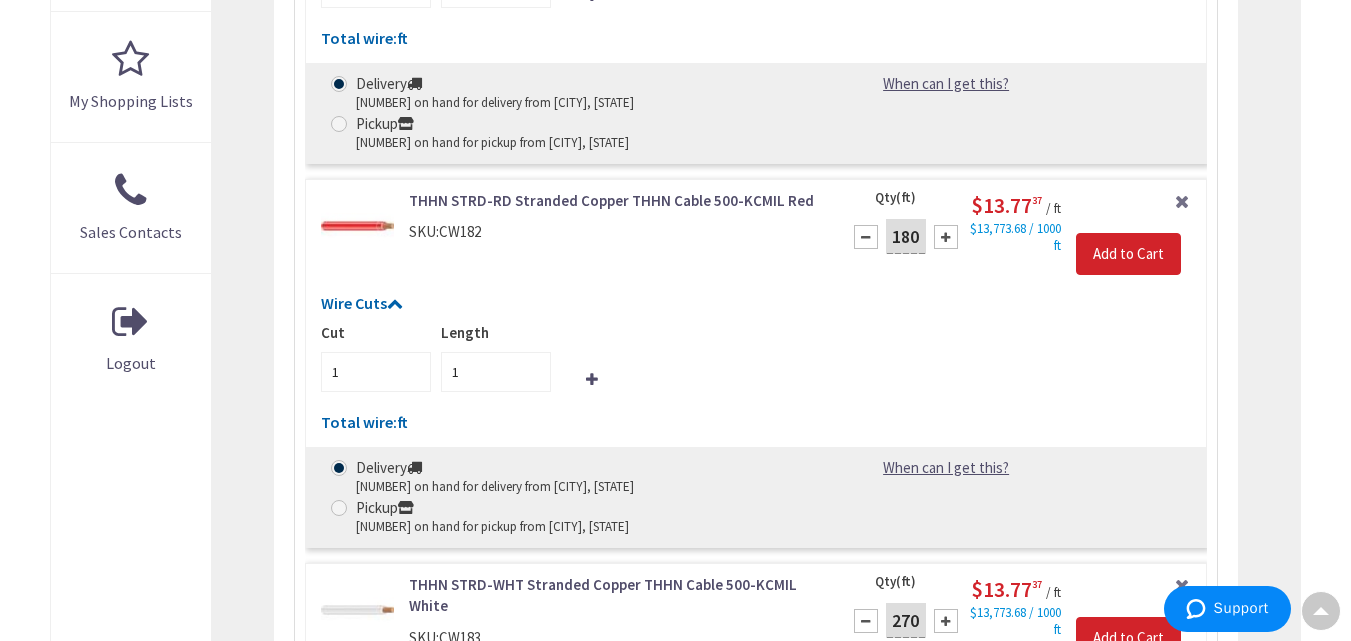 scroll, scrollTop: 851, scrollLeft: 0, axis: vertical 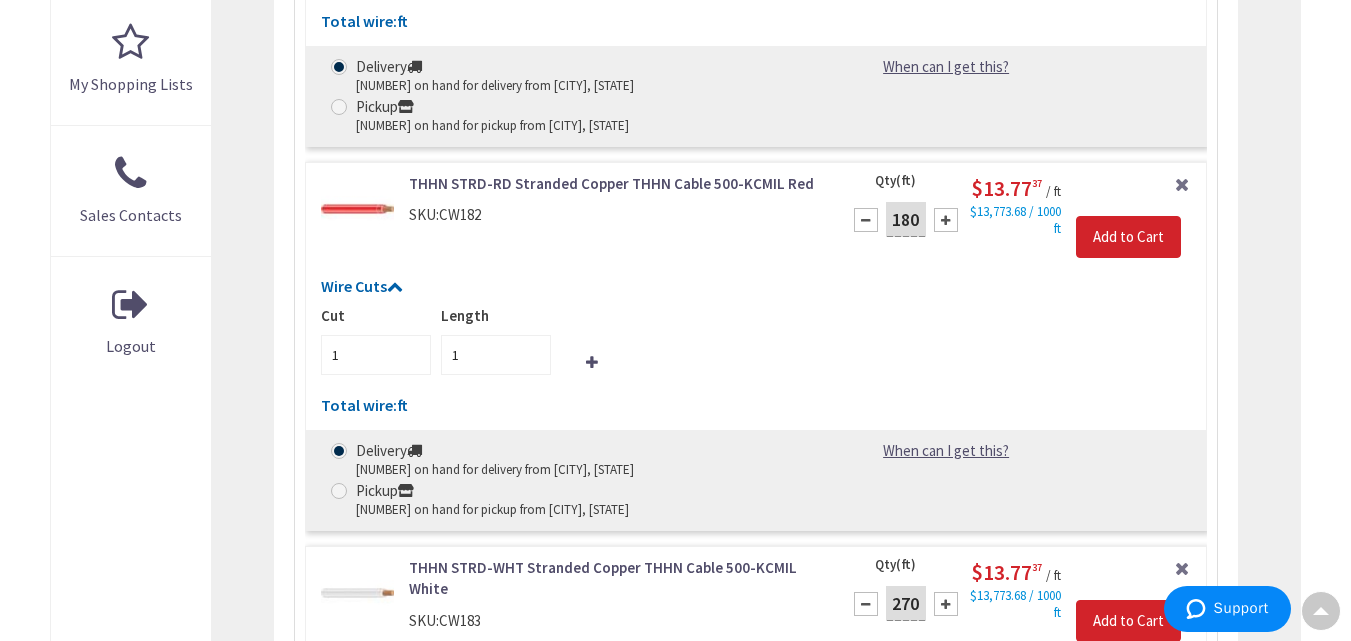 click at bounding box center [866, 220] 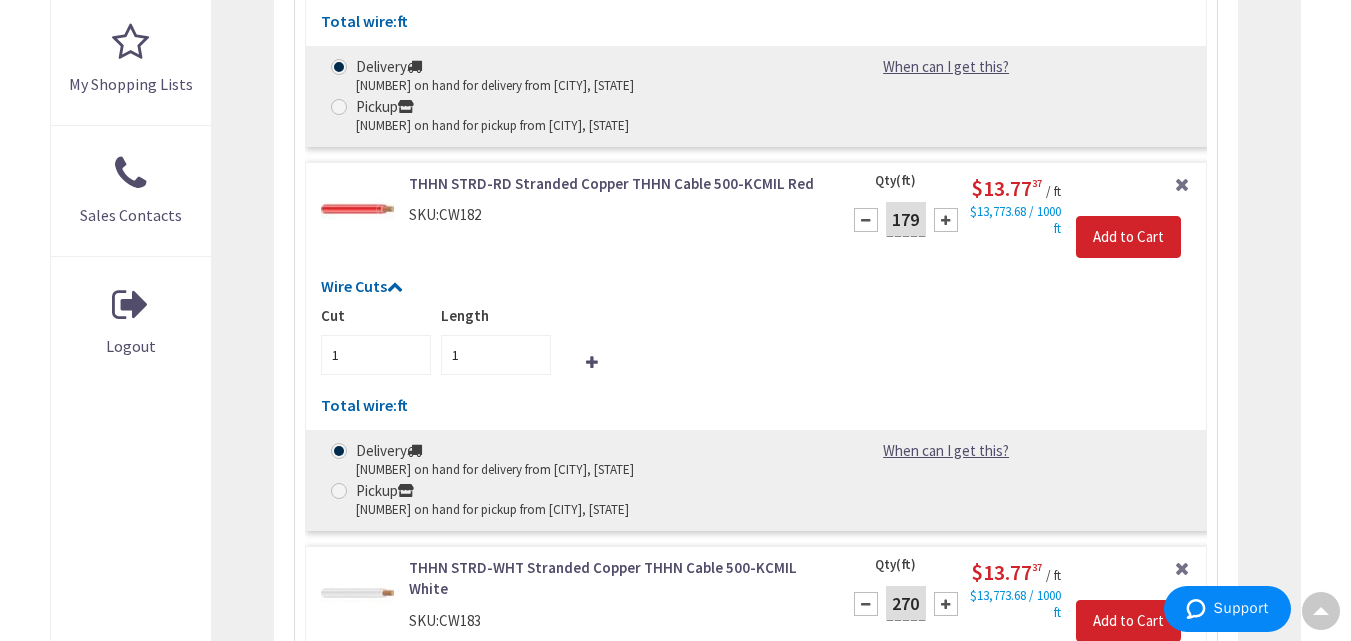 type on "179" 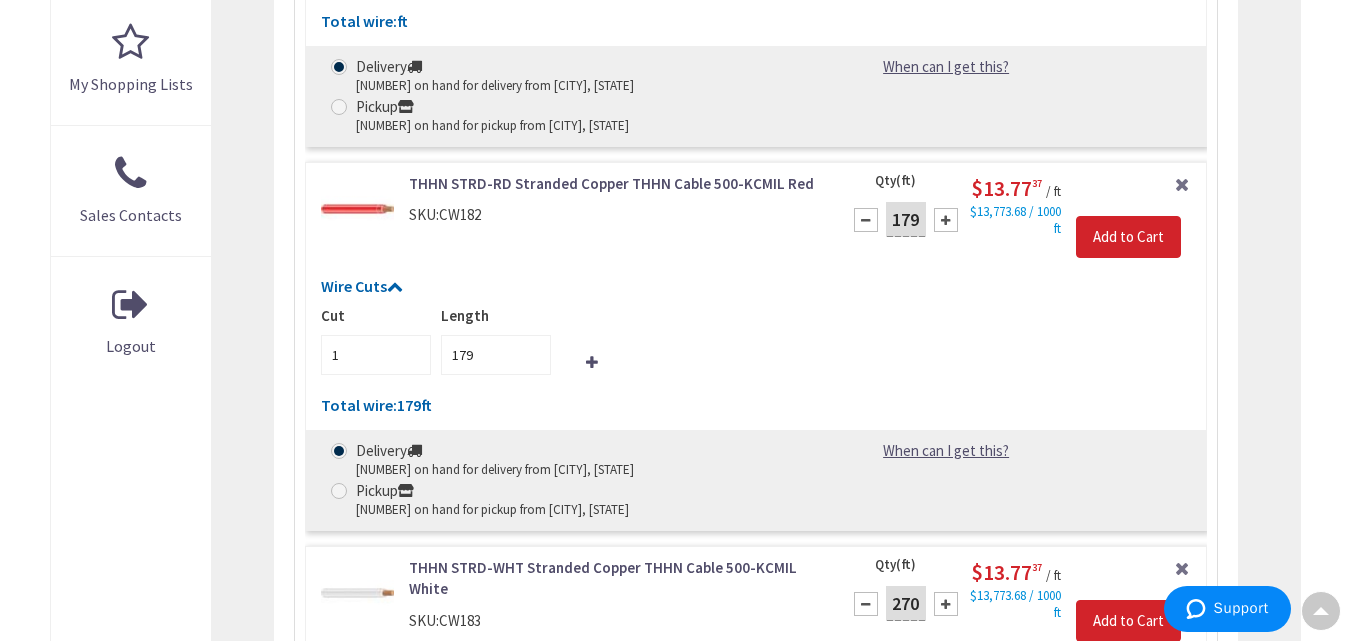 click at bounding box center (866, 220) 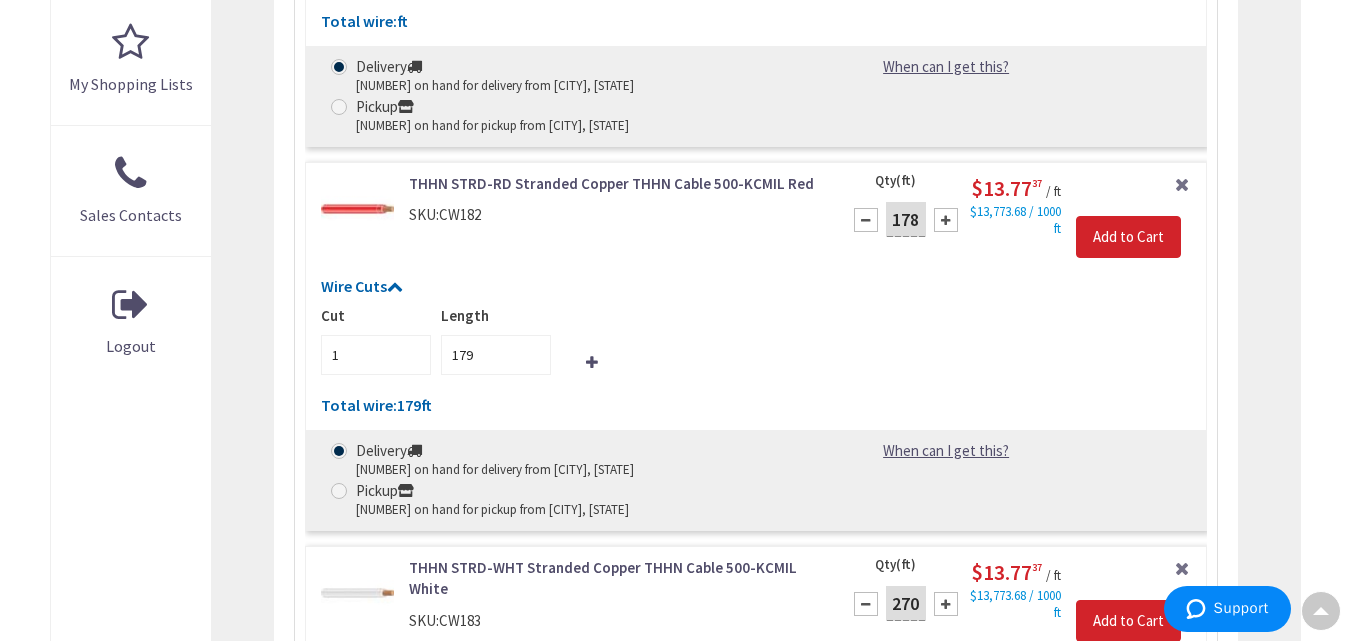 type on "178" 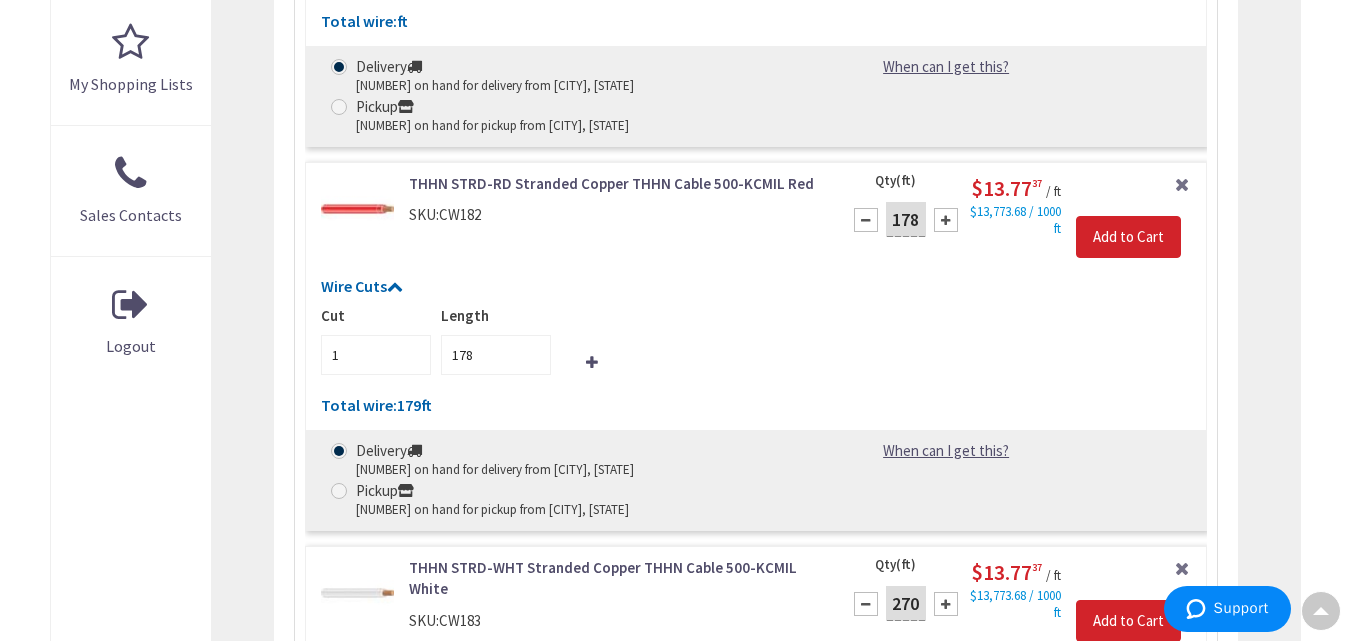 click on "178" at bounding box center [906, 219] 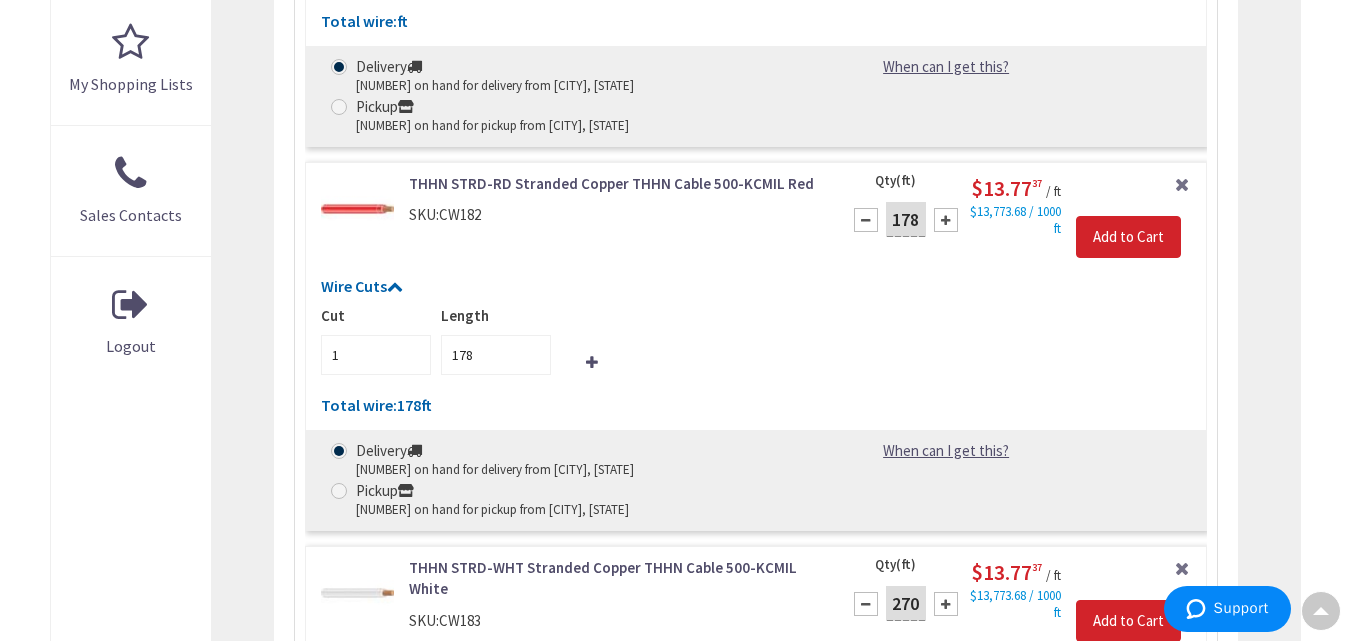 click on "178" at bounding box center [906, 219] 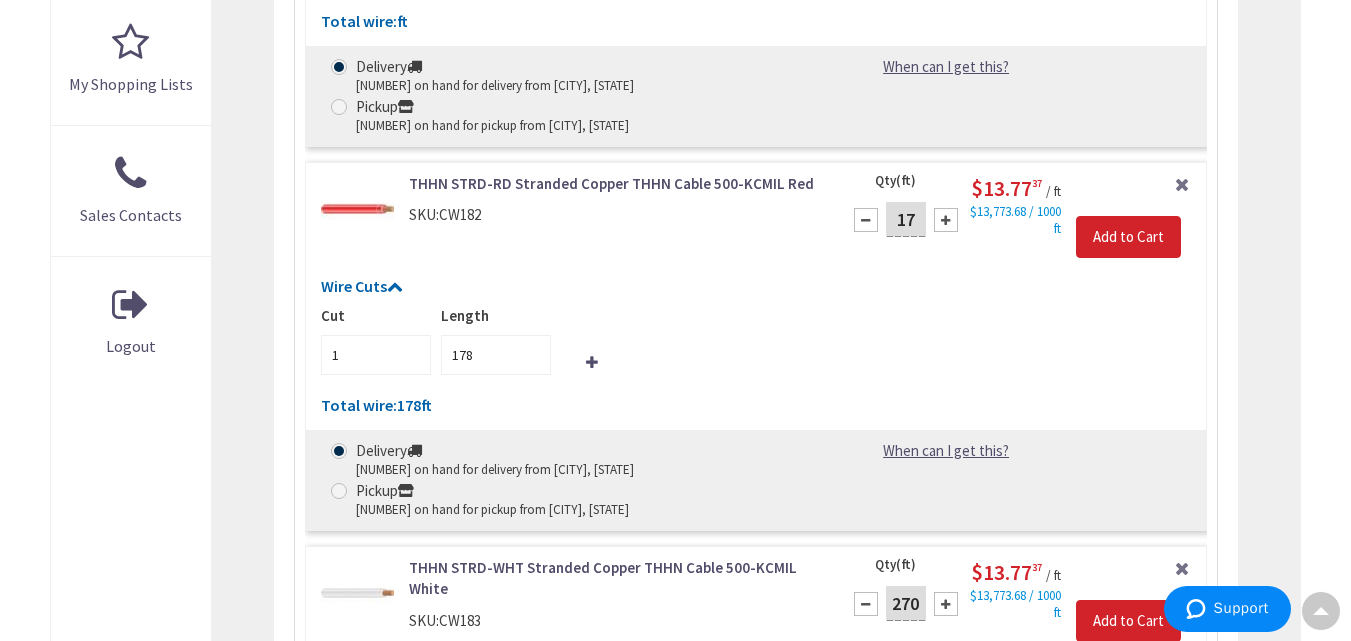 type on "1" 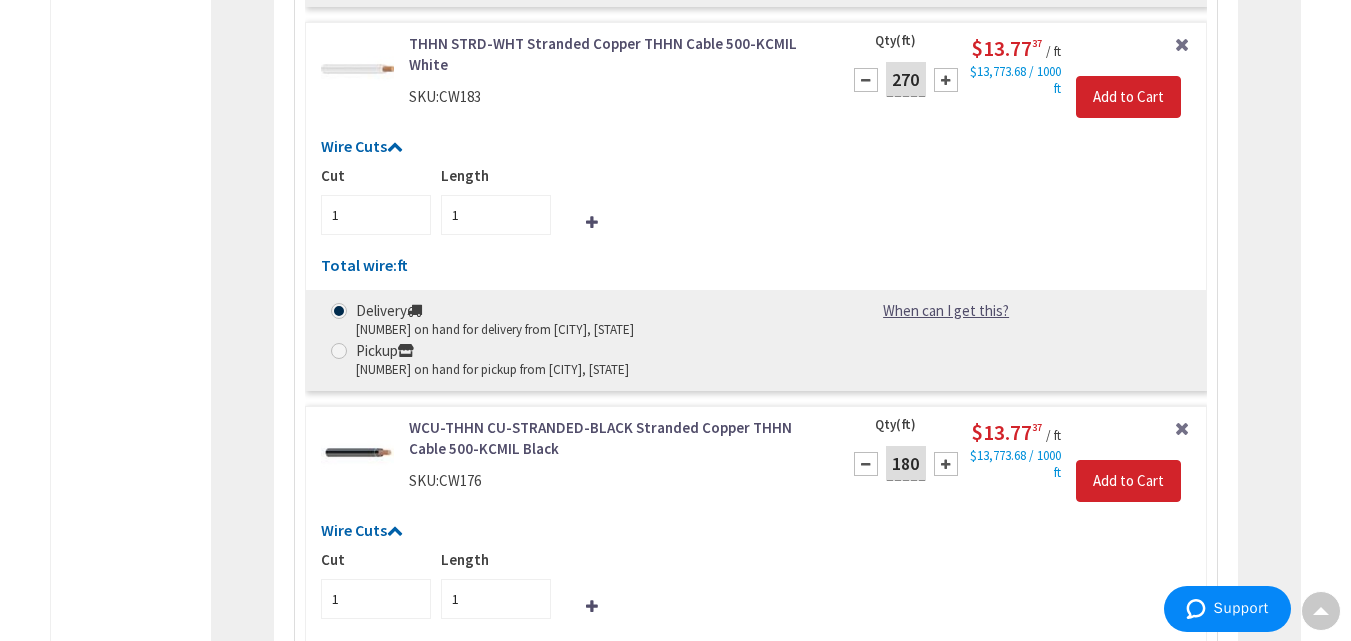 scroll, scrollTop: 1385, scrollLeft: 0, axis: vertical 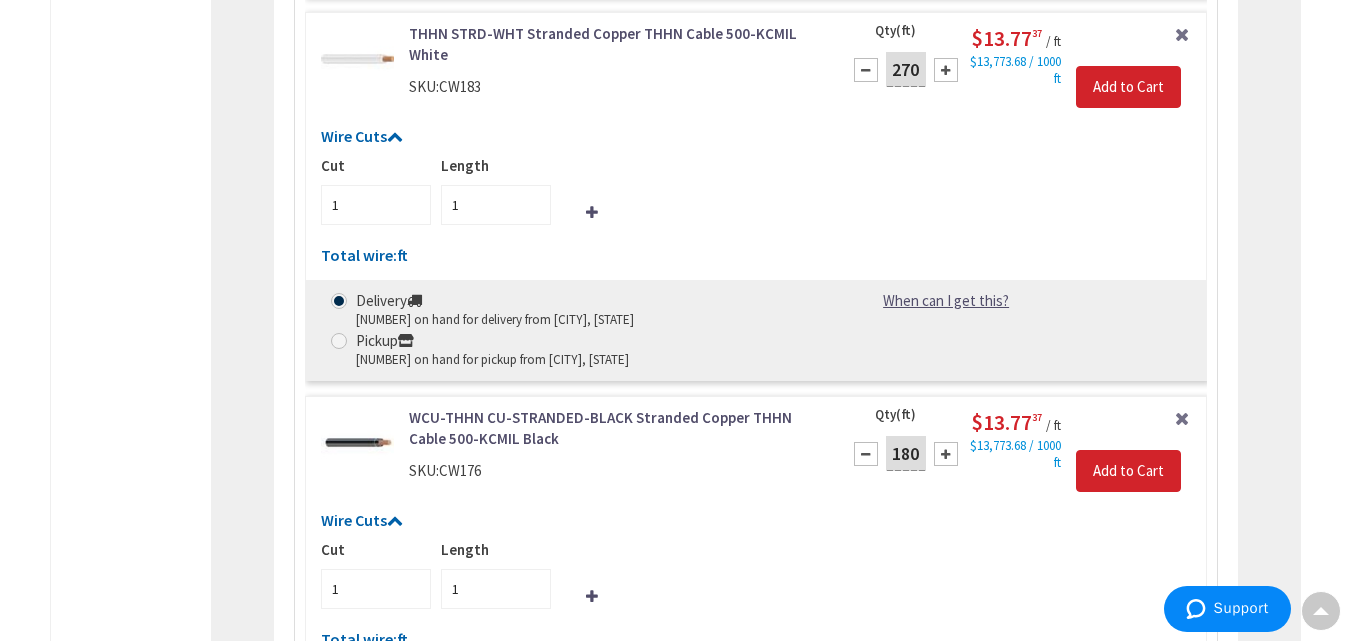 type on "120" 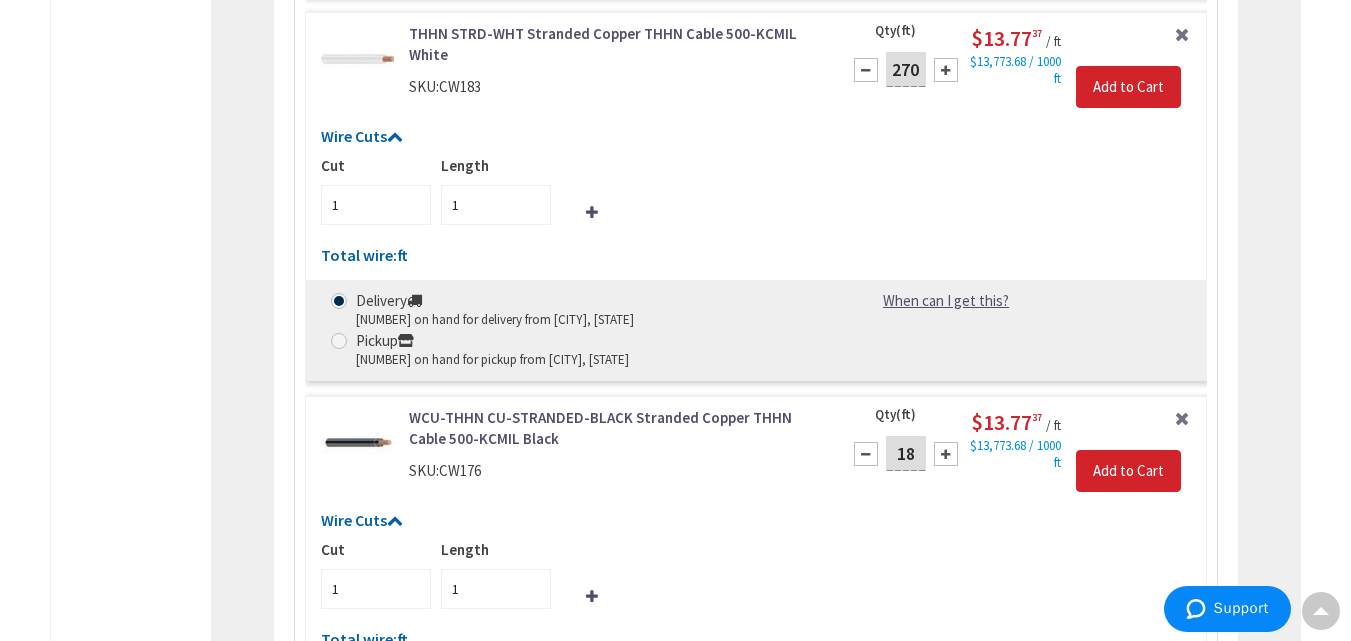 type on "1" 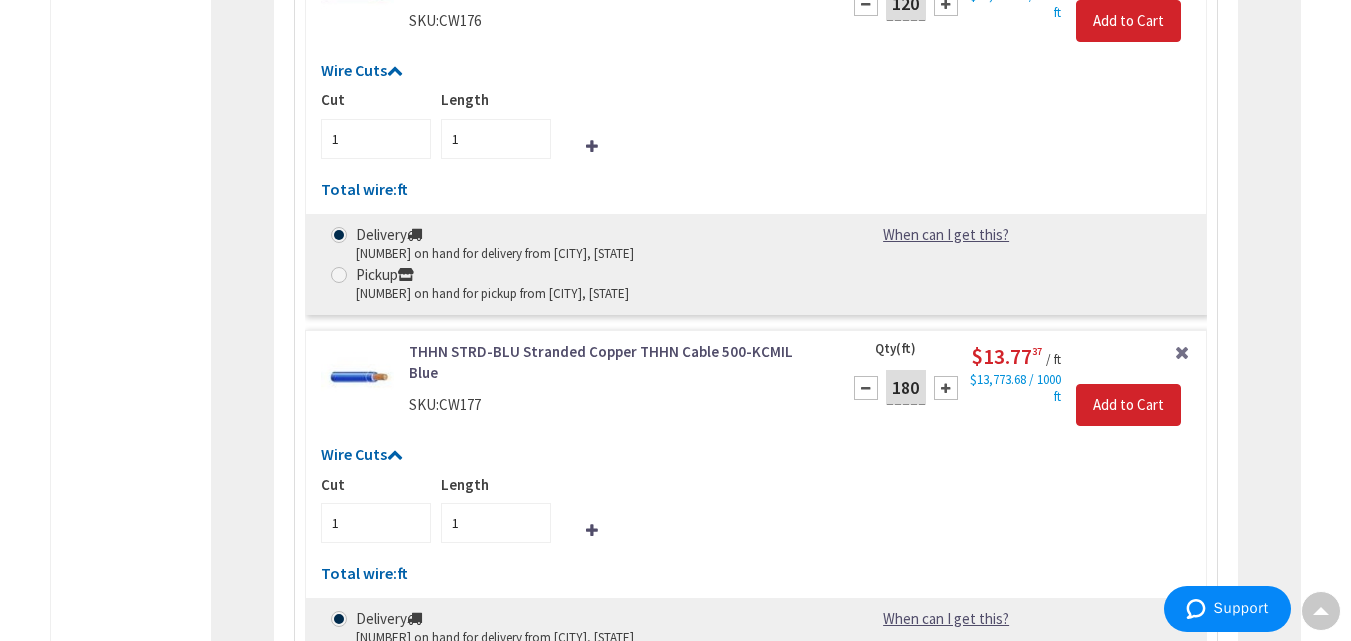 scroll, scrollTop: 1873, scrollLeft: 0, axis: vertical 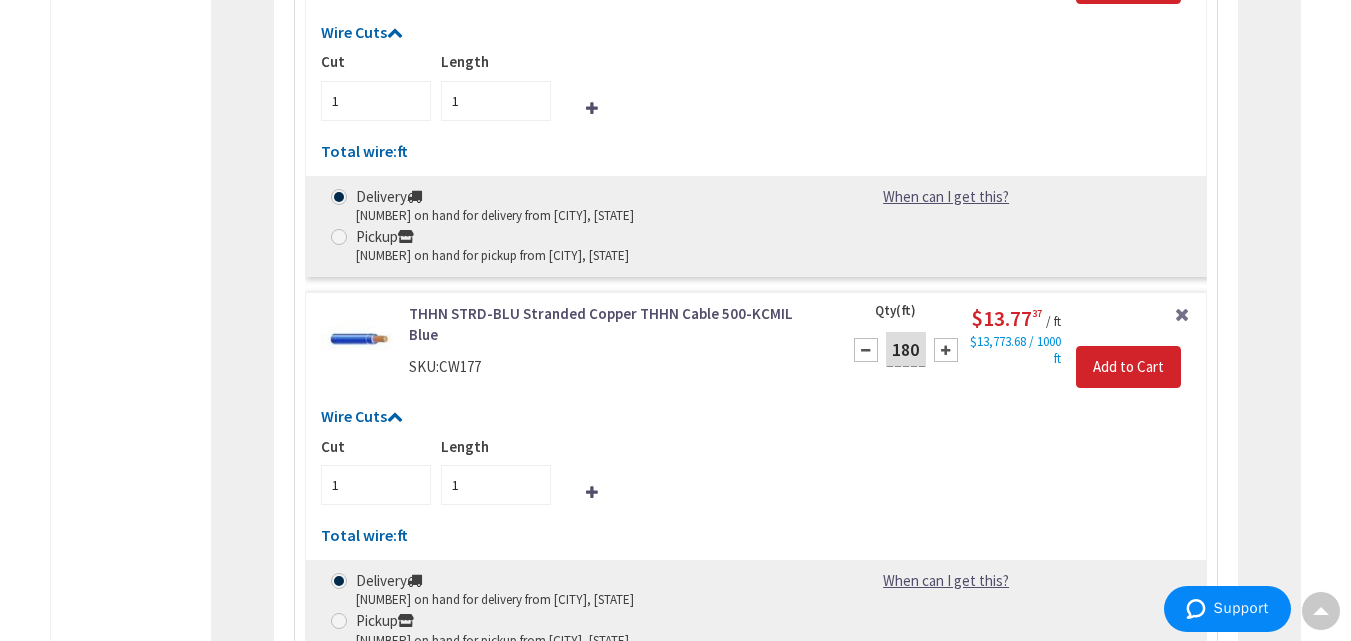 type on "120" 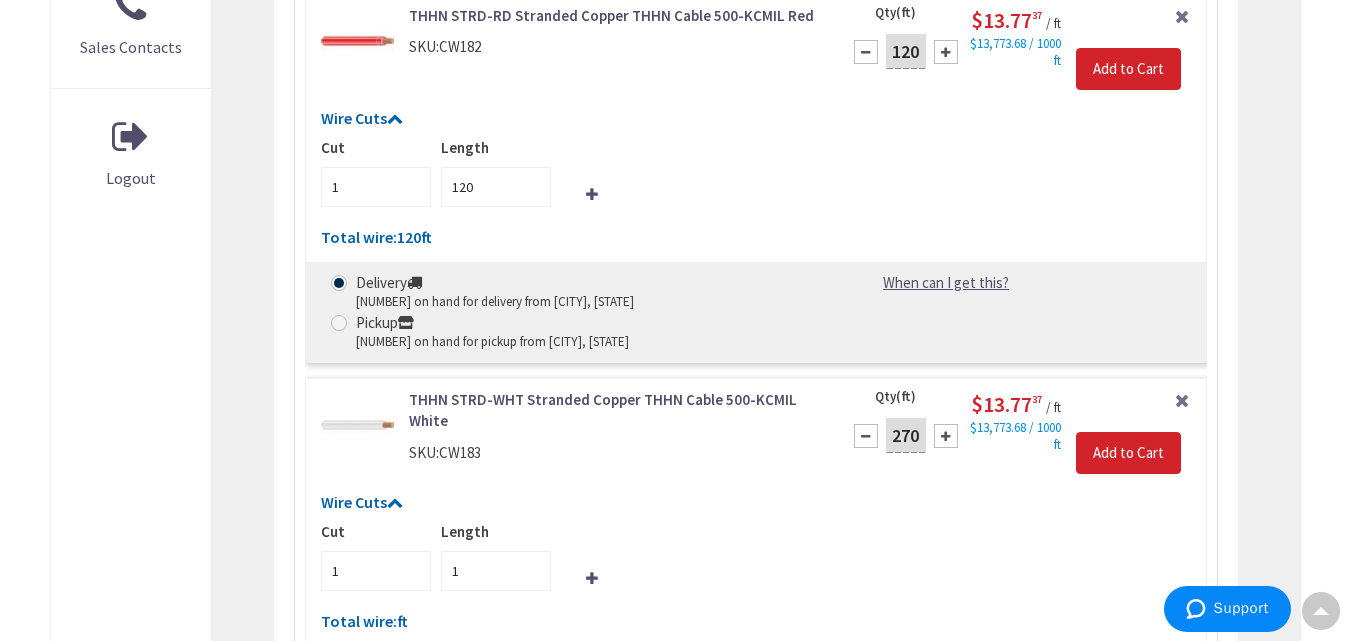 scroll, scrollTop: 1018, scrollLeft: 0, axis: vertical 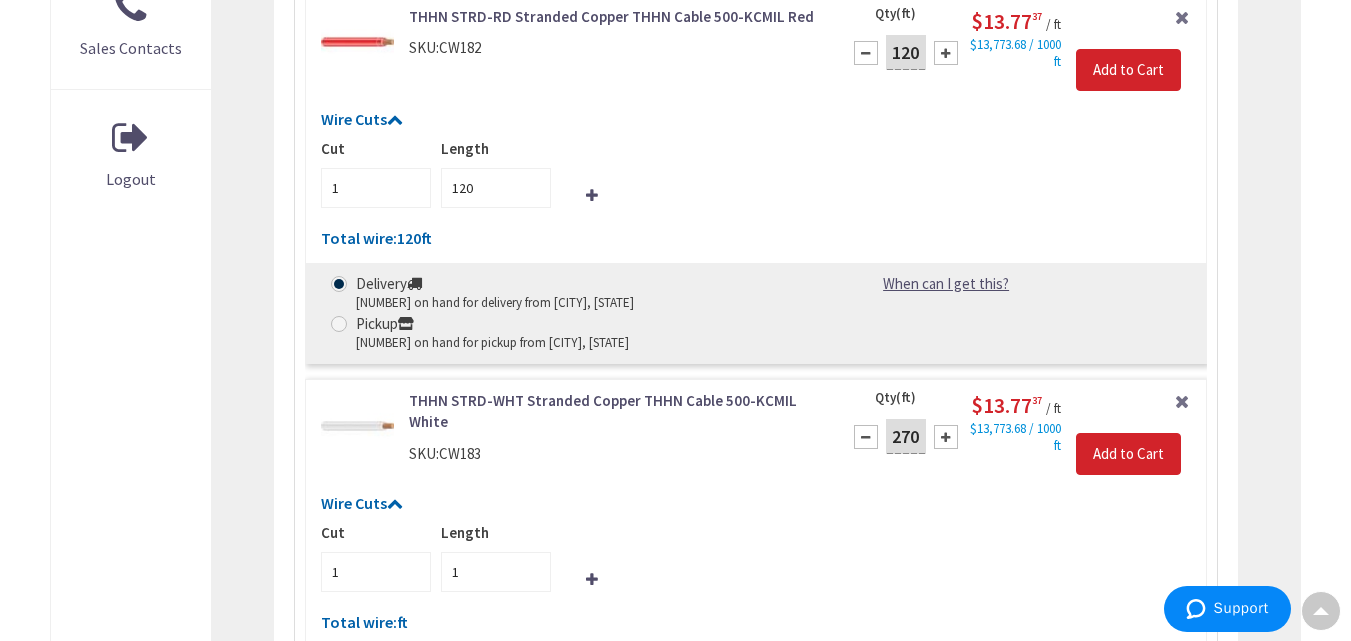 type on "120" 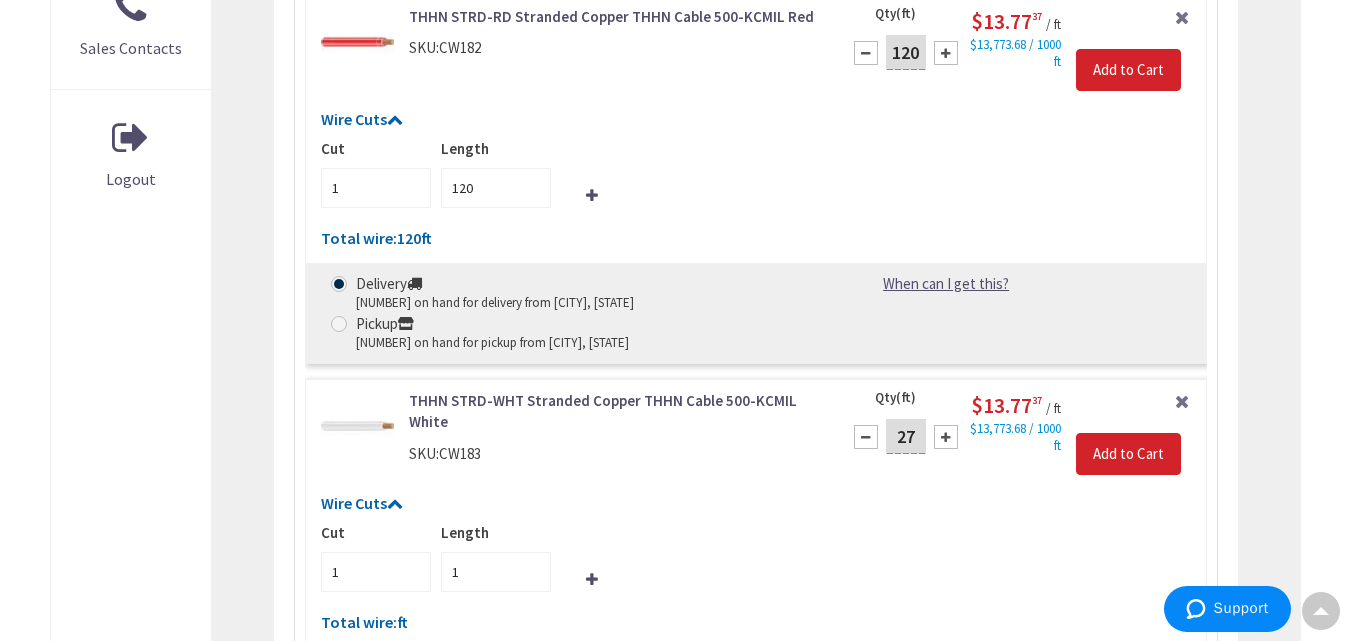 type on "2" 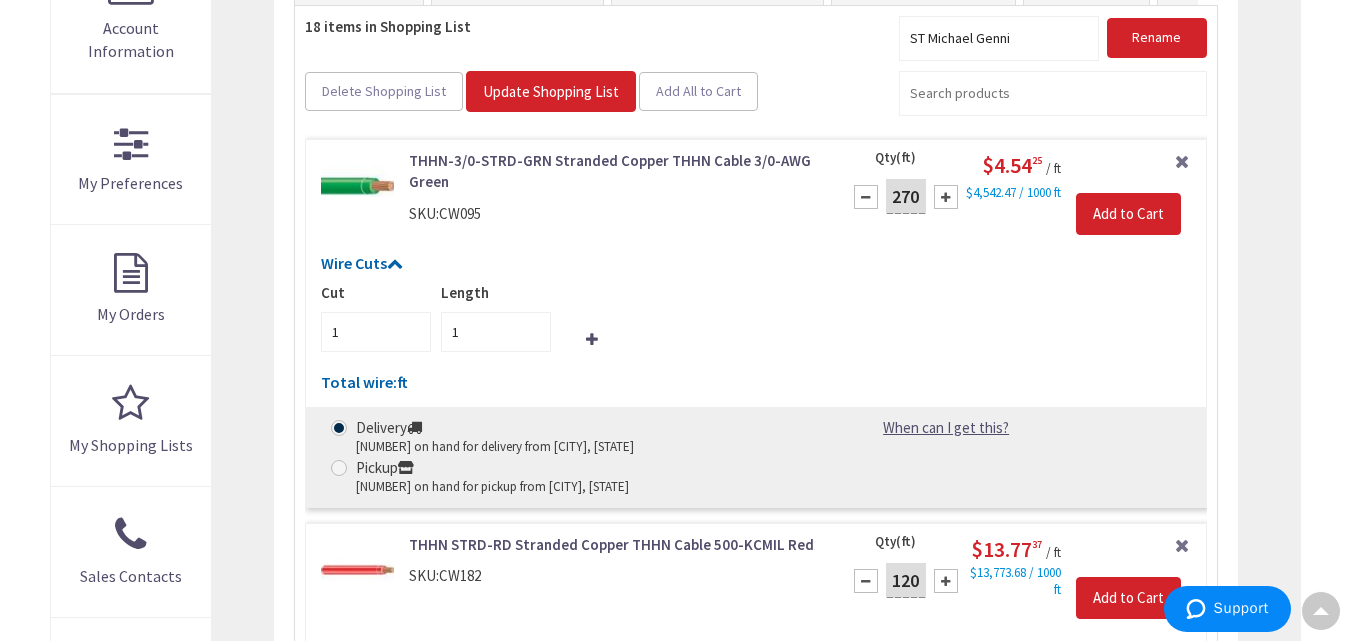 scroll, scrollTop: 481, scrollLeft: 0, axis: vertical 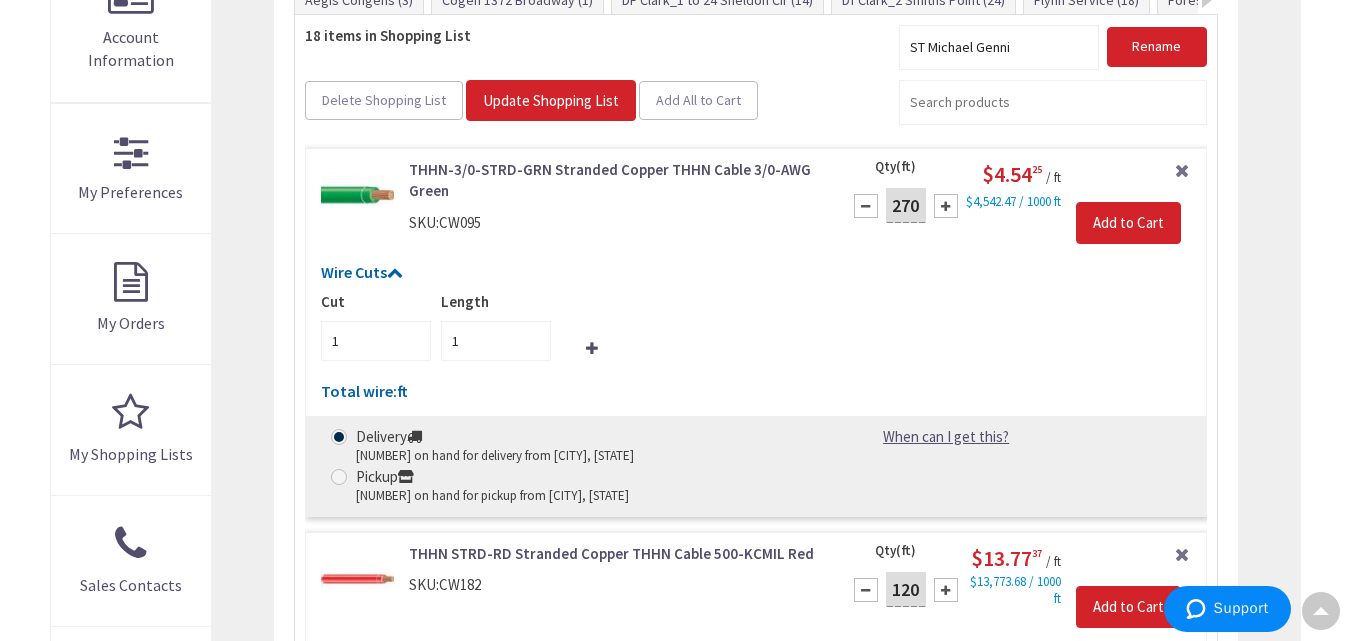 type on "180" 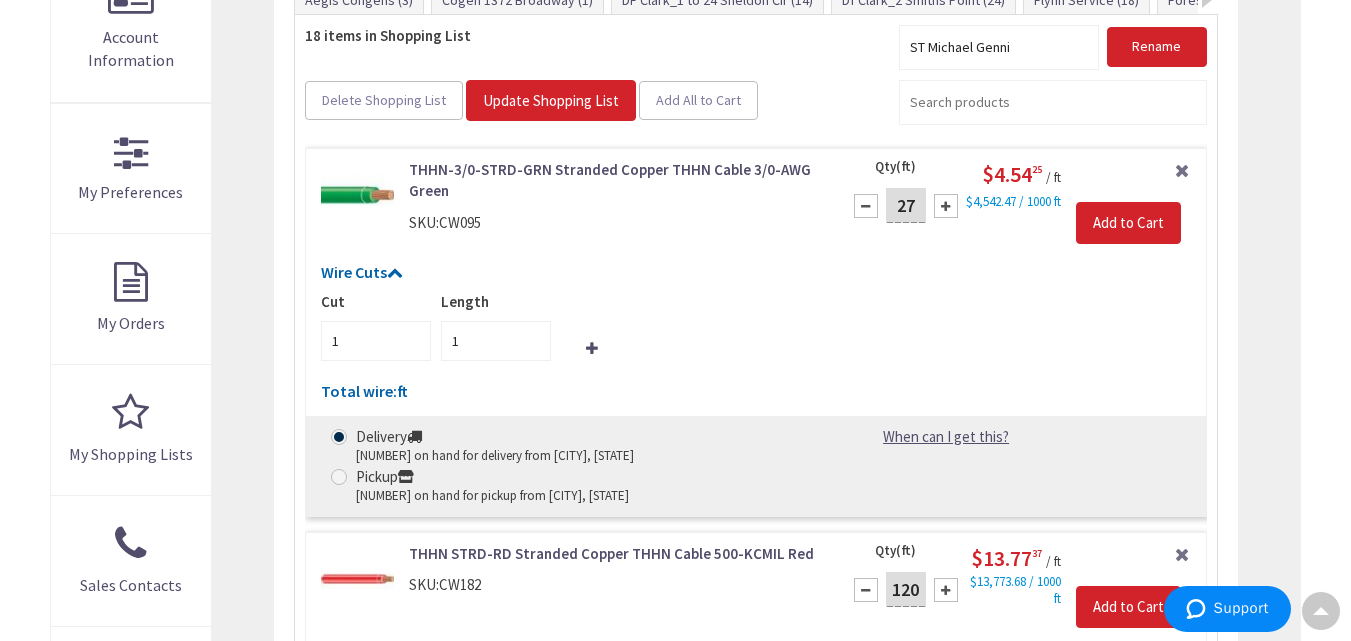 type on "2" 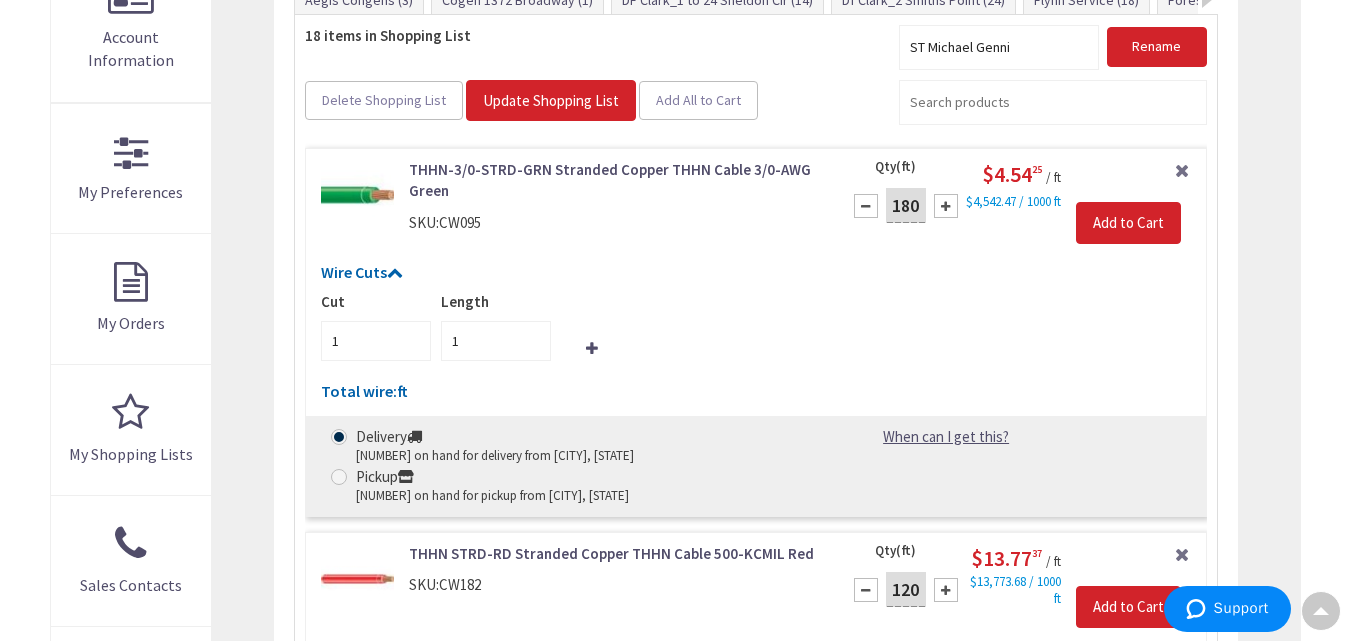 type on "180" 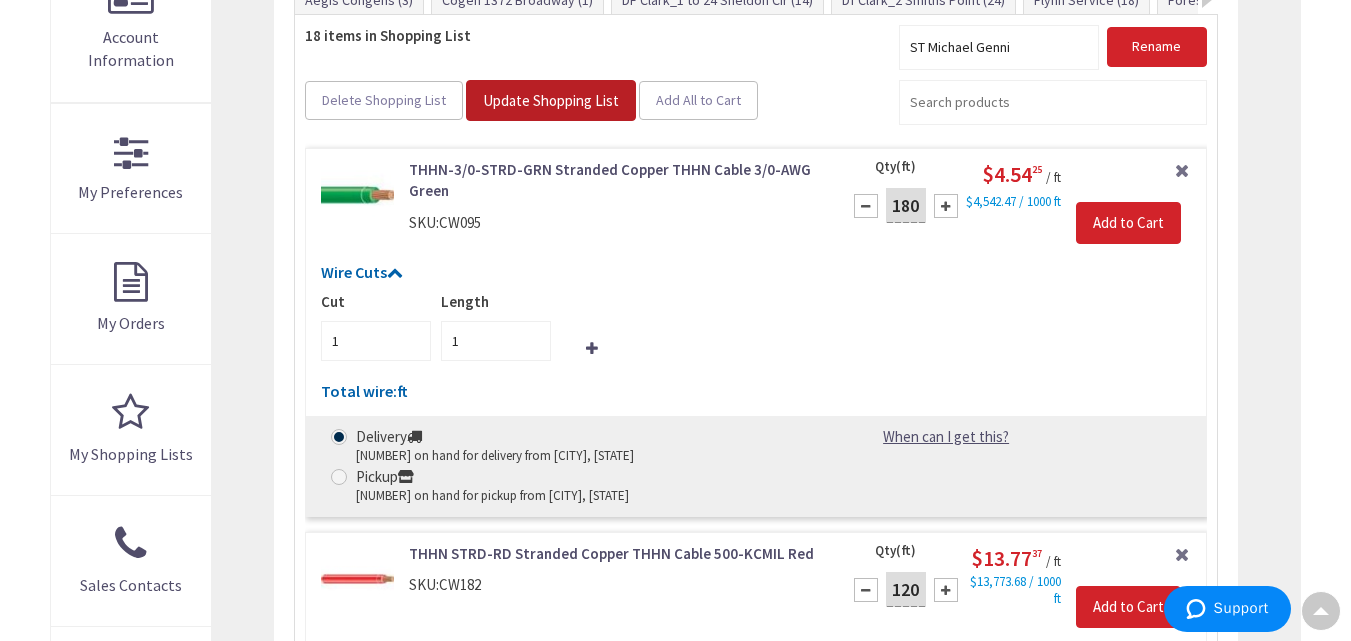 click on "Update Shopping List" at bounding box center (551, 100) 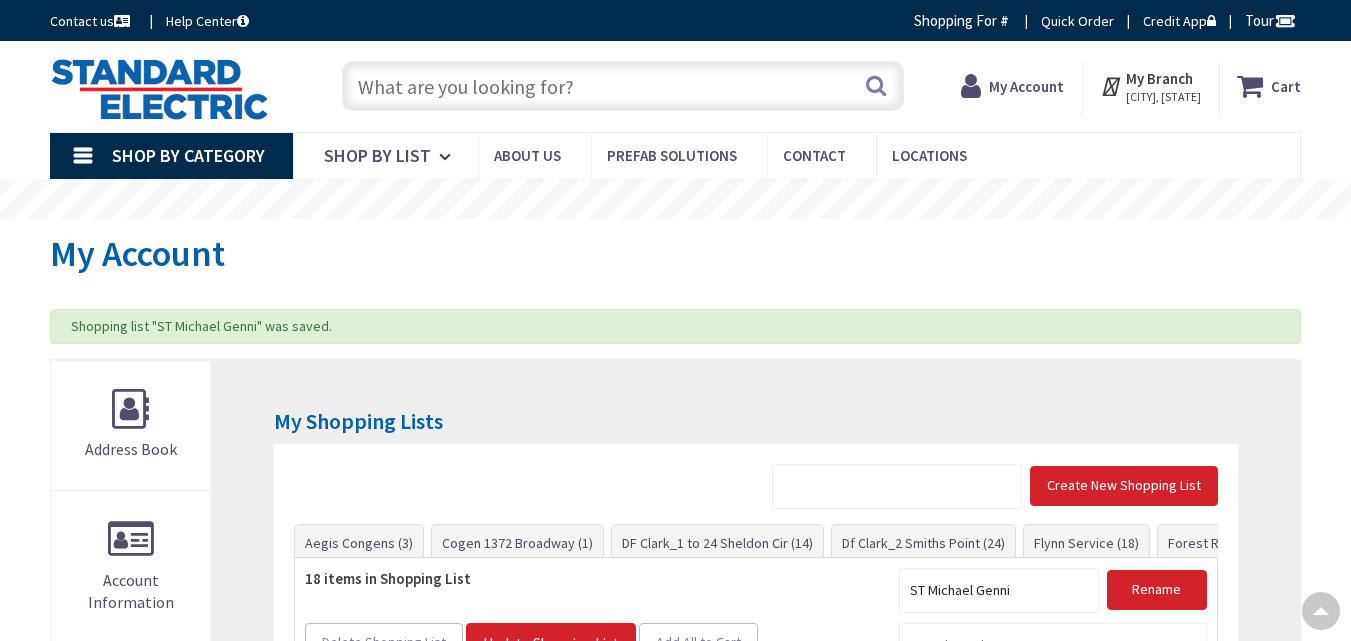 scroll, scrollTop: 418, scrollLeft: 0, axis: vertical 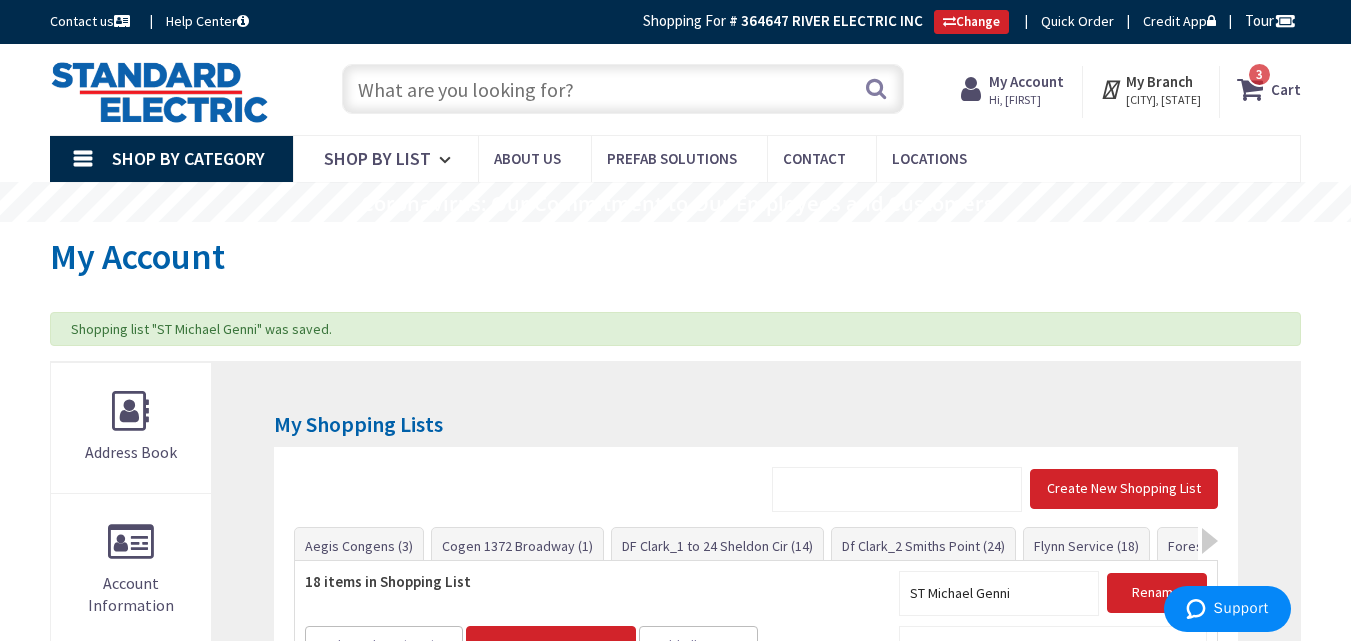 click at bounding box center (1254, 89) 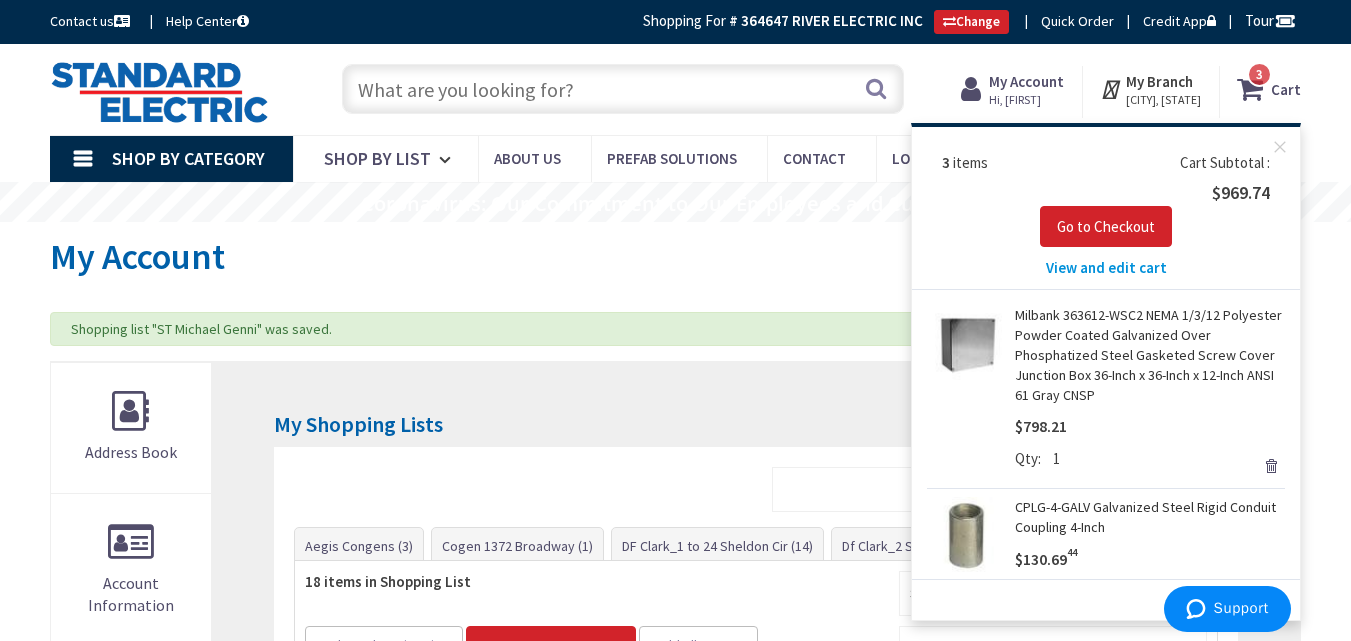 click on "View and edit cart" at bounding box center [1106, 267] 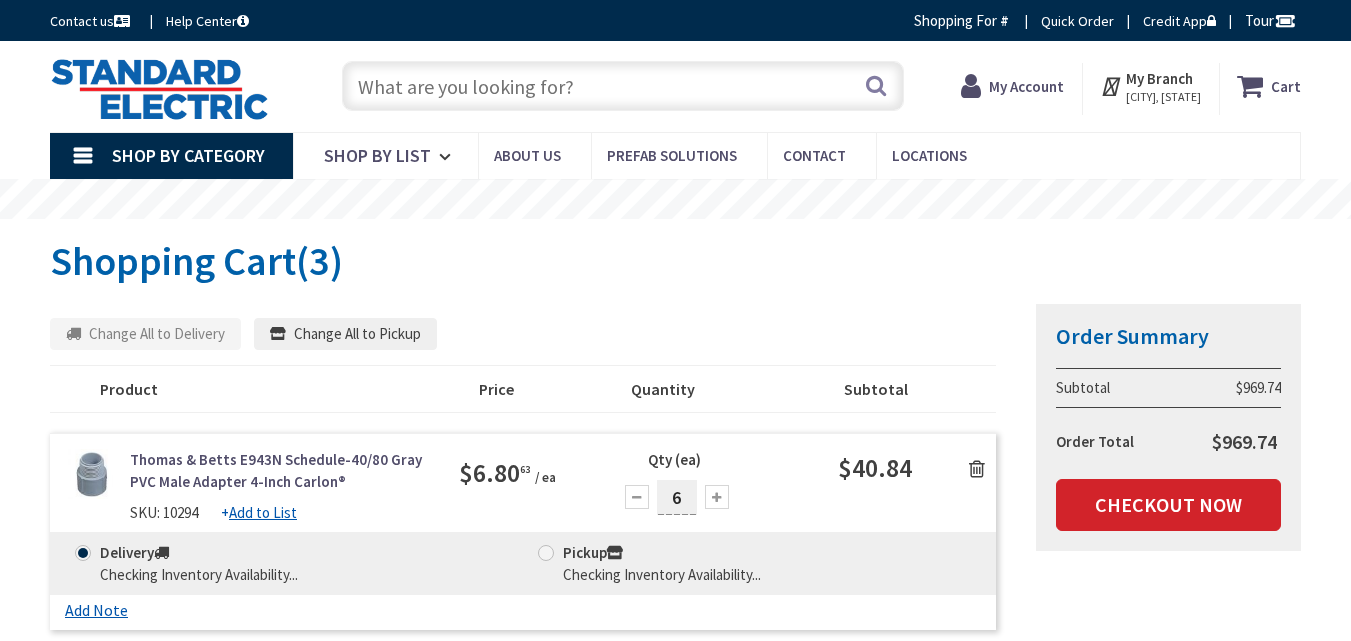 scroll, scrollTop: 0, scrollLeft: 0, axis: both 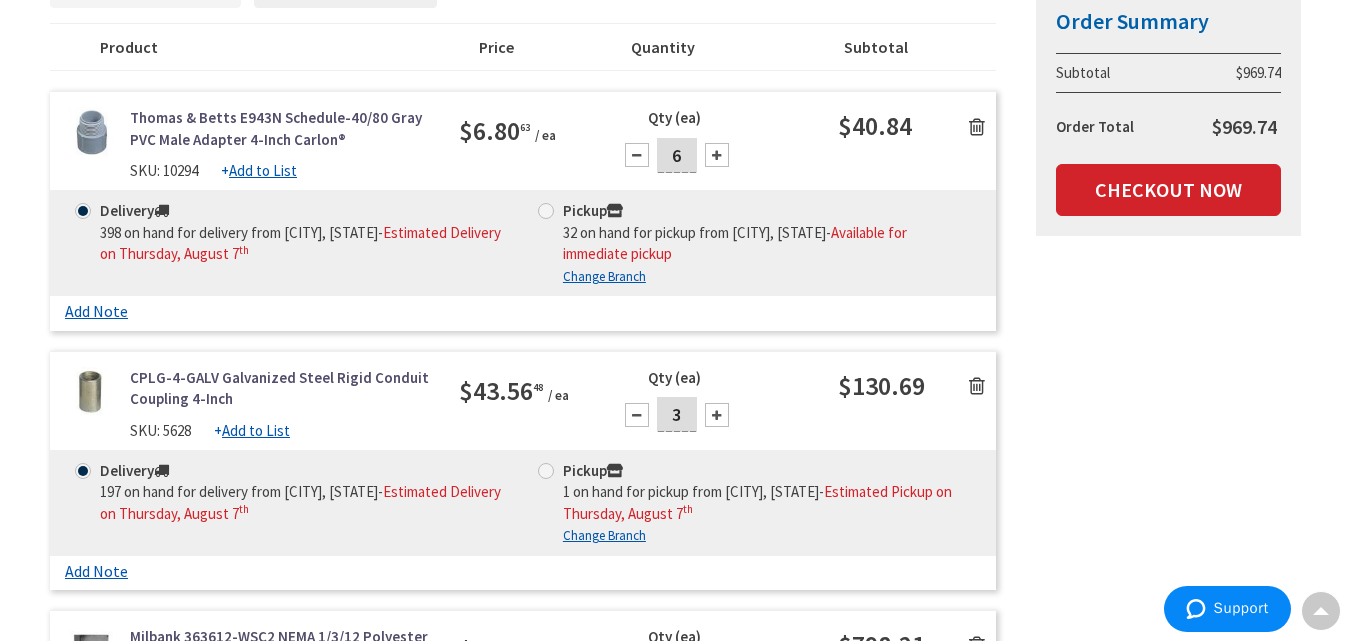 click at bounding box center (977, 127) 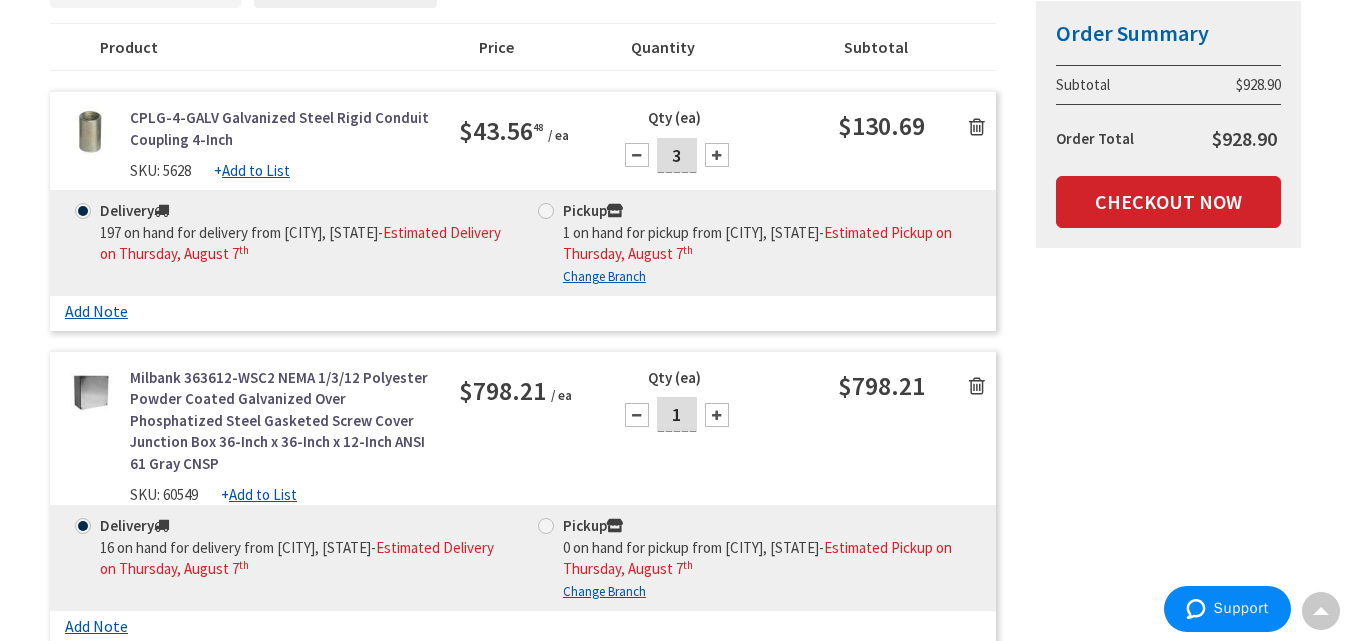 click at bounding box center (977, 386) 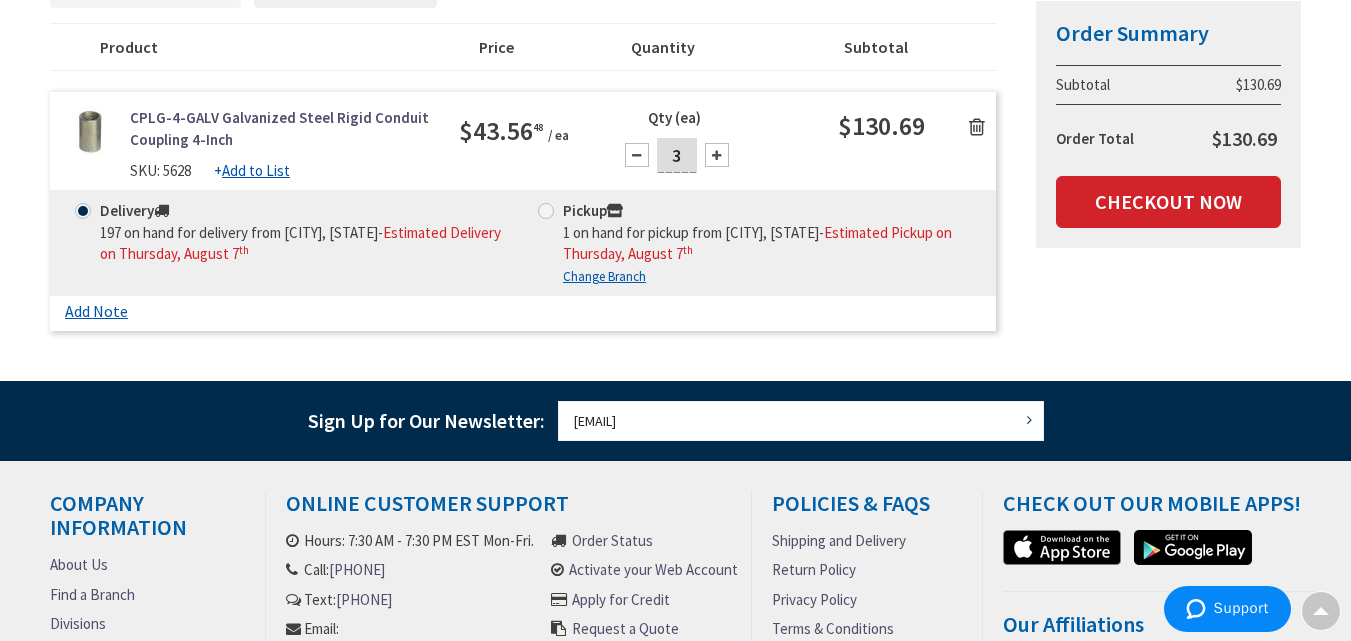 click at bounding box center [977, 127] 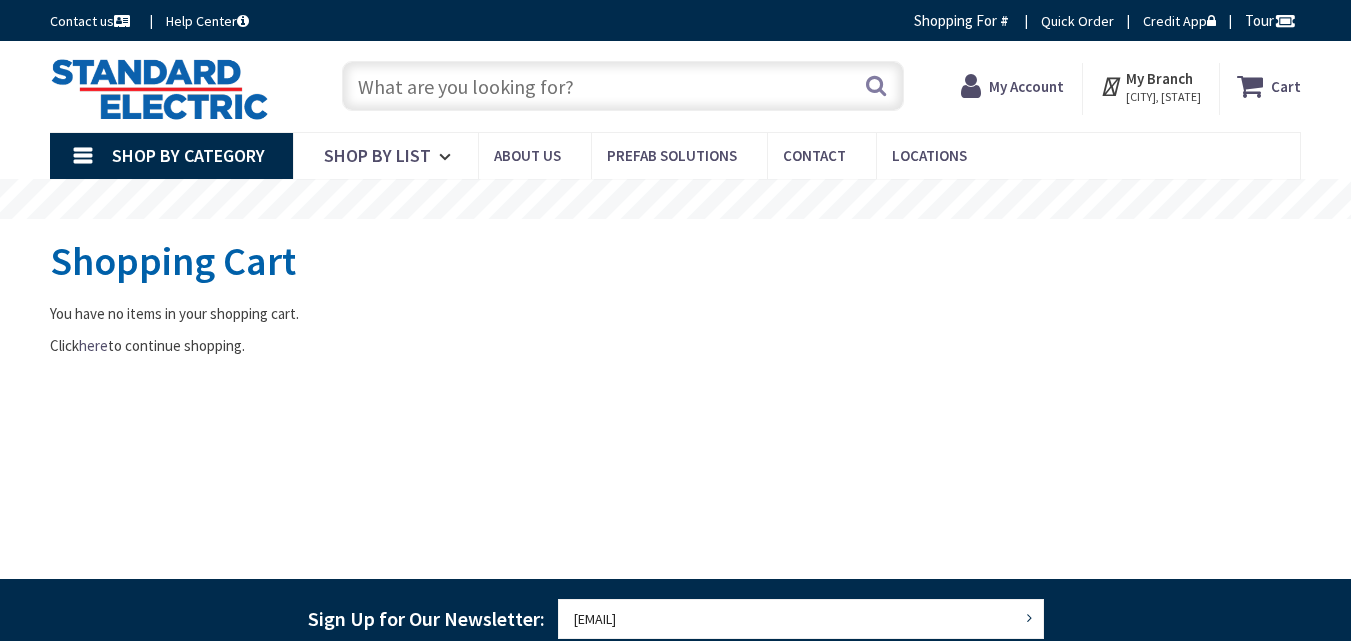 scroll, scrollTop: 0, scrollLeft: 0, axis: both 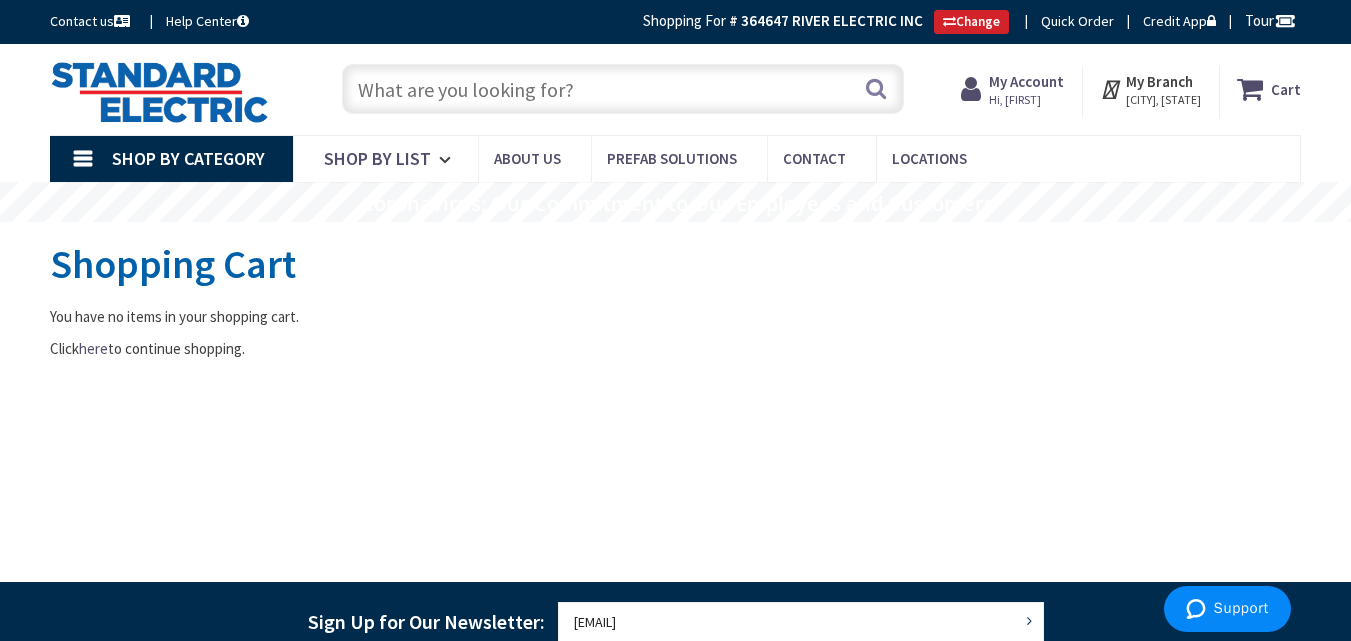 click on "My Account" at bounding box center (1026, 81) 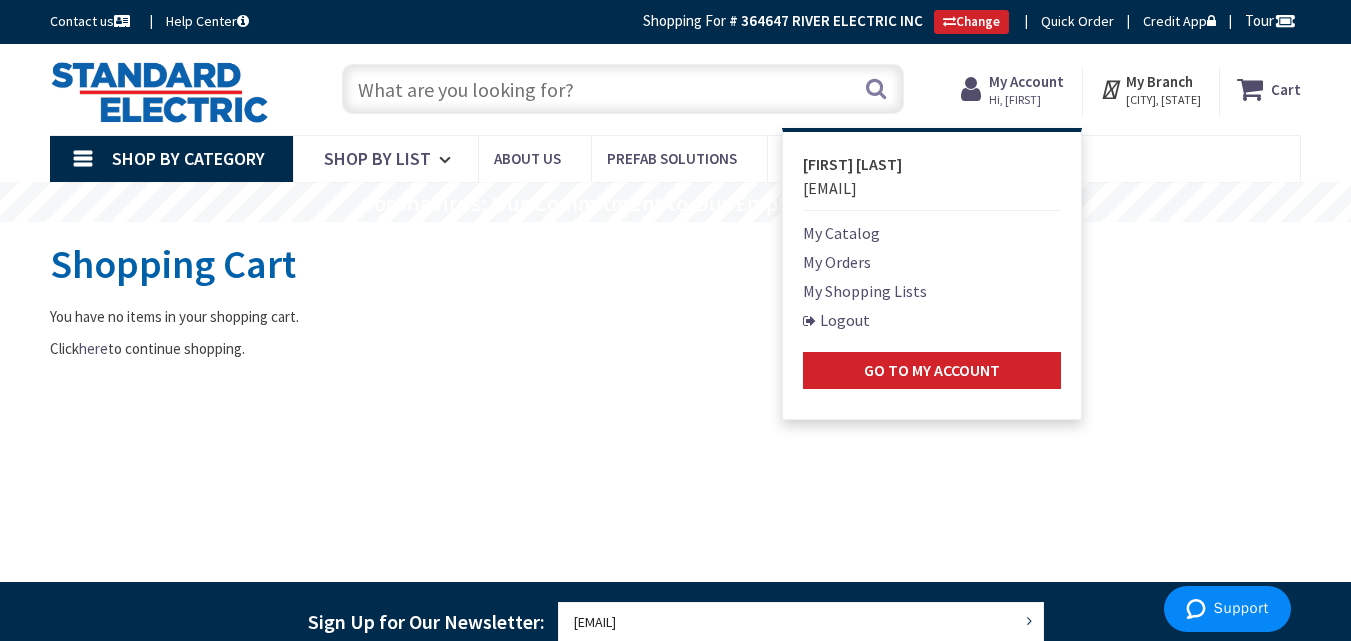 click on "My Shopping Lists" at bounding box center [865, 291] 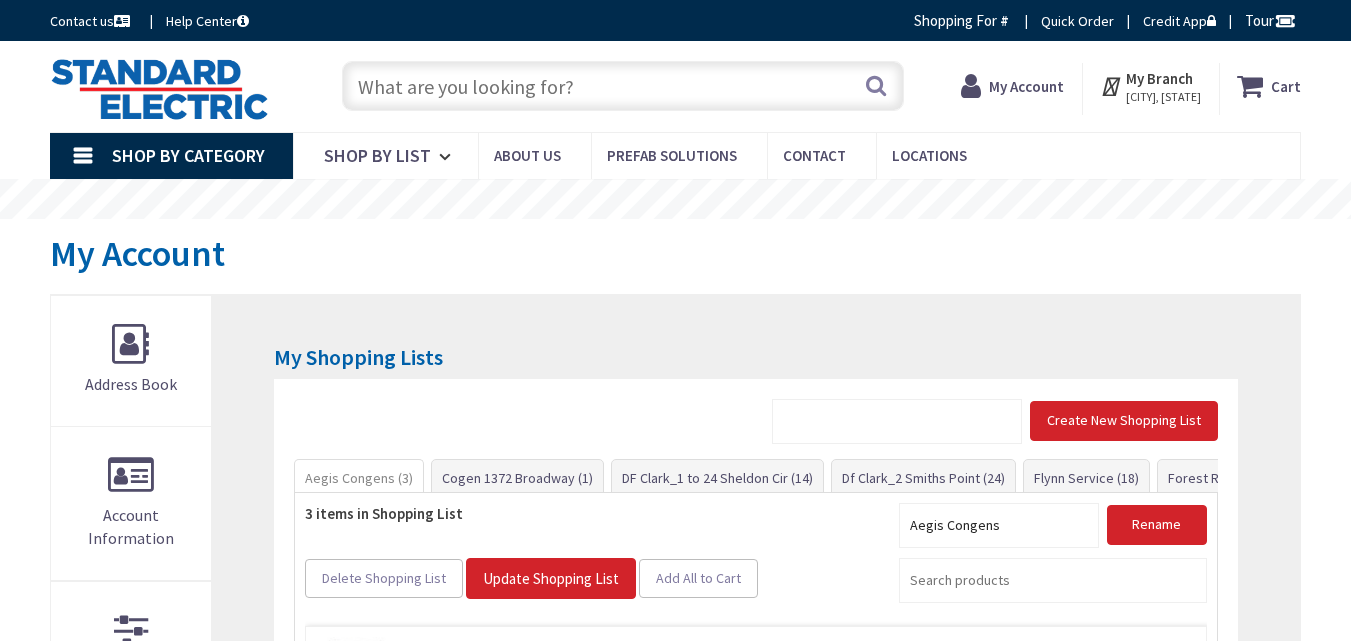 scroll, scrollTop: 0, scrollLeft: 0, axis: both 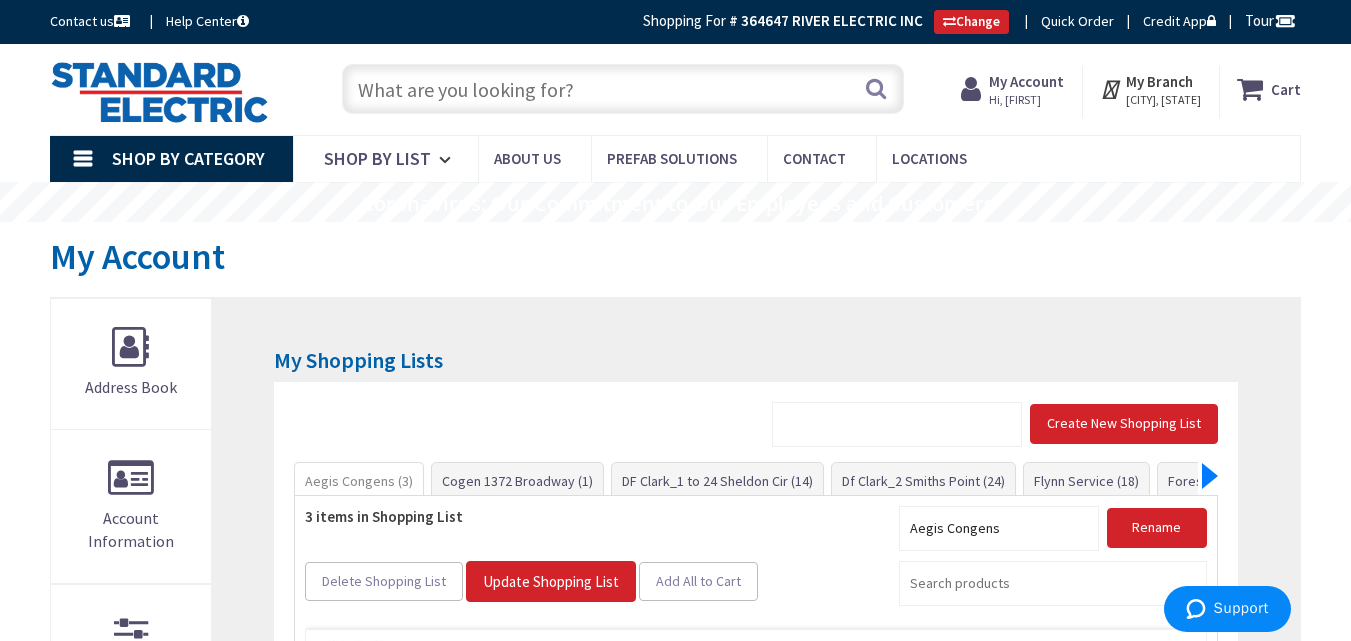 click at bounding box center (1210, 476) 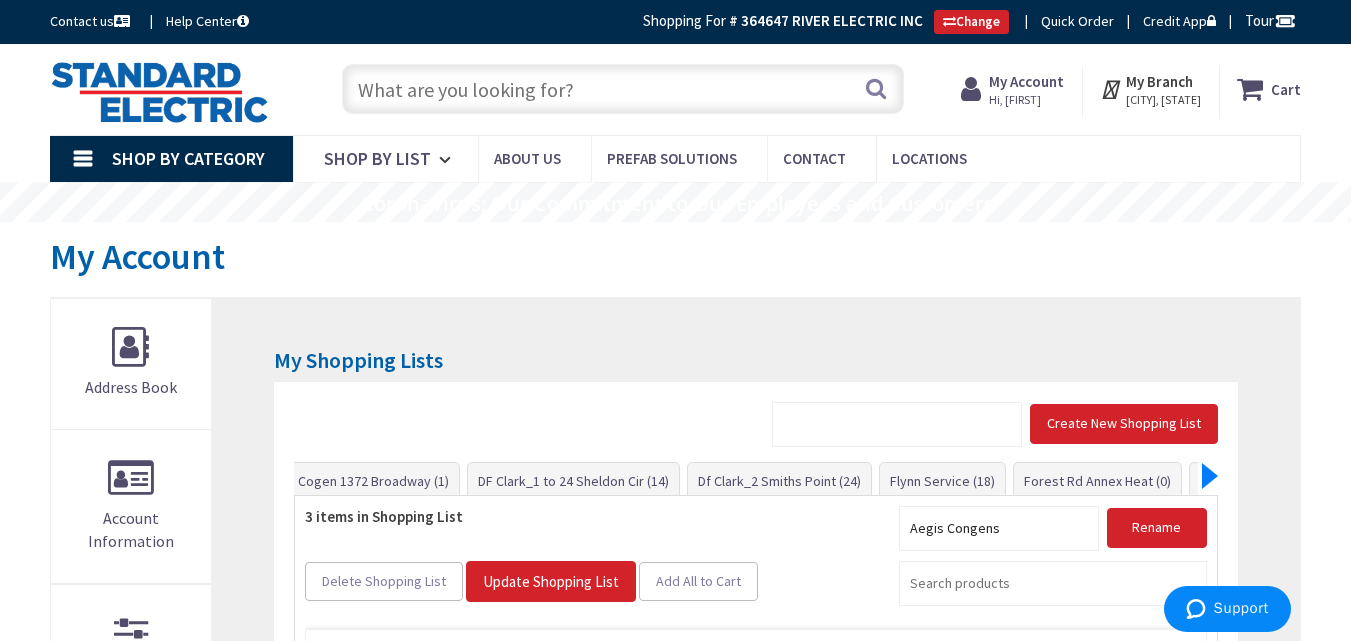 click at bounding box center [1210, 476] 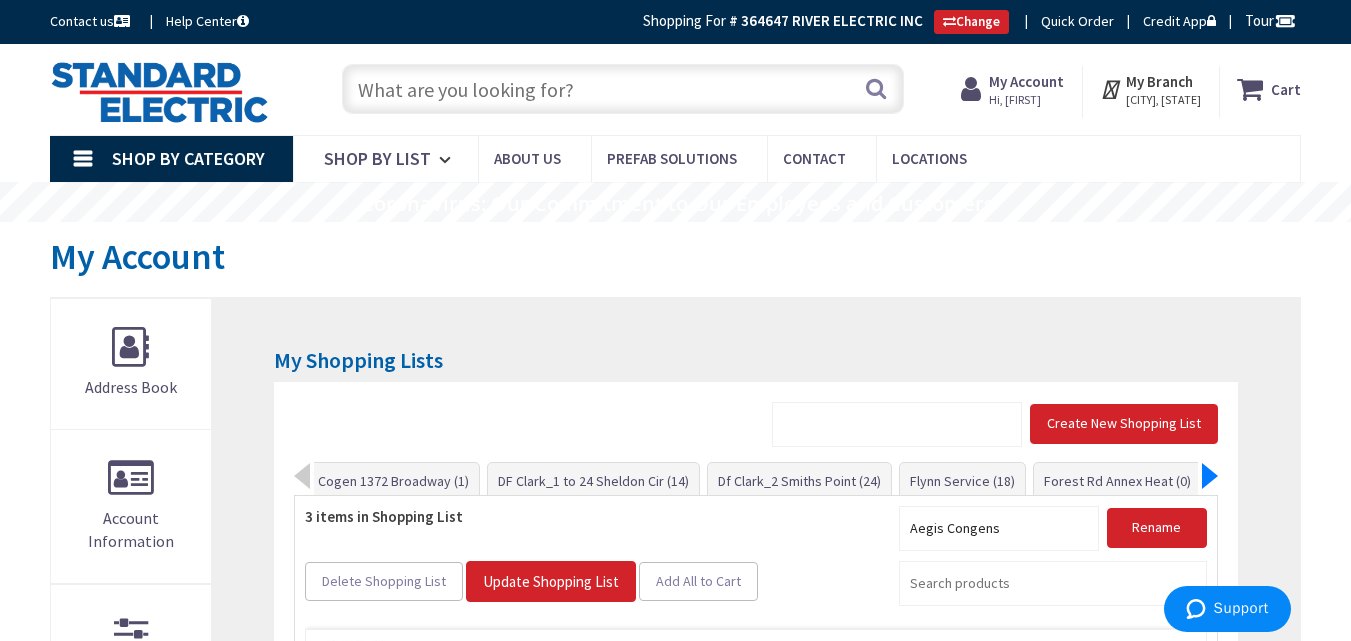 click at bounding box center (1210, 476) 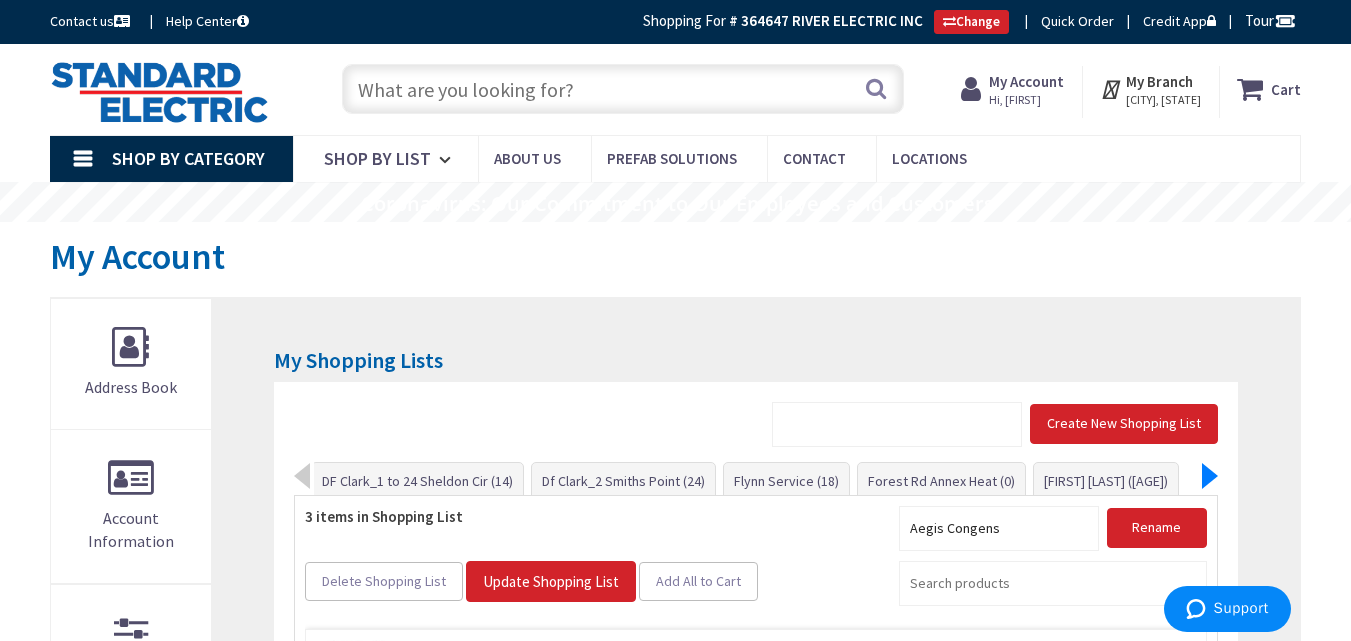 click at bounding box center [1210, 476] 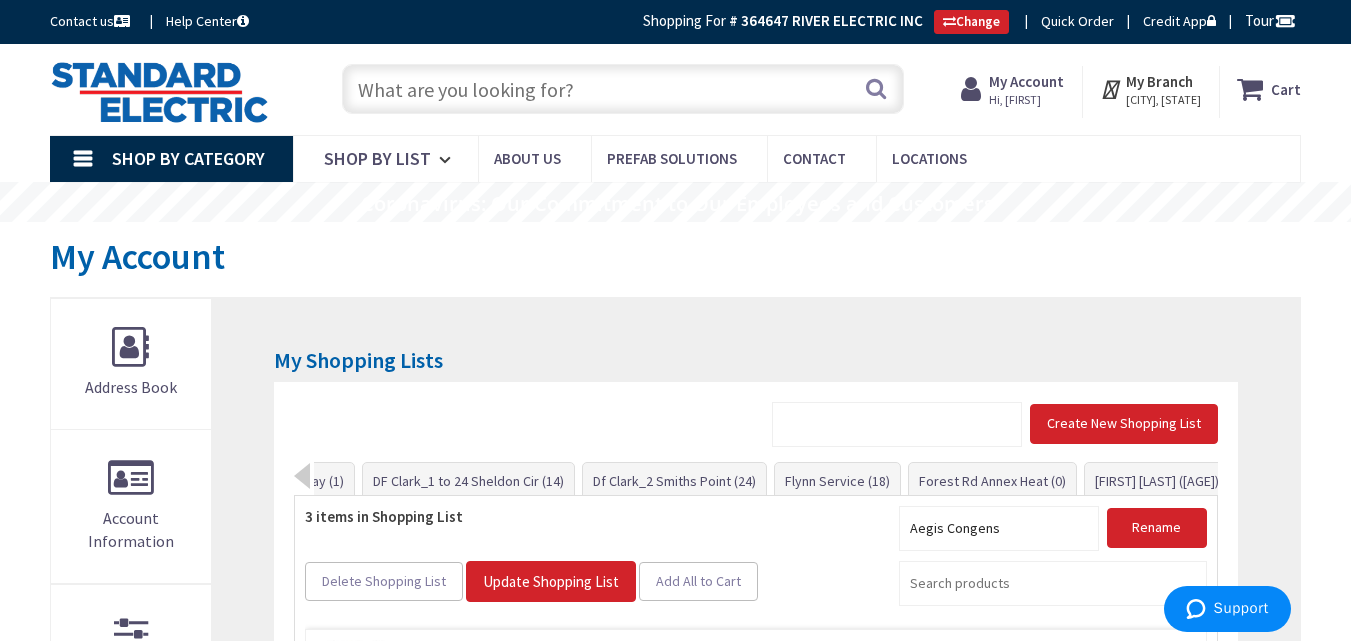 click on "Aegis Congens (3)
Cogen 1372 Broadway (1)
DF Clark_1 to 24 Sheldon Cir (14)
Df Clark_2 Smiths Point (24)" at bounding box center [765, 479] 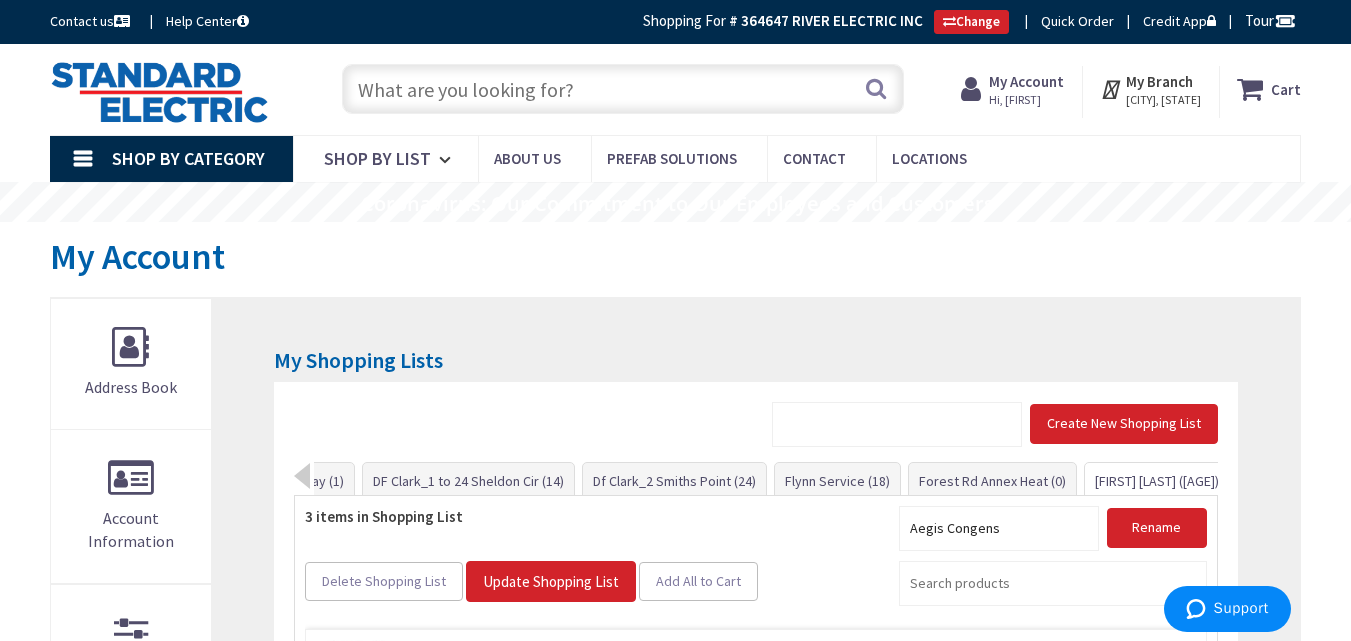 click on "ST [LAST] [LAST] ([AGE])" at bounding box center (1157, 481) 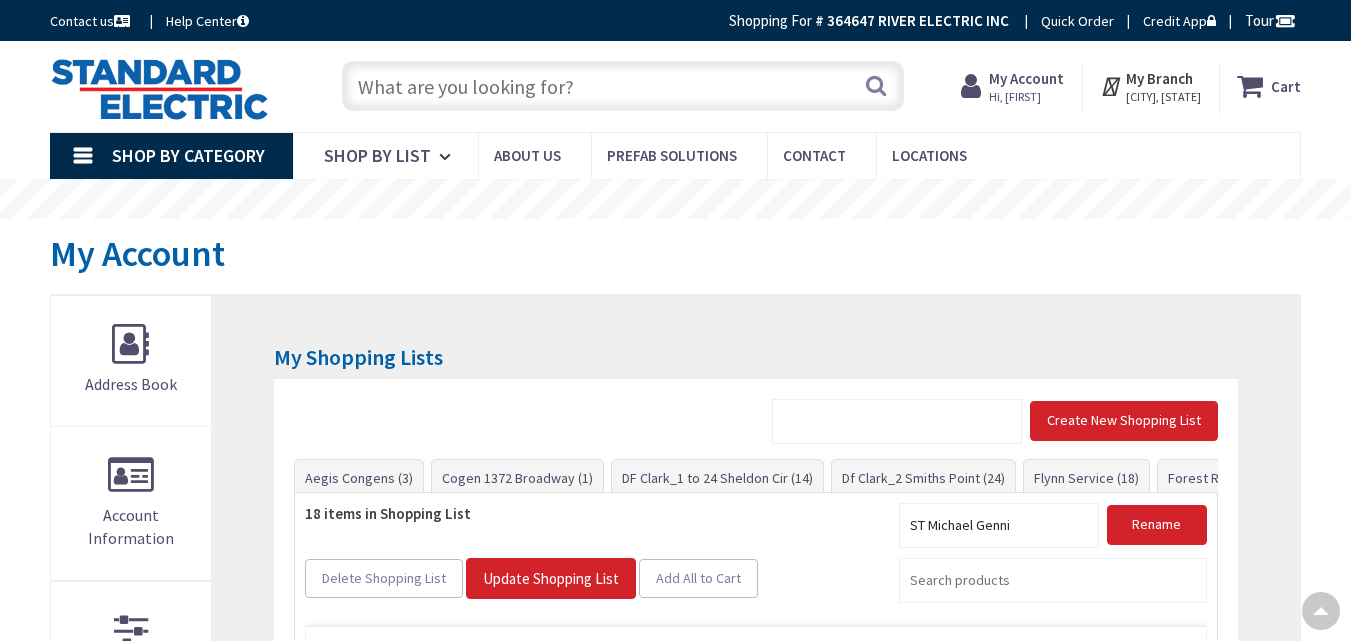 scroll, scrollTop: 418, scrollLeft: 0, axis: vertical 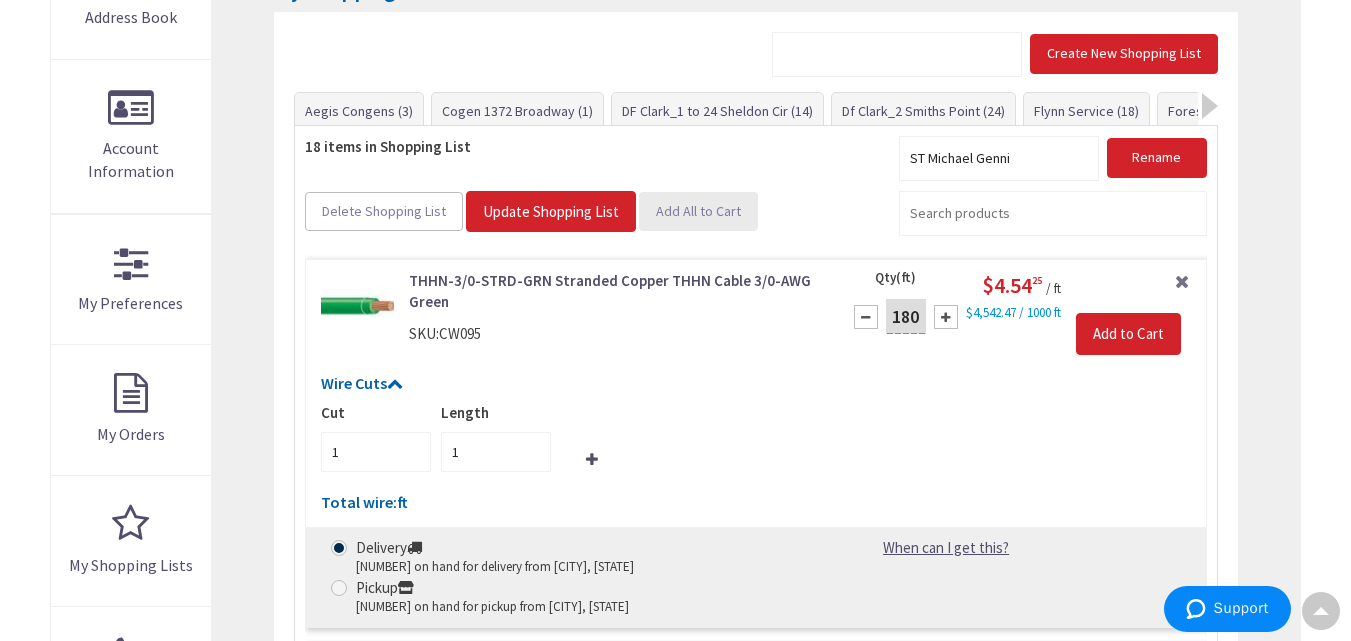 click on "Add All to Cart" at bounding box center [698, 211] 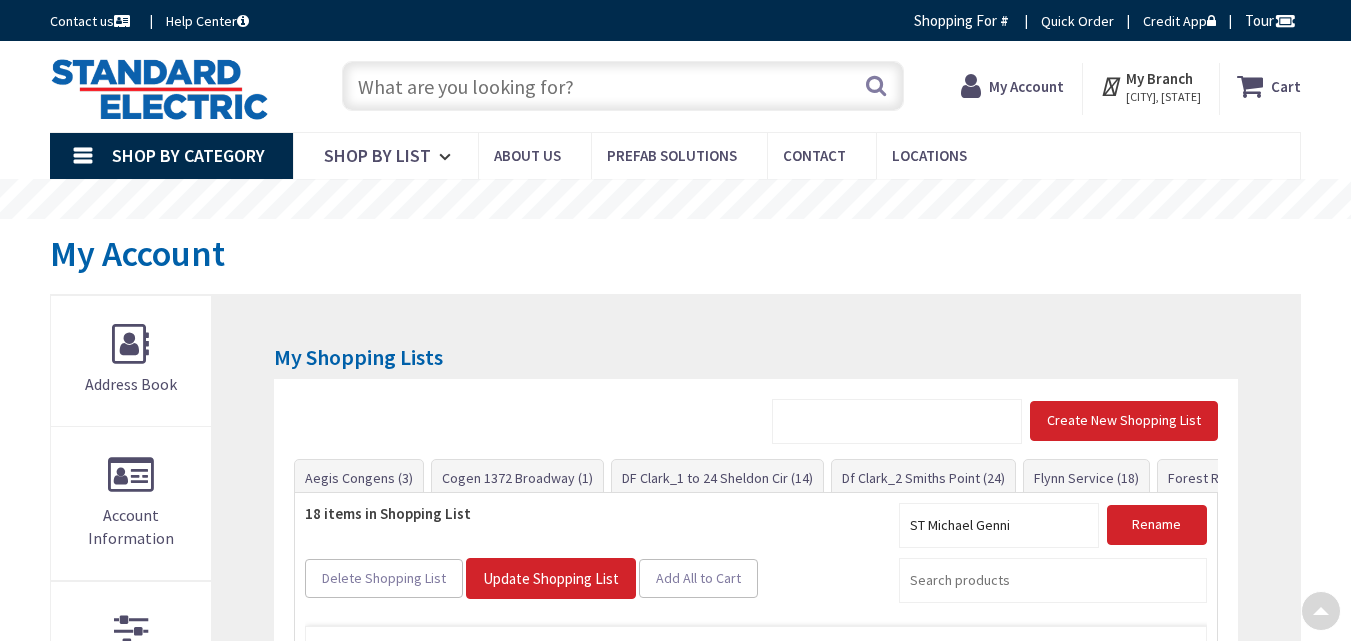 scroll, scrollTop: 418, scrollLeft: 0, axis: vertical 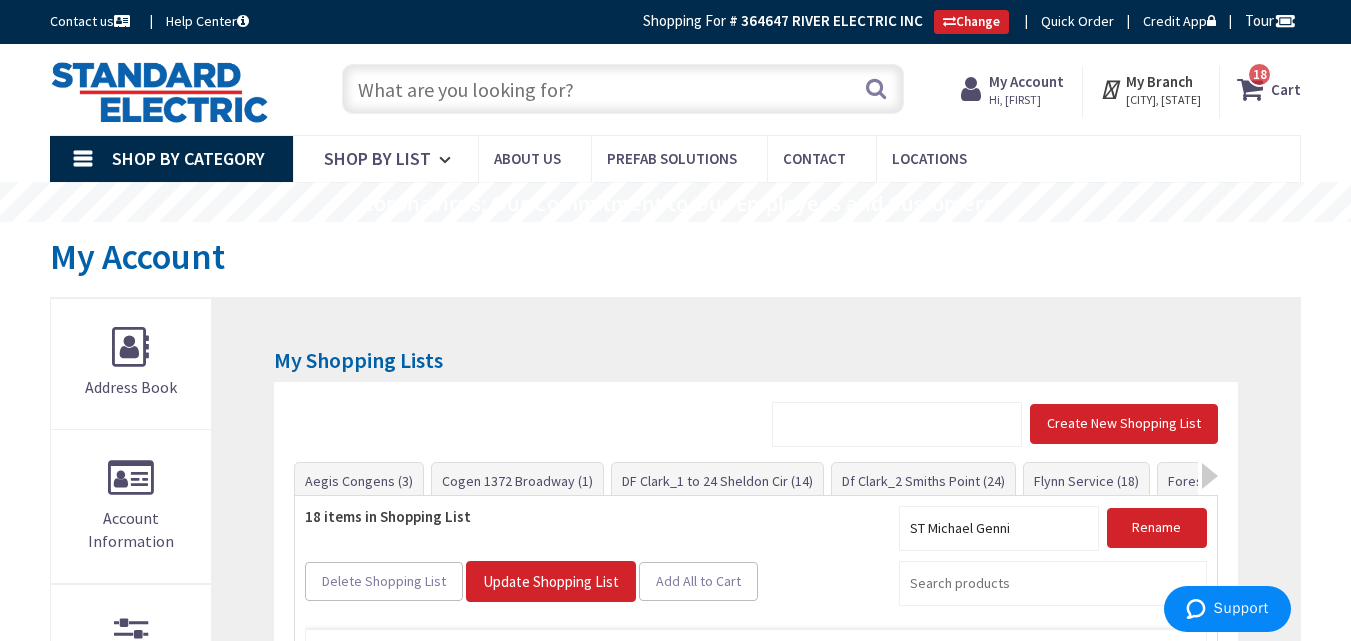 click on "Cart" at bounding box center [1286, 89] 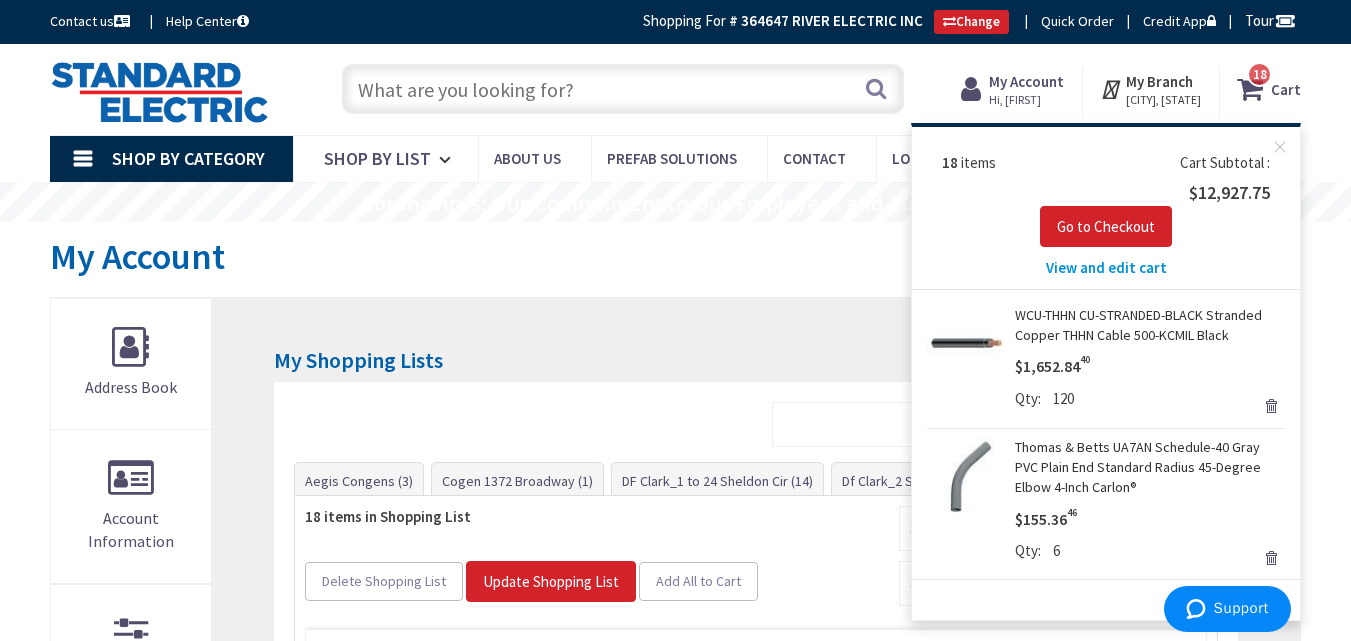 click at bounding box center (1254, 89) 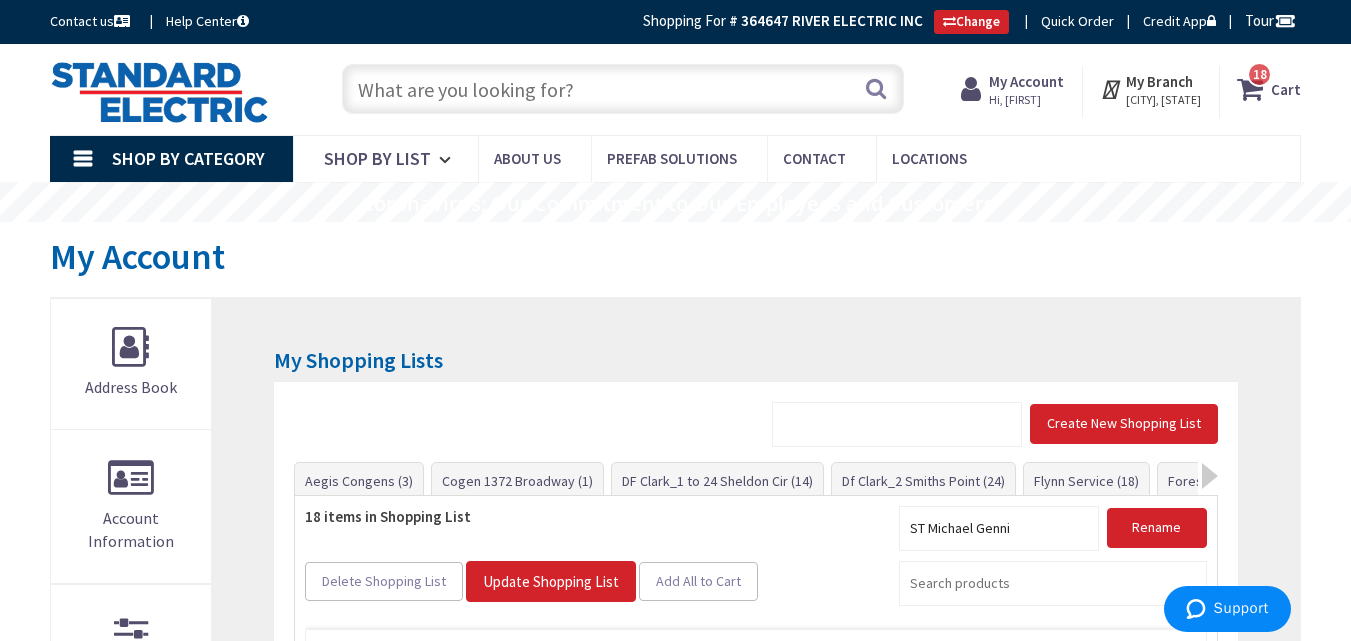 click at bounding box center (1254, 89) 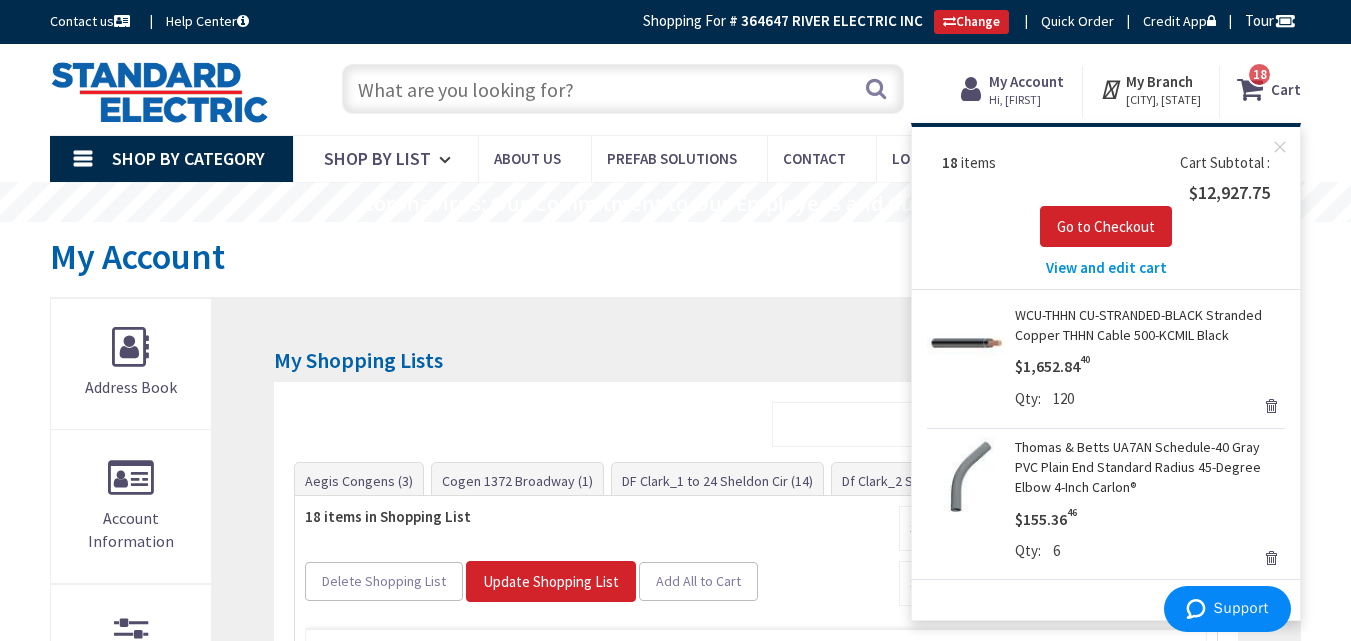 click on "View and edit cart" at bounding box center (1106, 267) 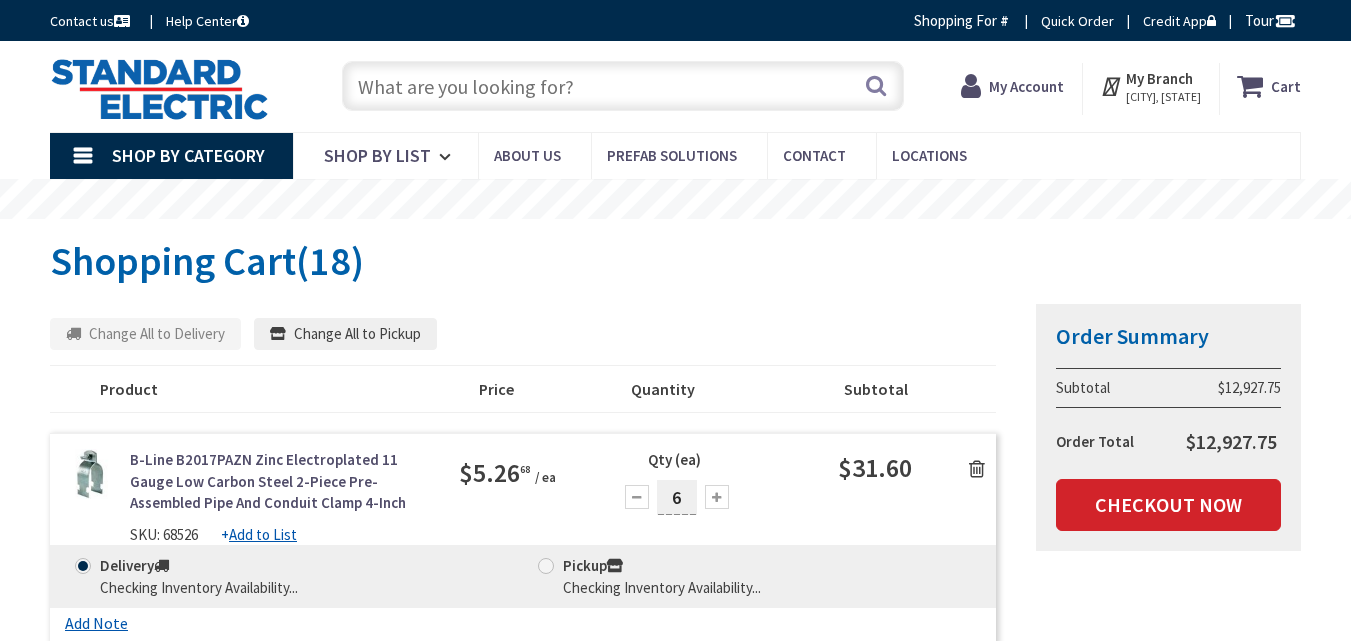 scroll, scrollTop: 0, scrollLeft: 0, axis: both 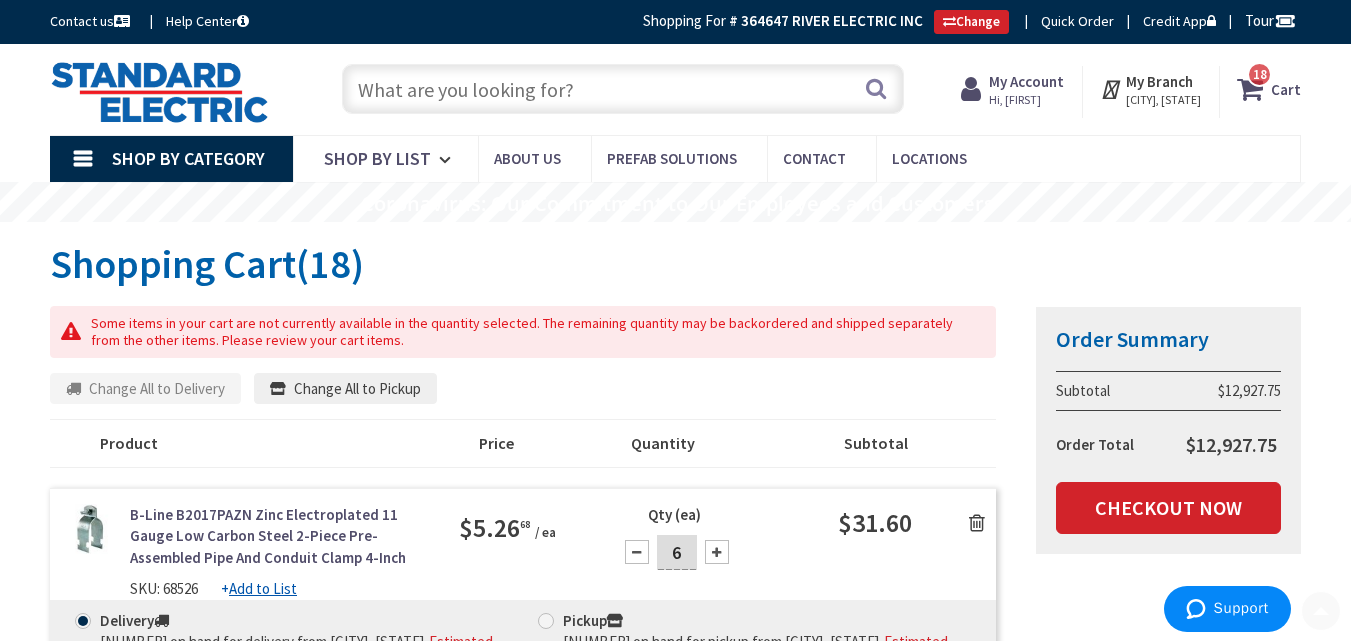 click on "Product
Price
Quantity
Subtotal" at bounding box center [540, 443] 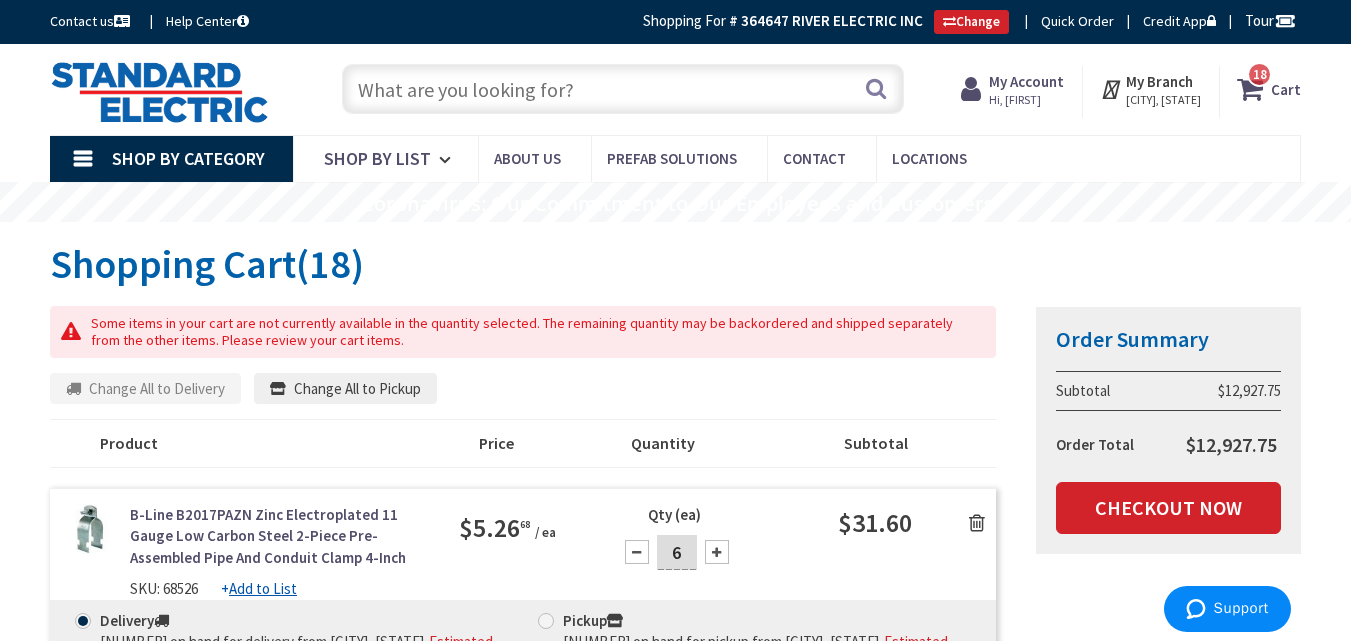 click at bounding box center (977, 523) 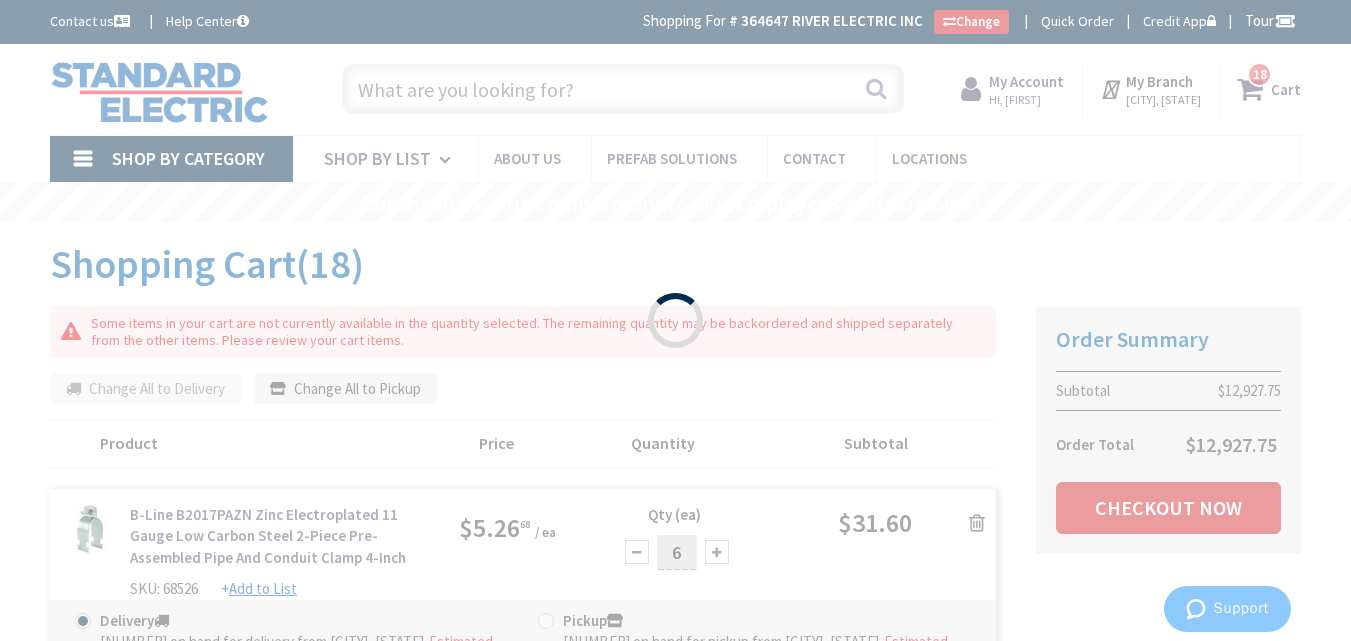 click on "Please wait..." at bounding box center (675, 320) 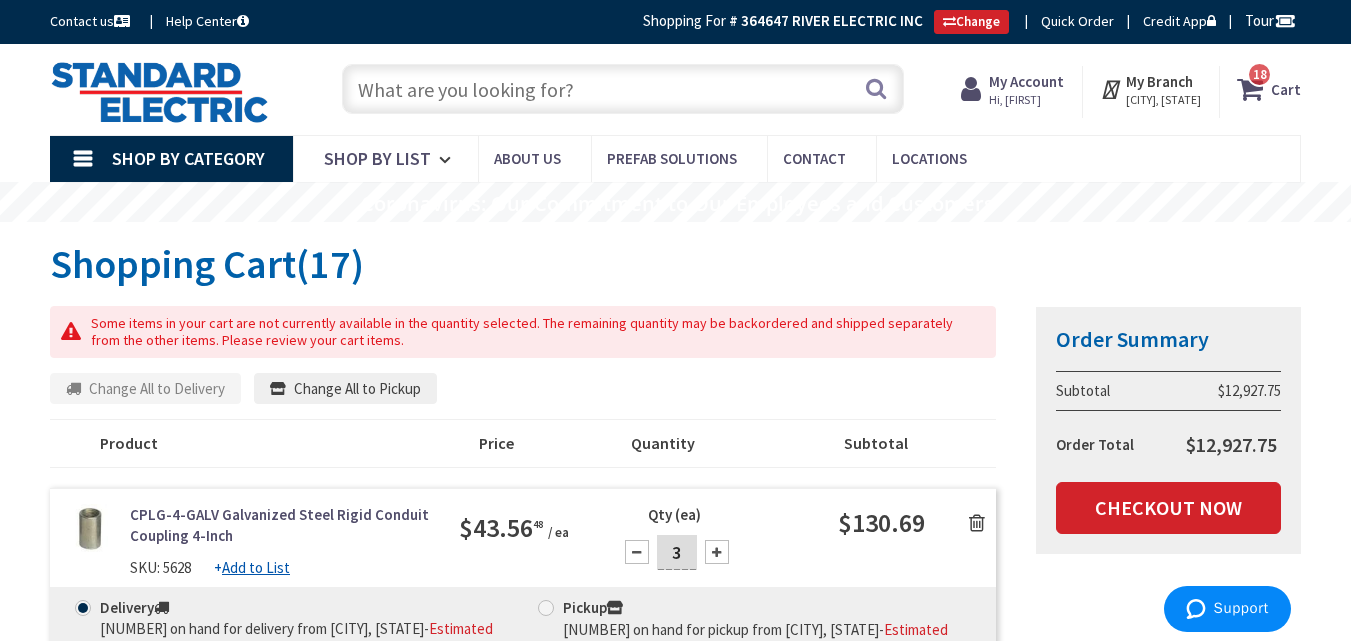 click at bounding box center [977, 523] 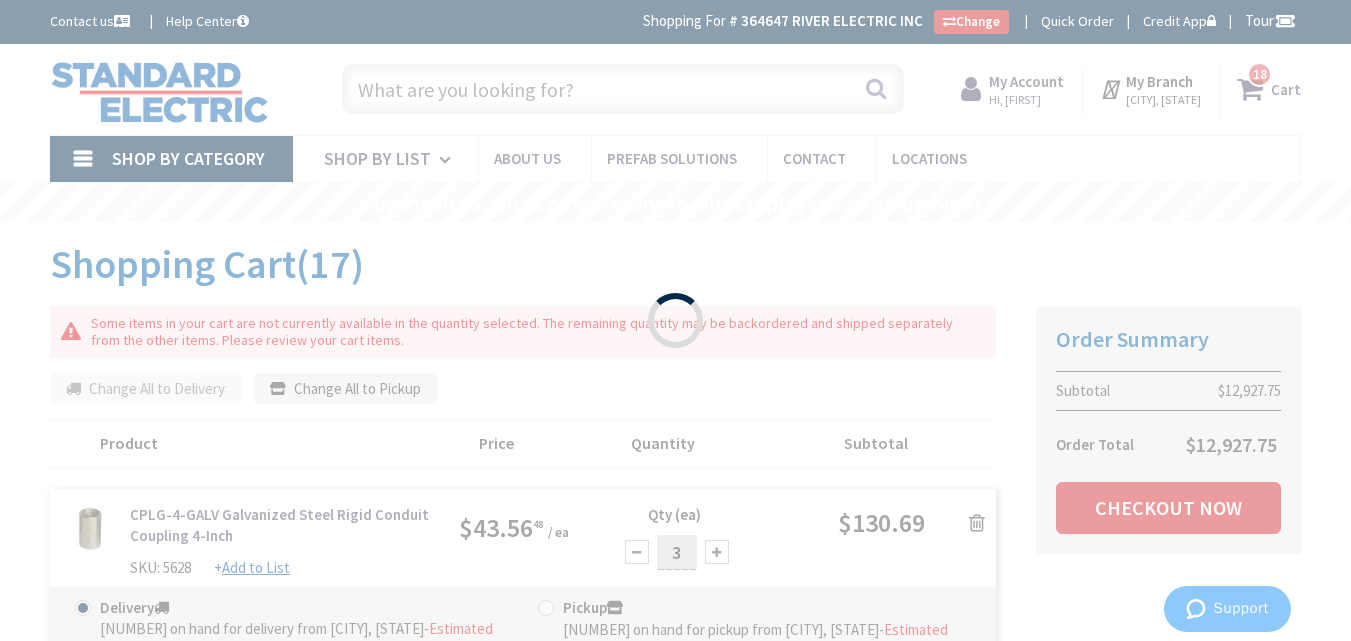 click on "Please wait..." at bounding box center (675, 320) 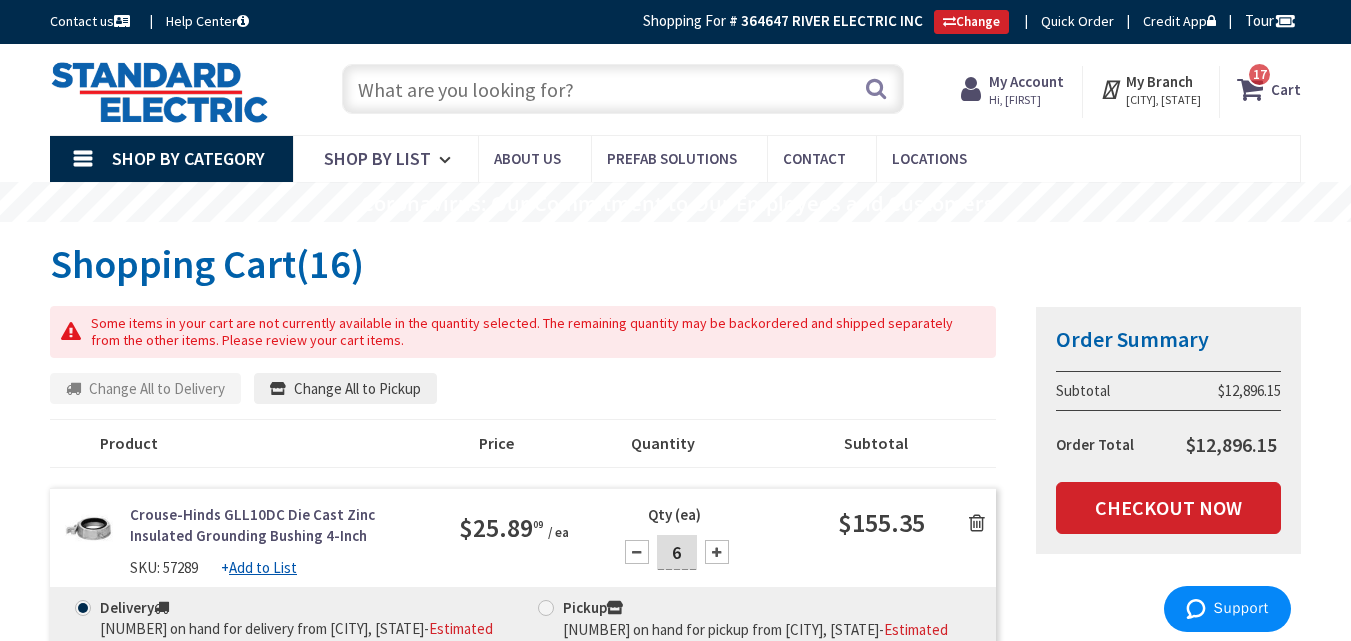 click at bounding box center [977, 523] 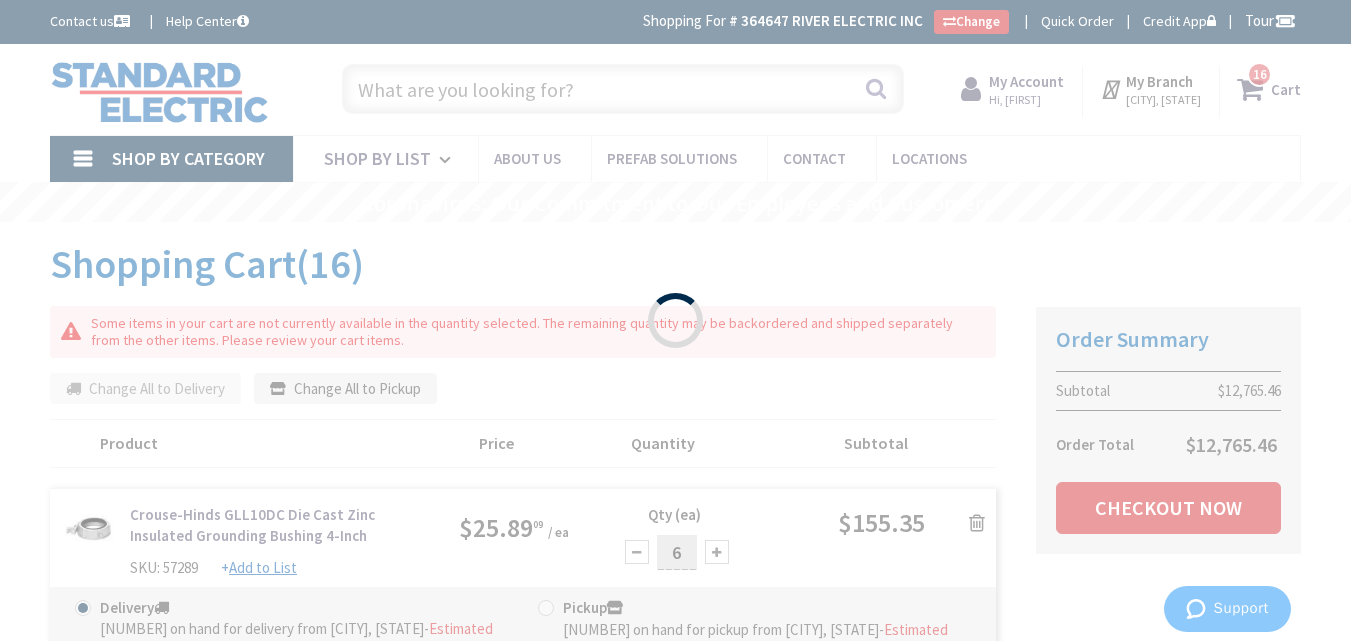 click on "Please wait..." at bounding box center (675, 320) 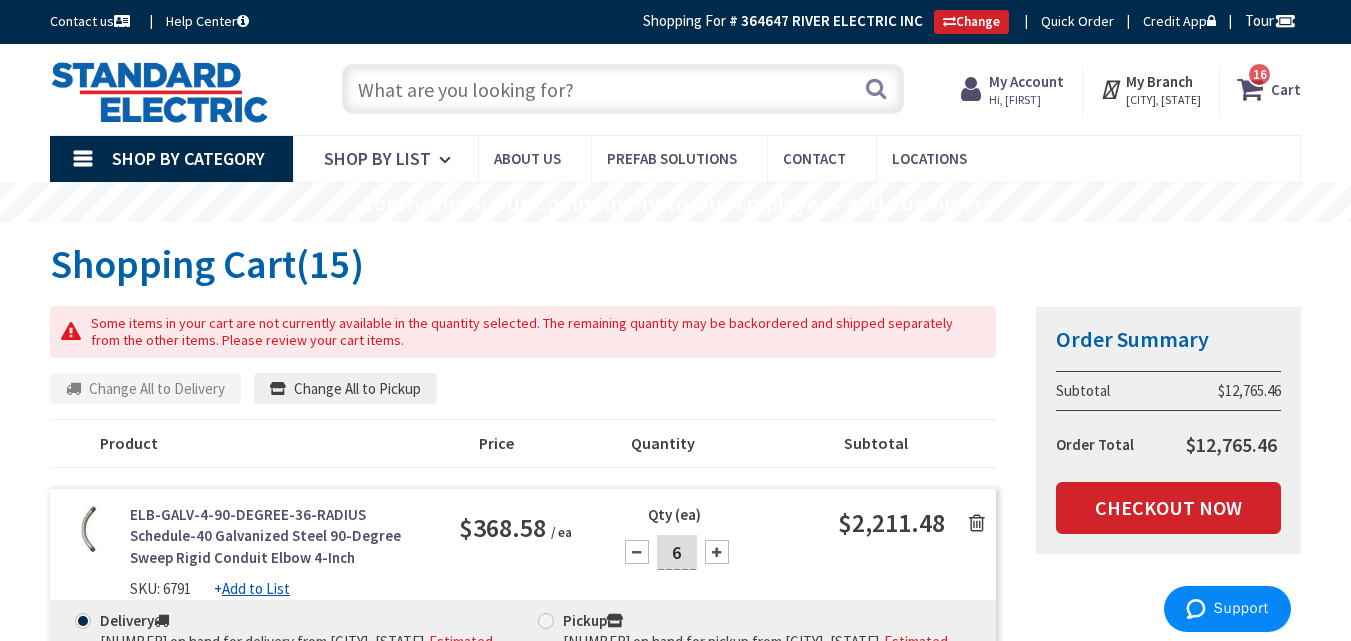 click at bounding box center [977, 523] 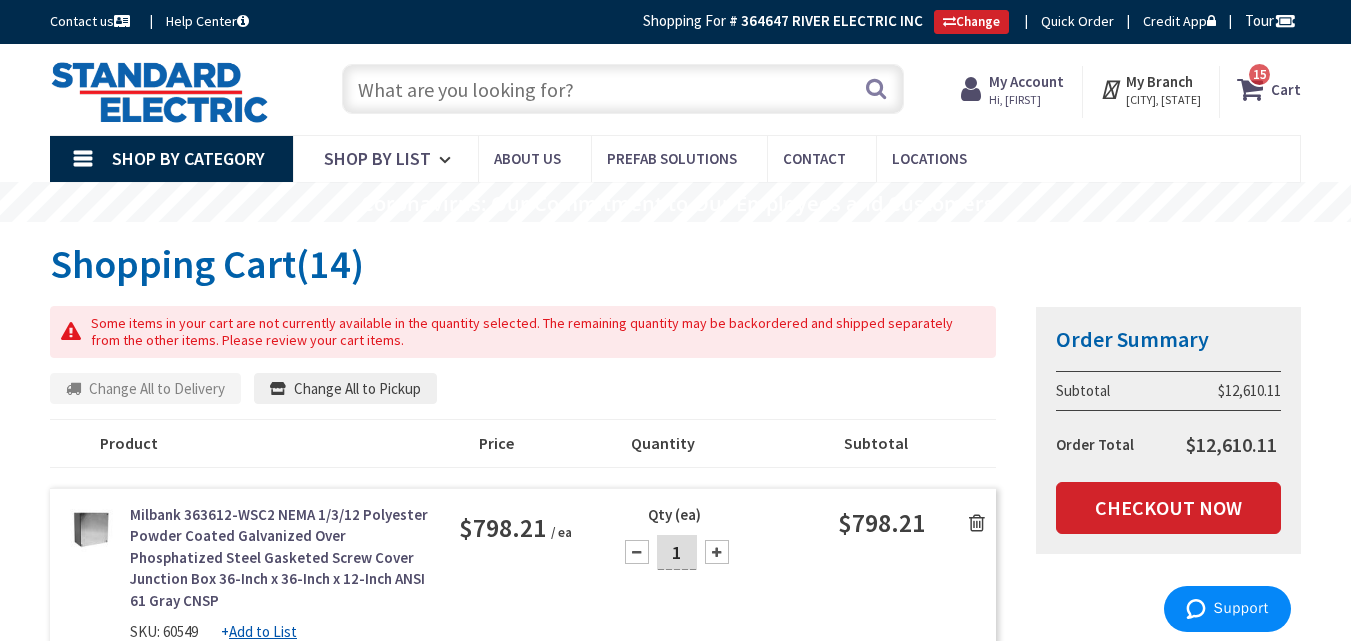 click at bounding box center (977, 523) 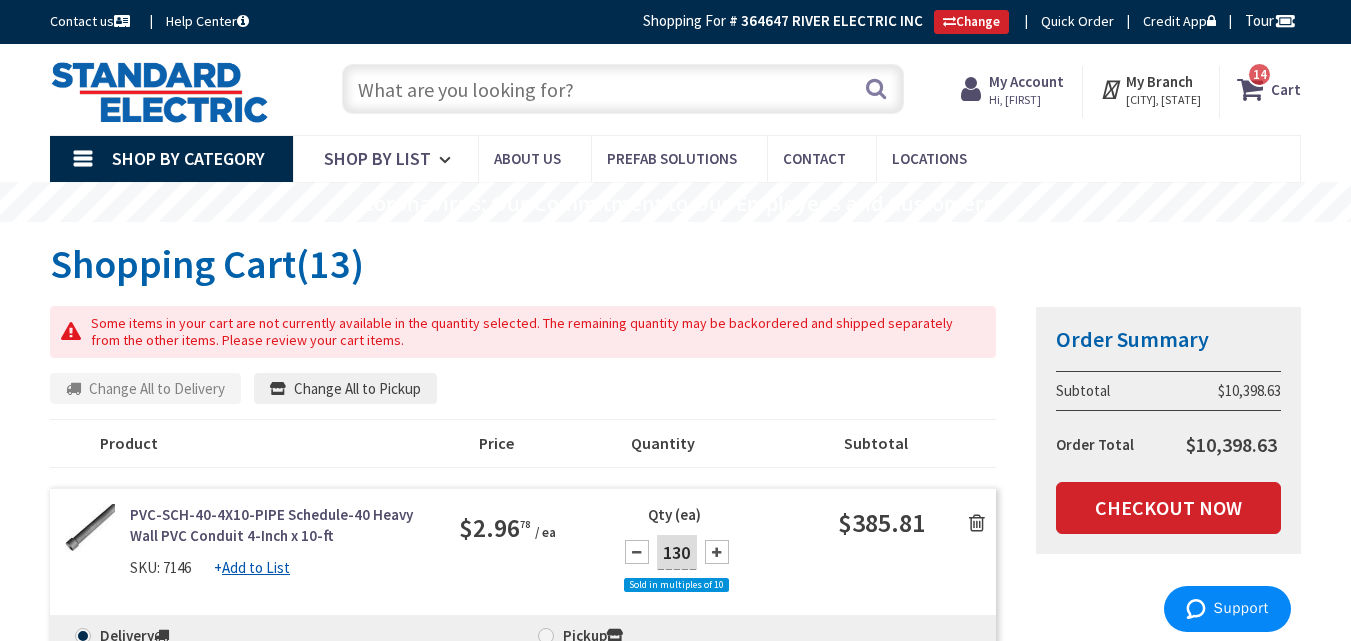 click at bounding box center (977, 523) 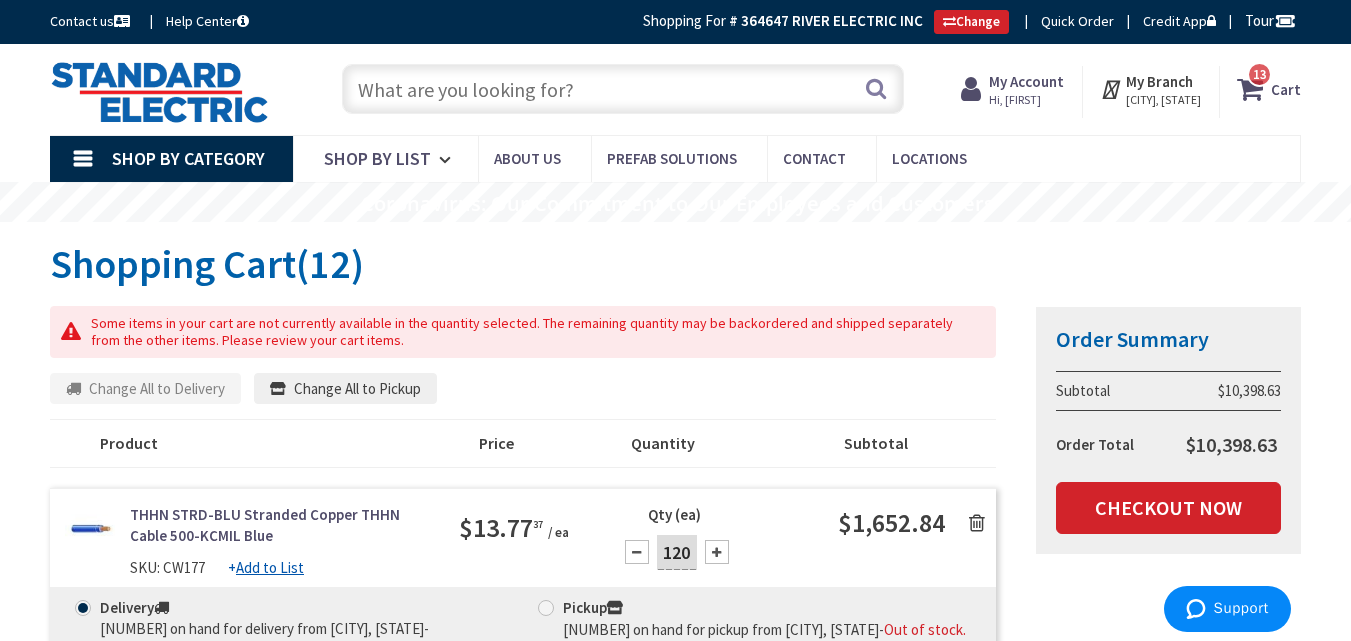 click at bounding box center [977, 523] 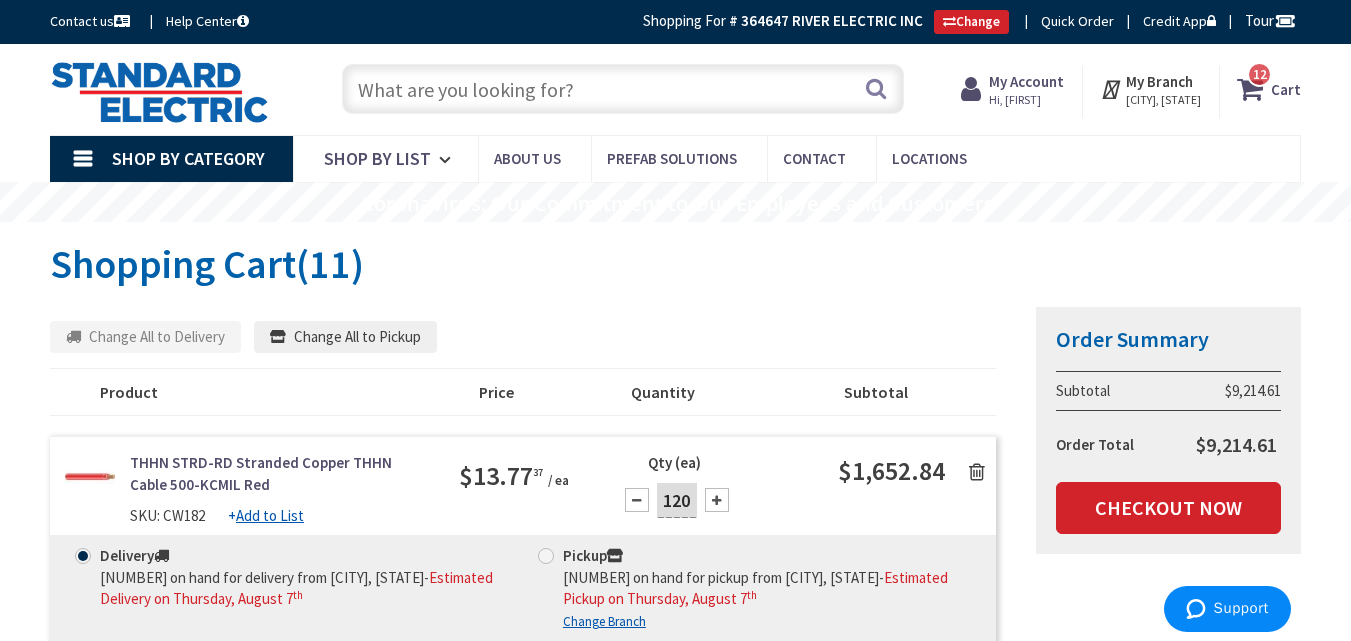 click on "THHN STRD-RD Stranded Copper THHN Cable 500-KCMIL Red
SKU: CW182
+   Add to List
$13.77 37" at bounding box center (523, 493) 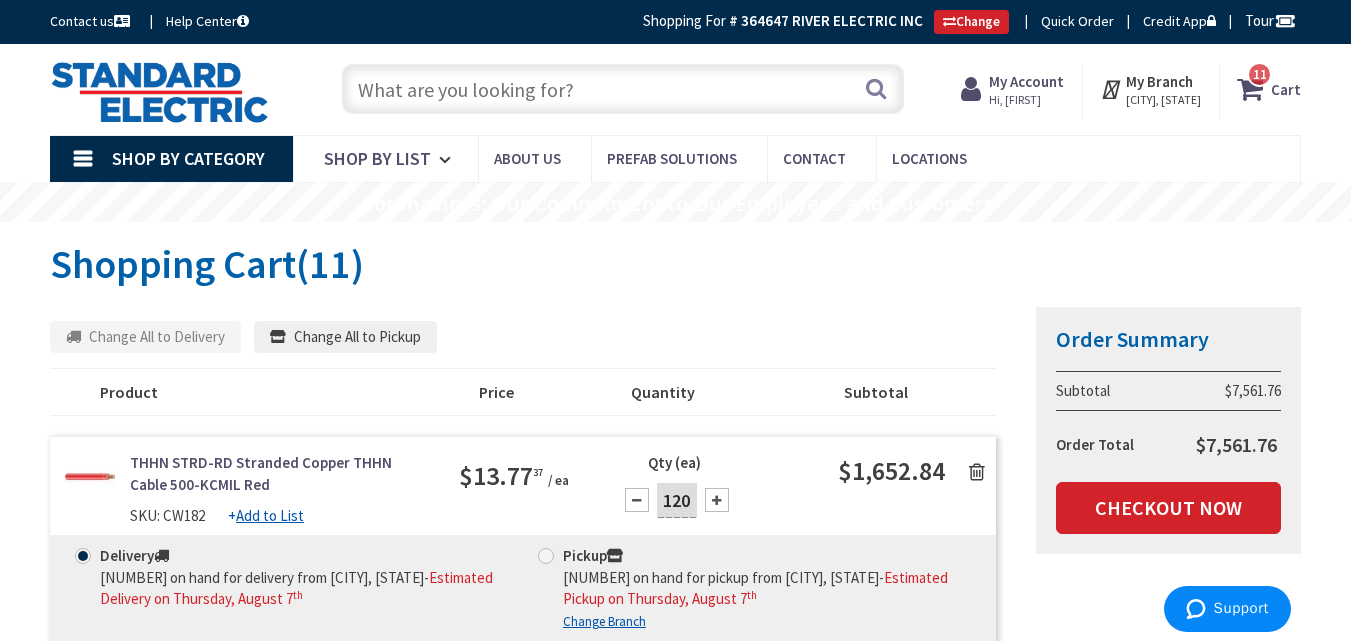 click at bounding box center [977, 472] 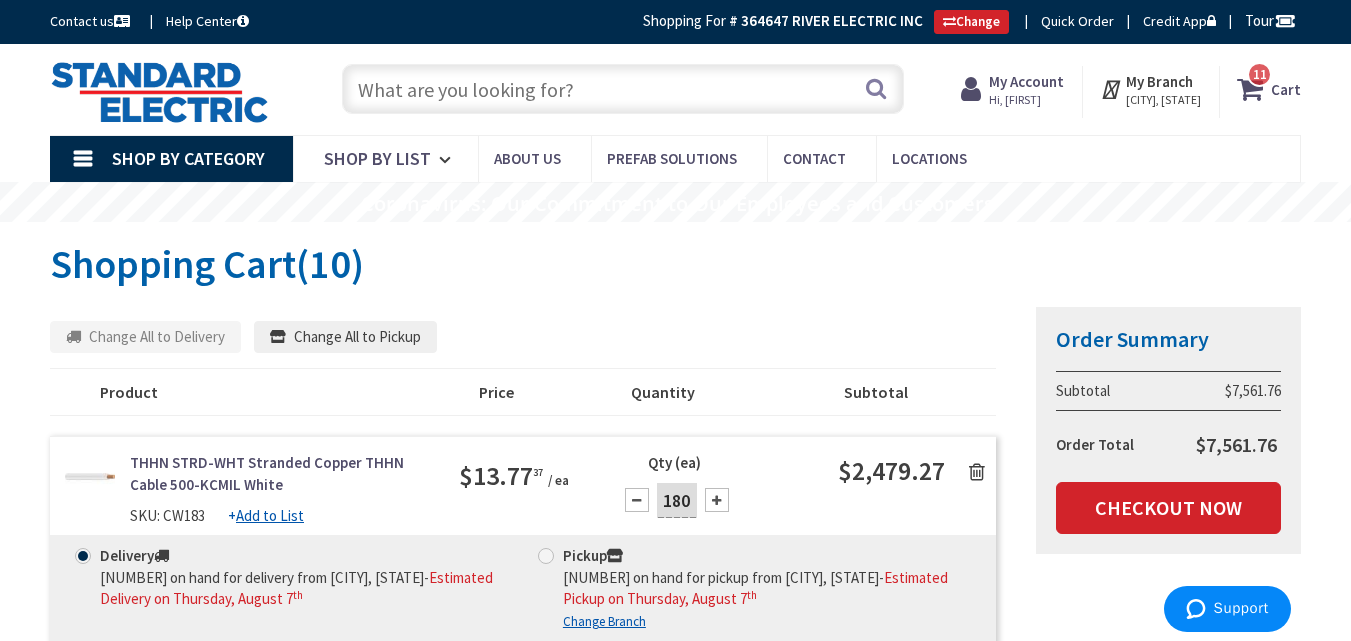 click at bounding box center (977, 472) 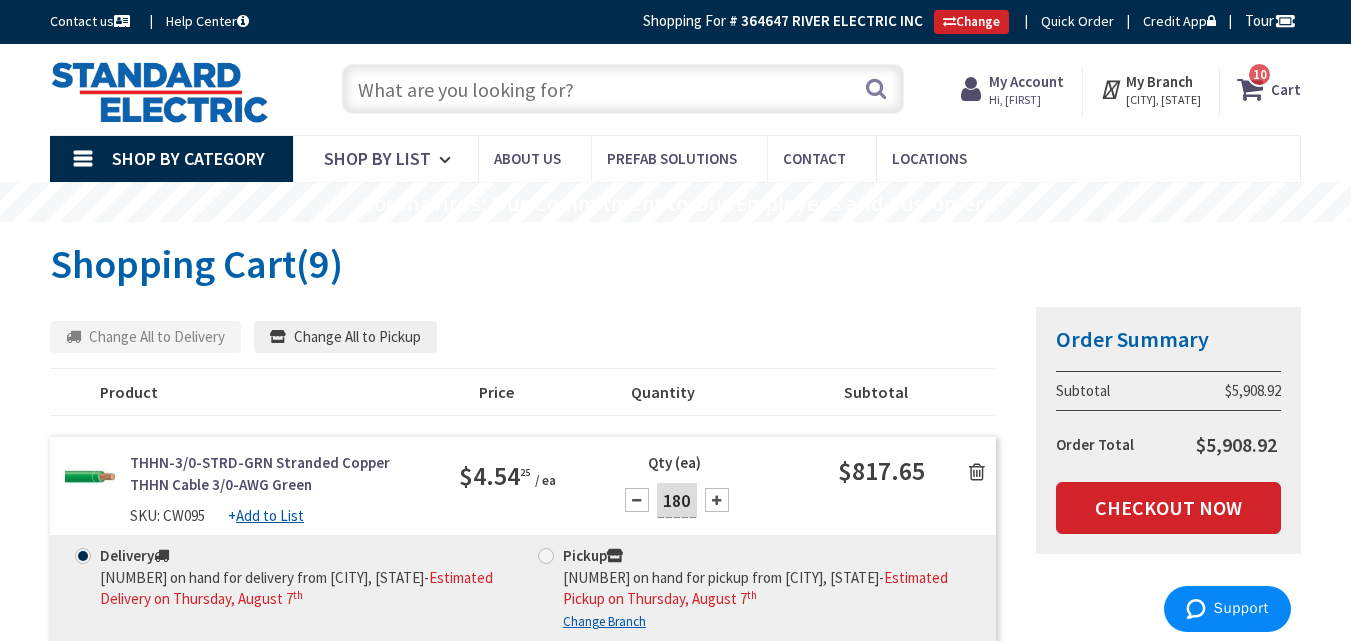 click at bounding box center [977, 472] 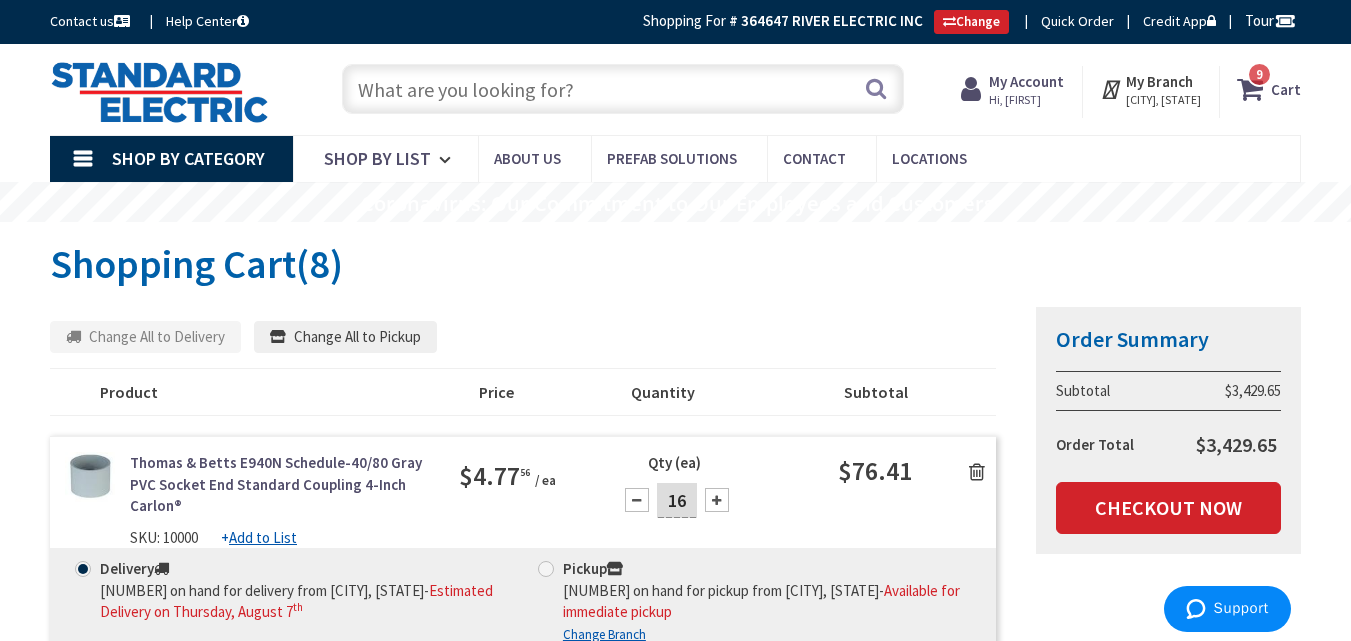 click at bounding box center (977, 472) 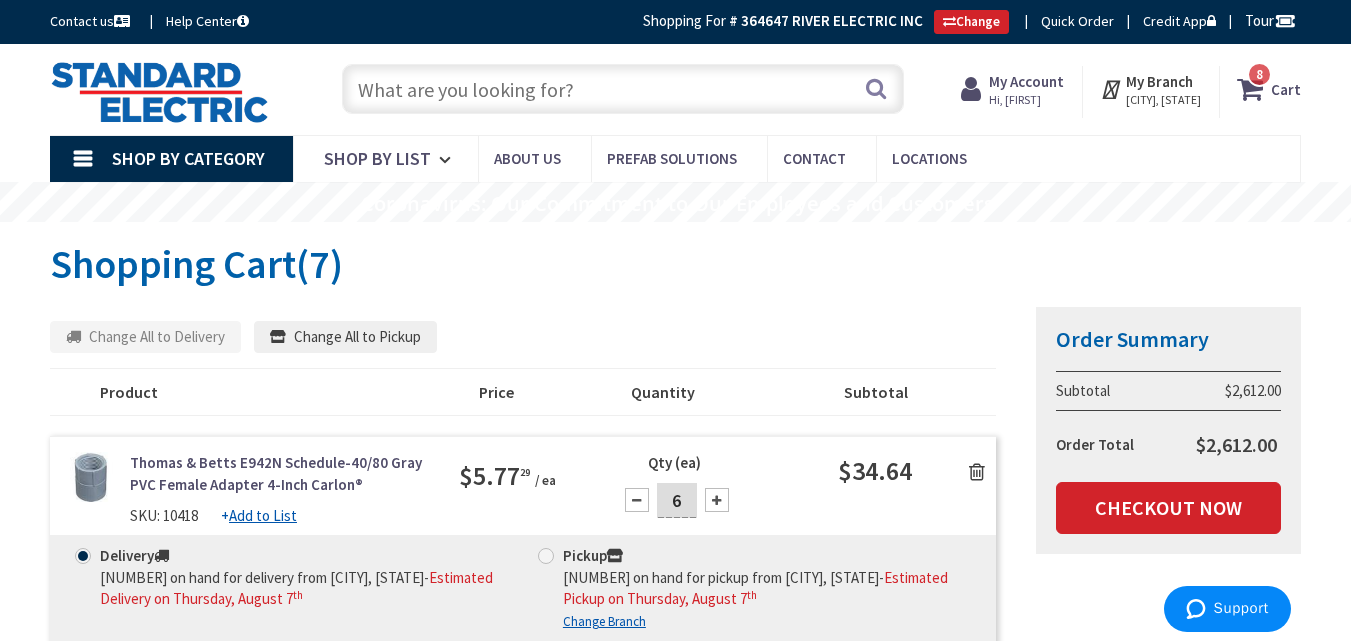 click at bounding box center [977, 472] 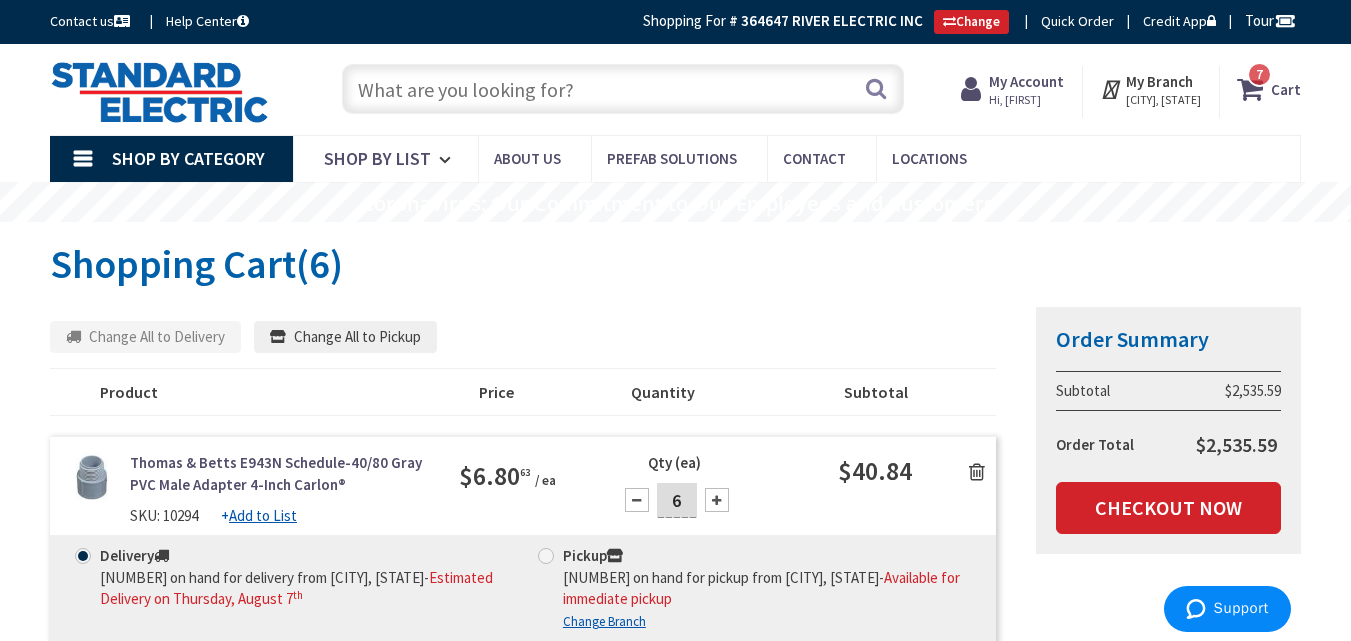 click at bounding box center (977, 472) 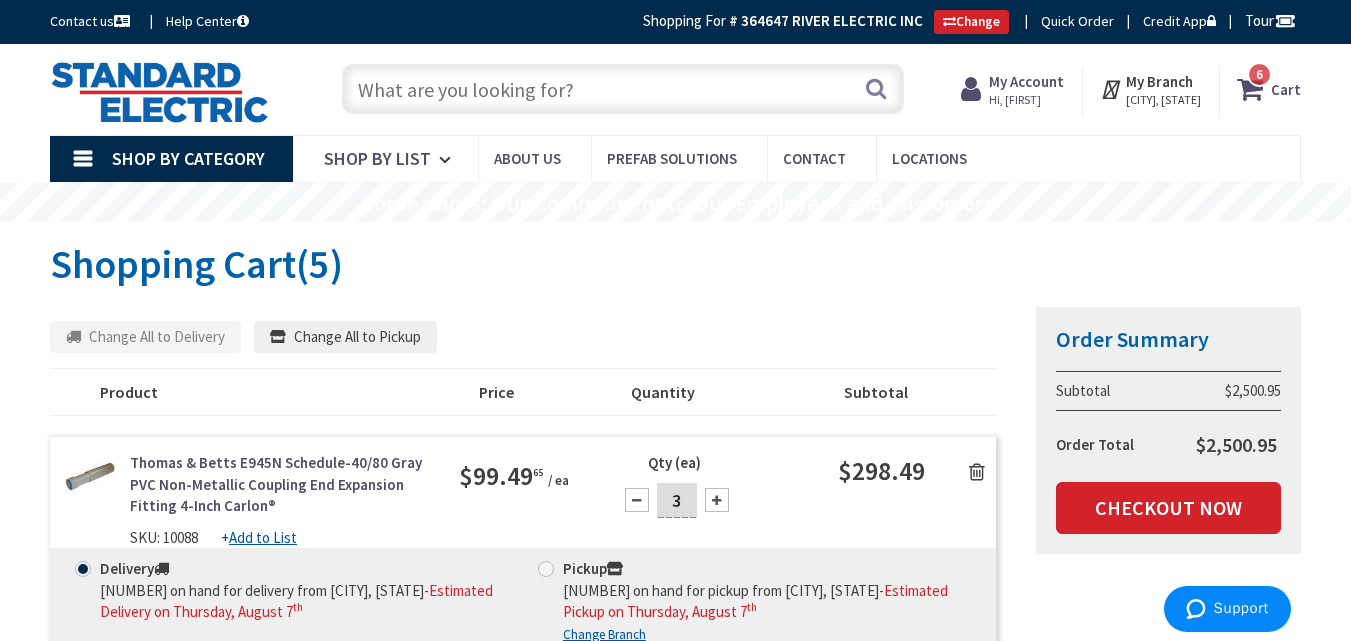 click at bounding box center (977, 472) 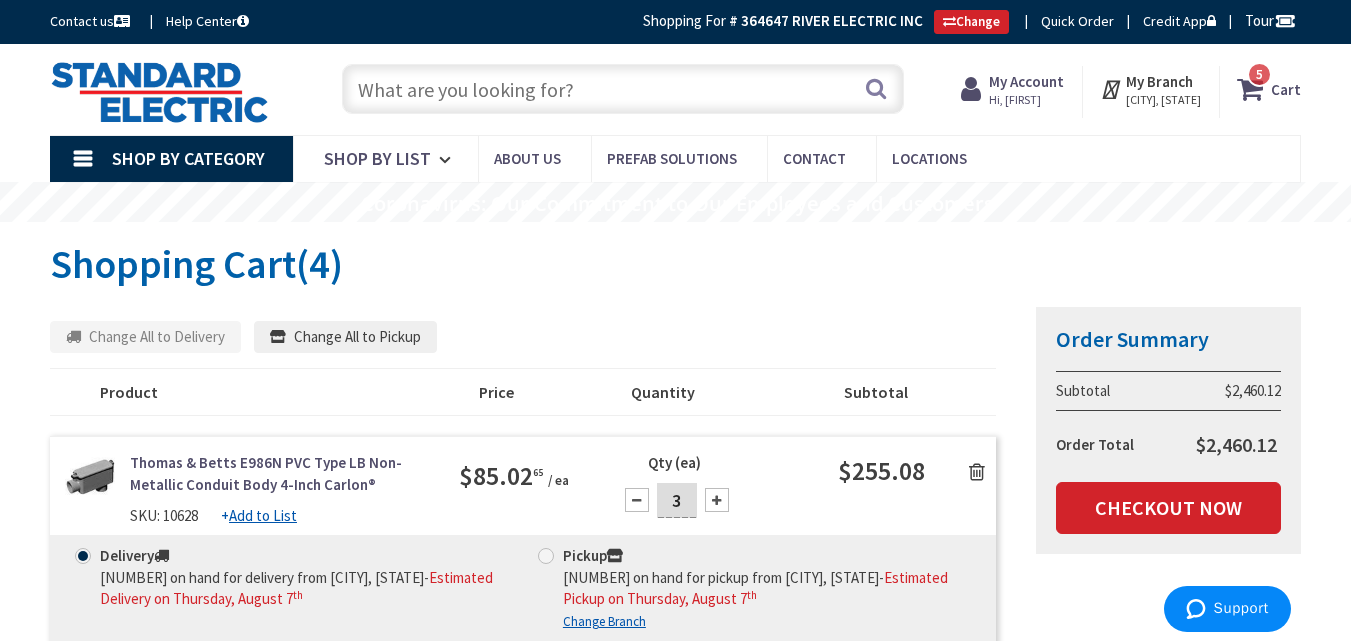 click at bounding box center [977, 472] 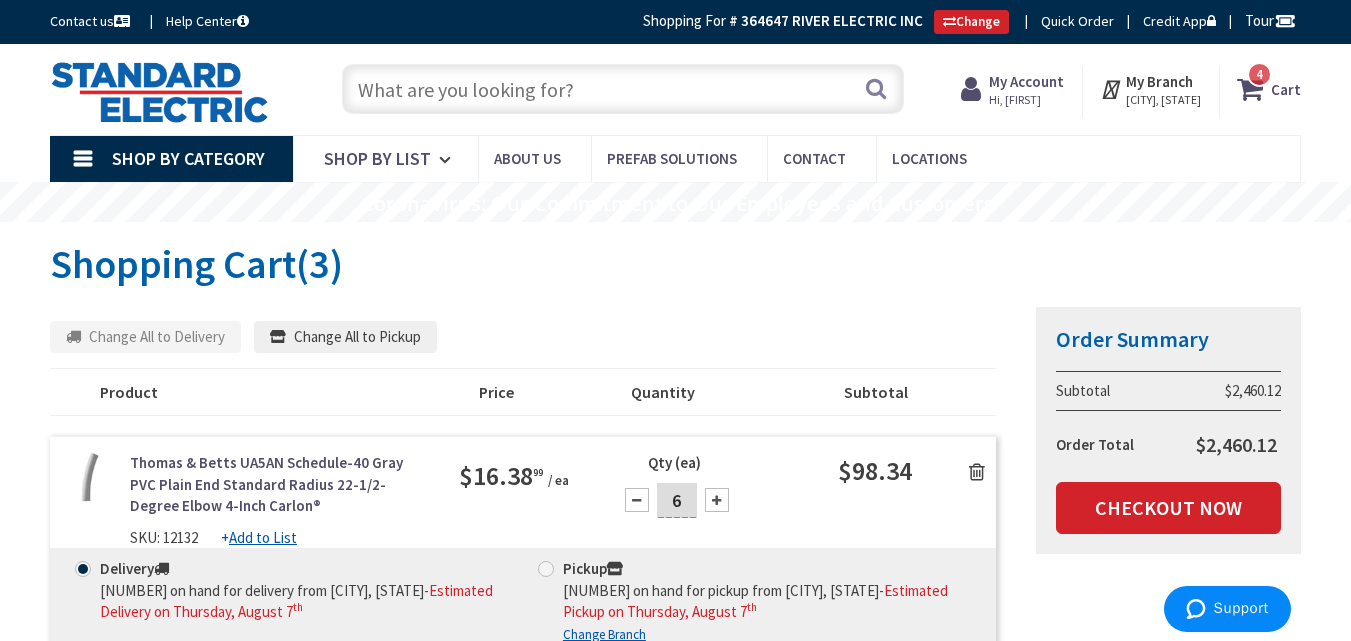 click at bounding box center (977, 472) 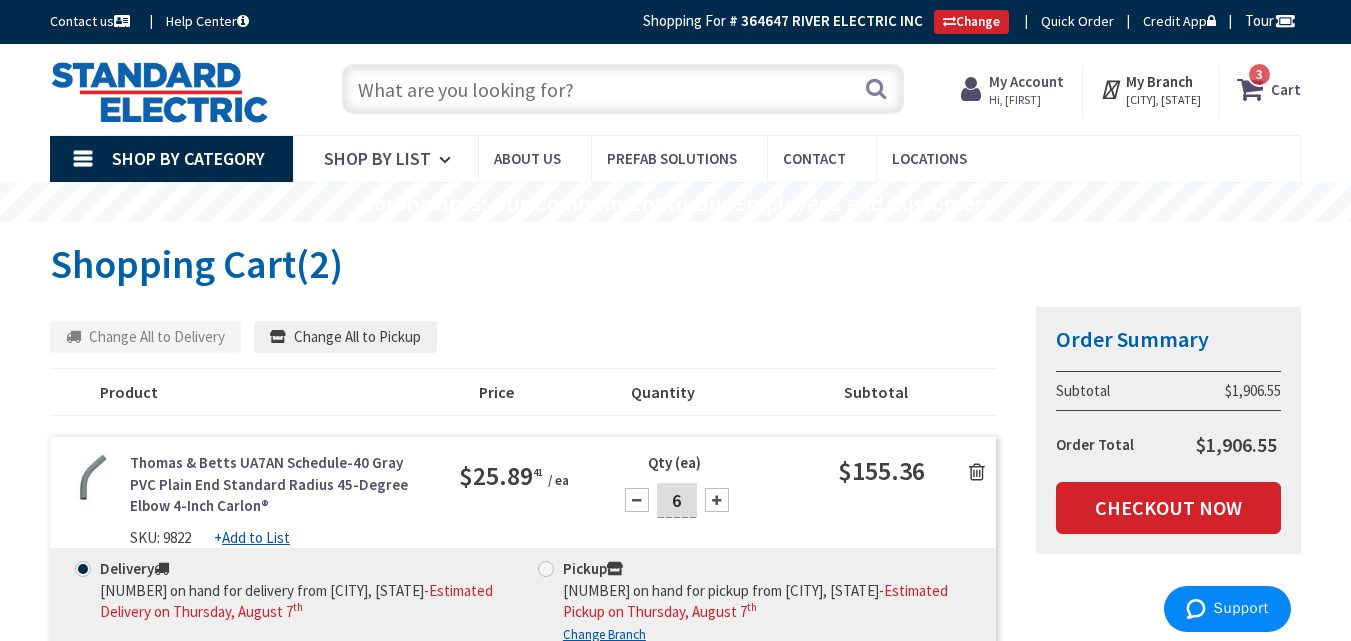 click at bounding box center (977, 472) 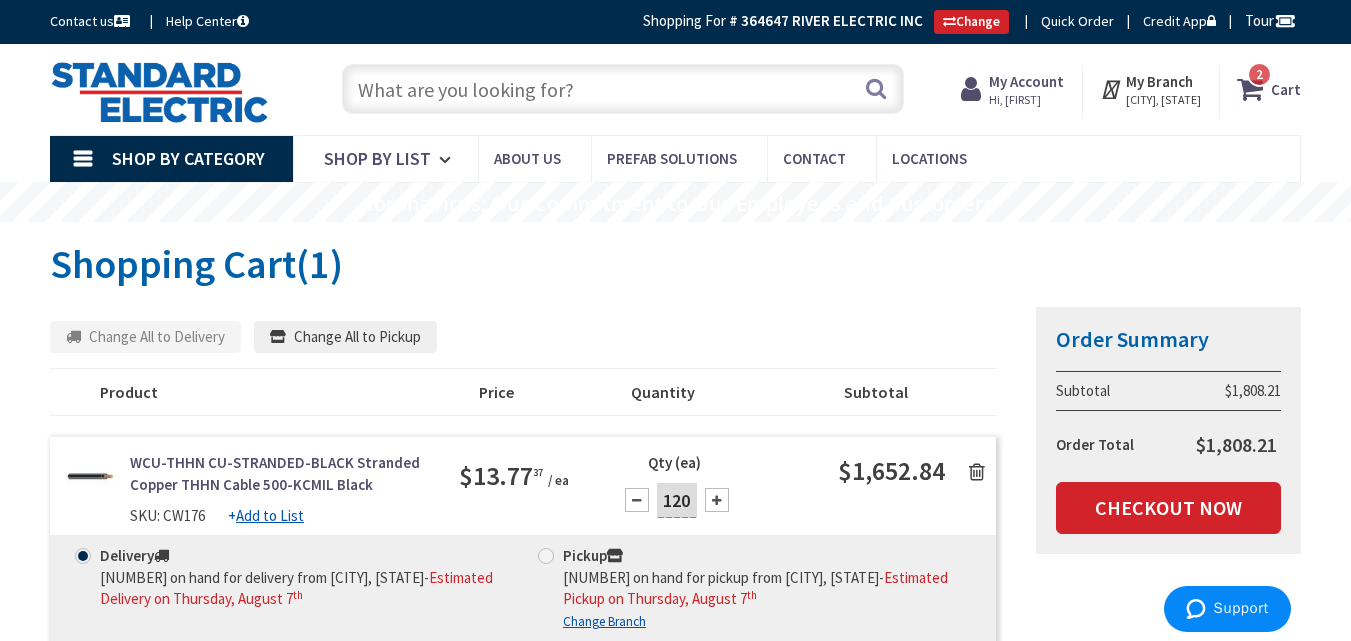 click at bounding box center (977, 472) 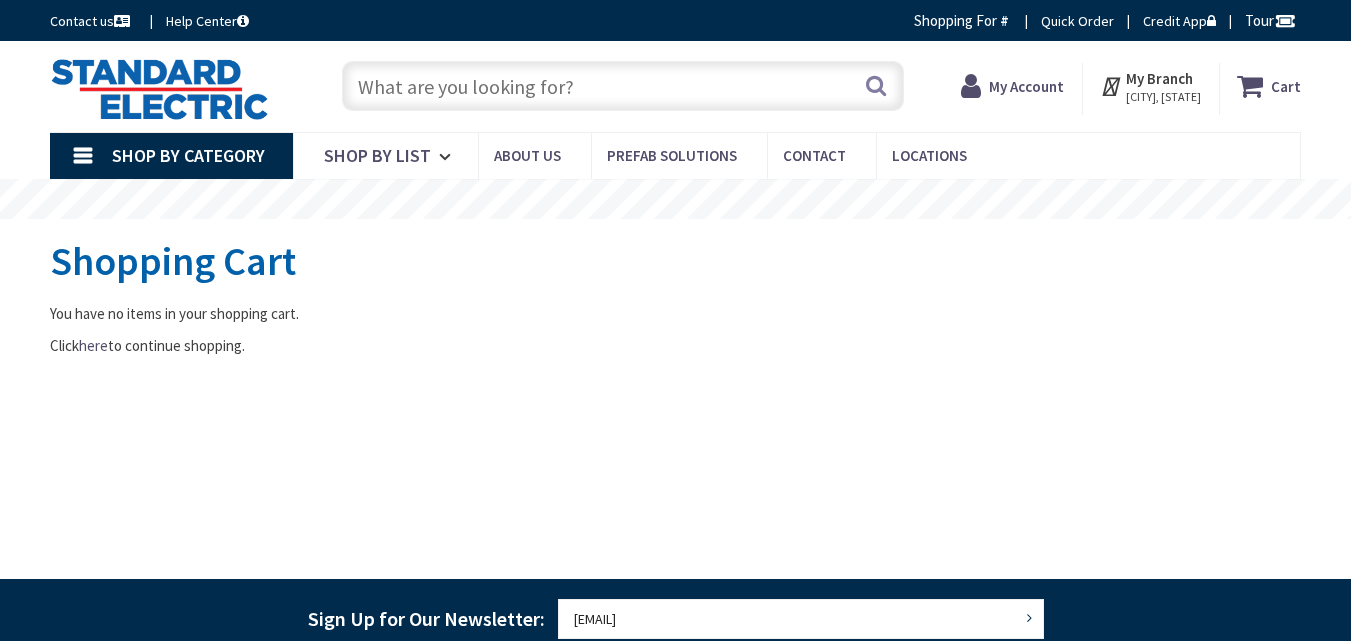 scroll, scrollTop: 0, scrollLeft: 0, axis: both 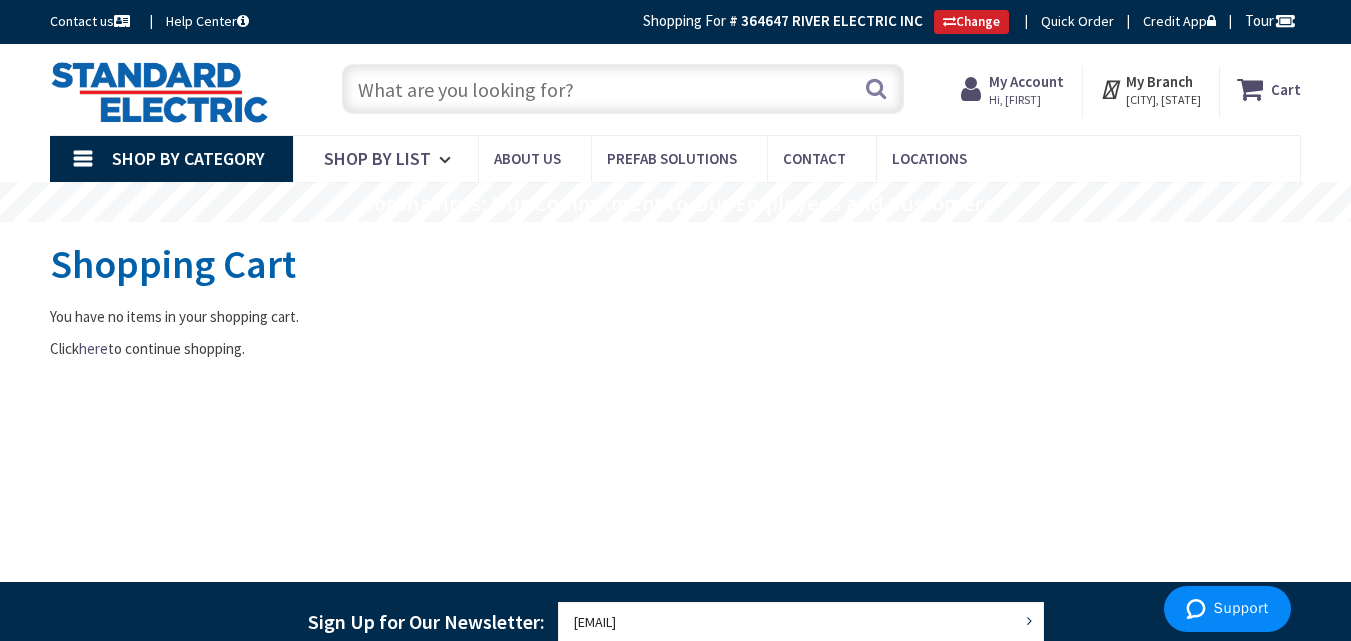click at bounding box center (623, 89) 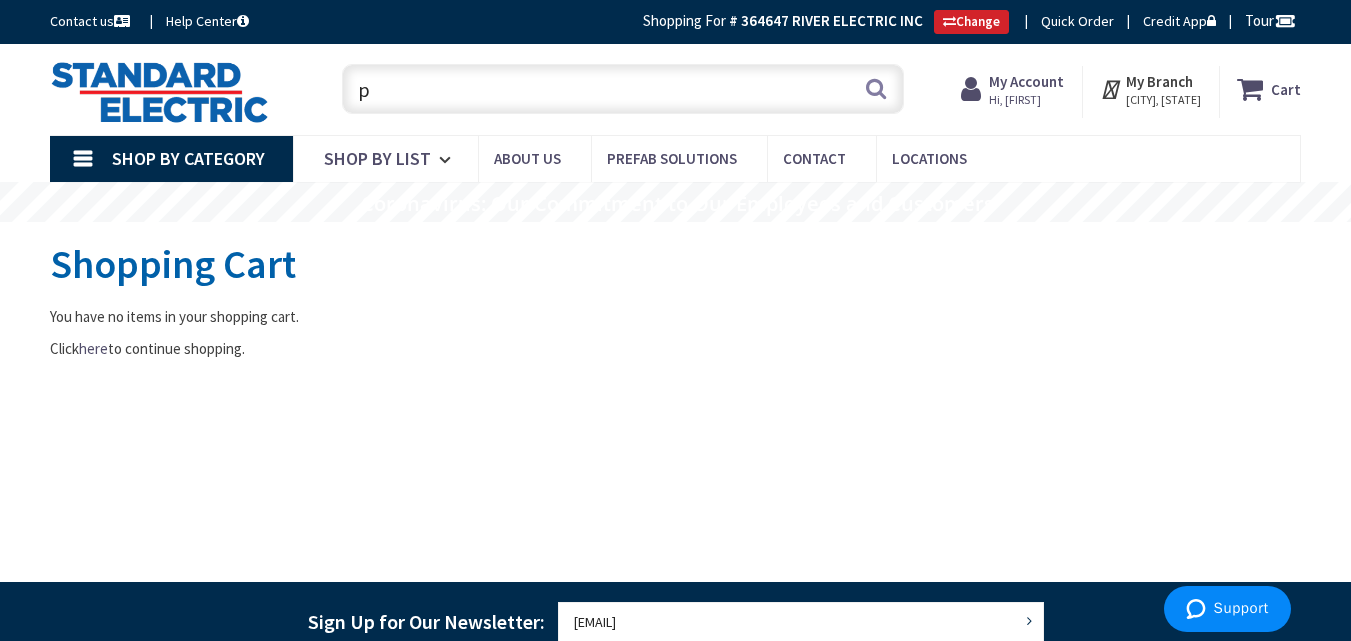 click on "p" at bounding box center [623, 89] 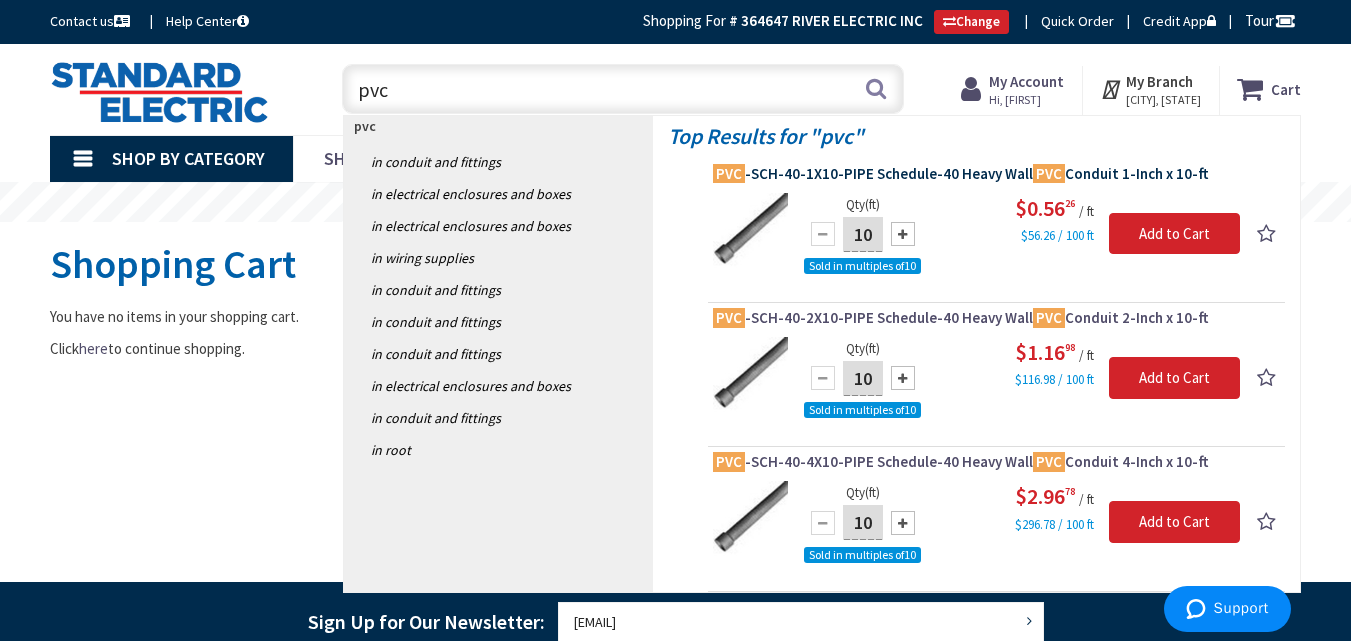 type on "pvc" 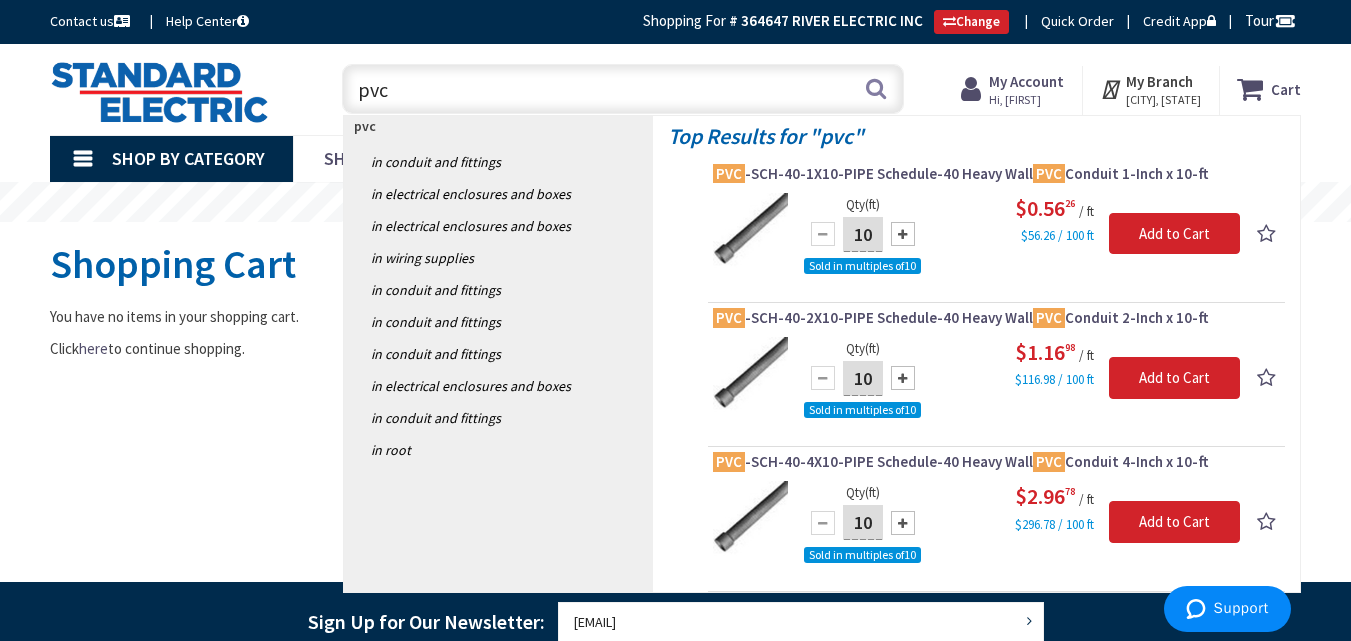 click on "PVC -SCH-40-1X10-PIPE Schedule-40 Heavy Wall  PVC  Conduit 1-Inch x 10-ft" at bounding box center [996, 174] 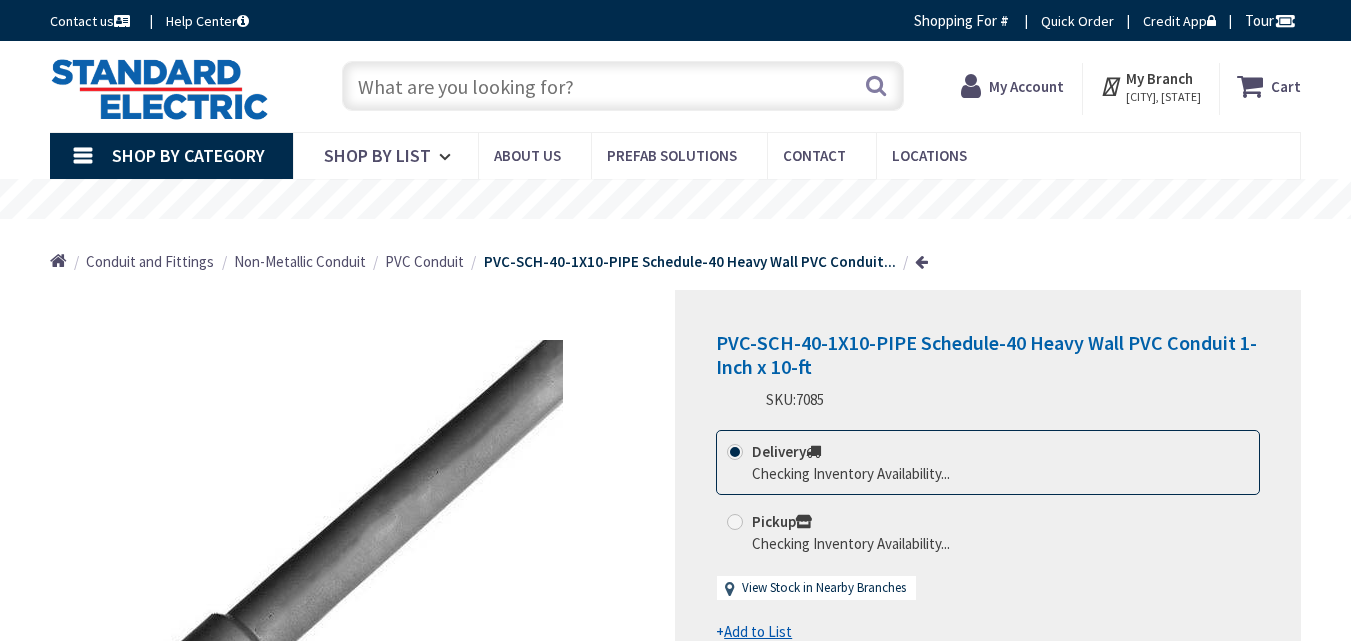 scroll, scrollTop: 0, scrollLeft: 0, axis: both 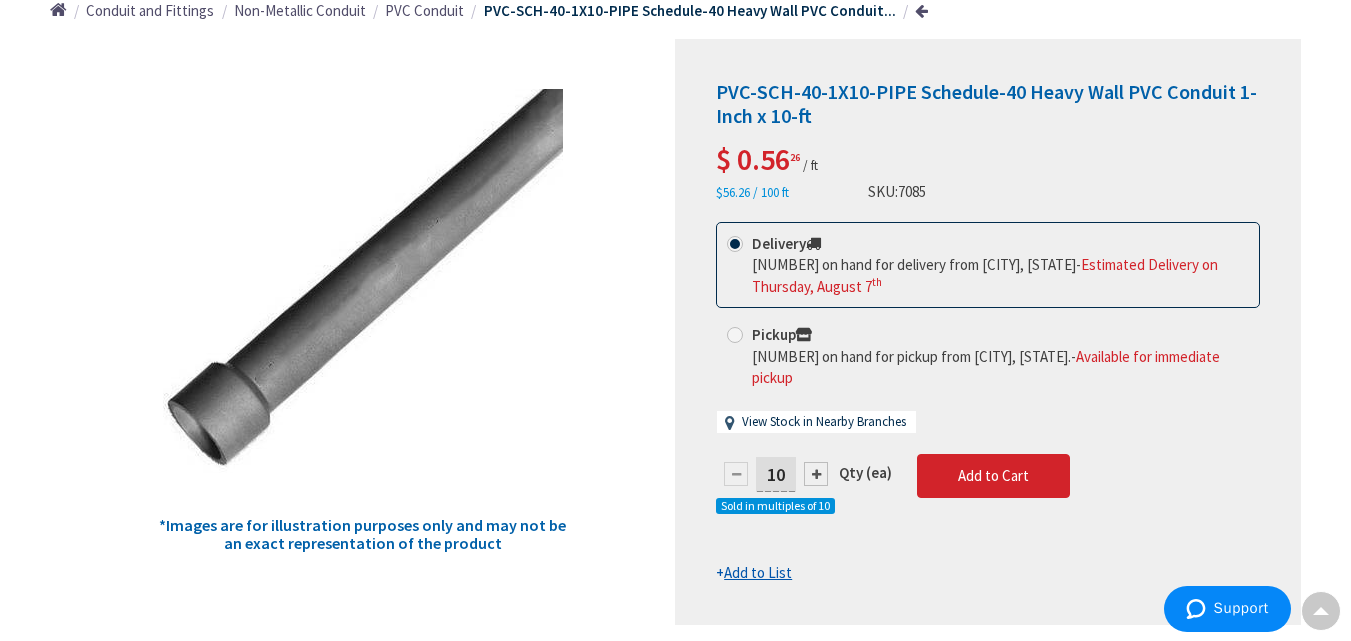 click at bounding box center (736, 474) 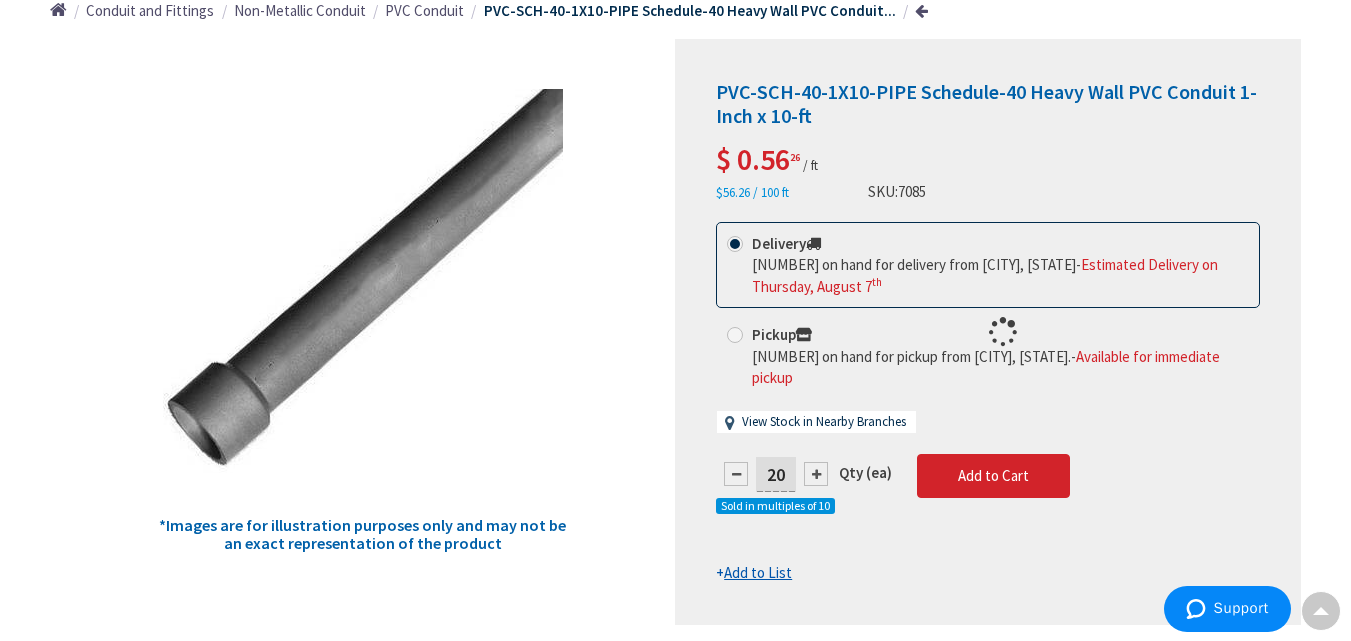 click at bounding box center [988, 332] 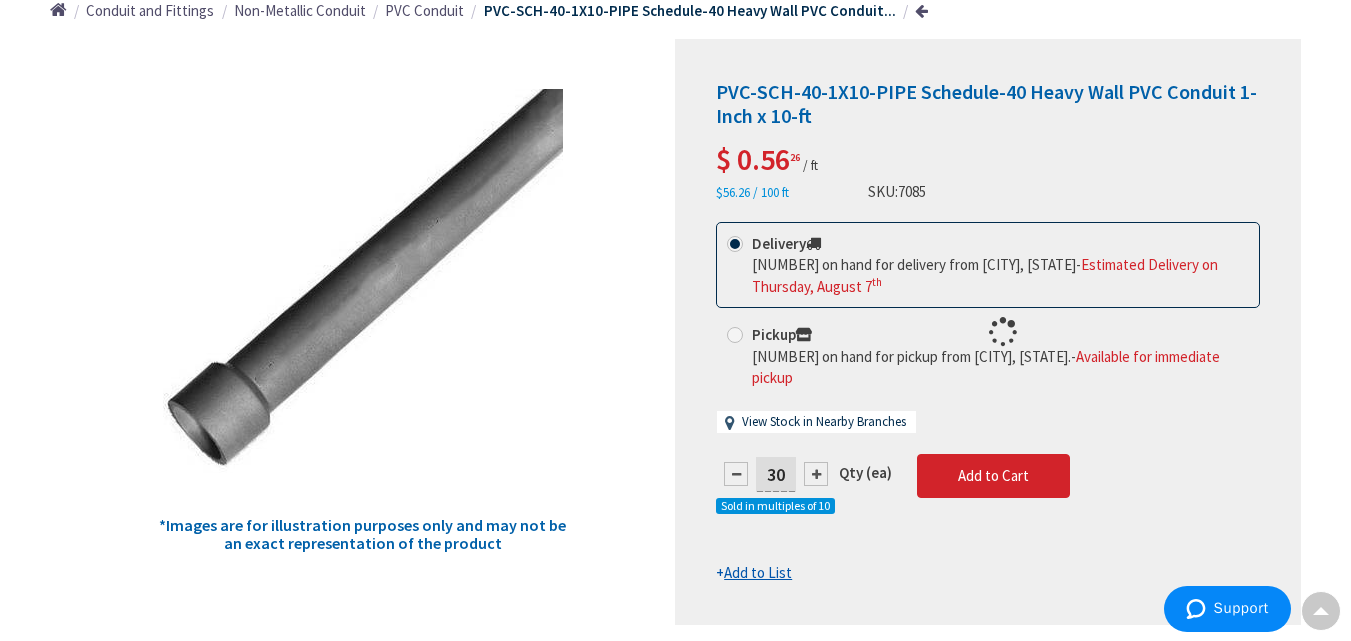 click at bounding box center (988, 332) 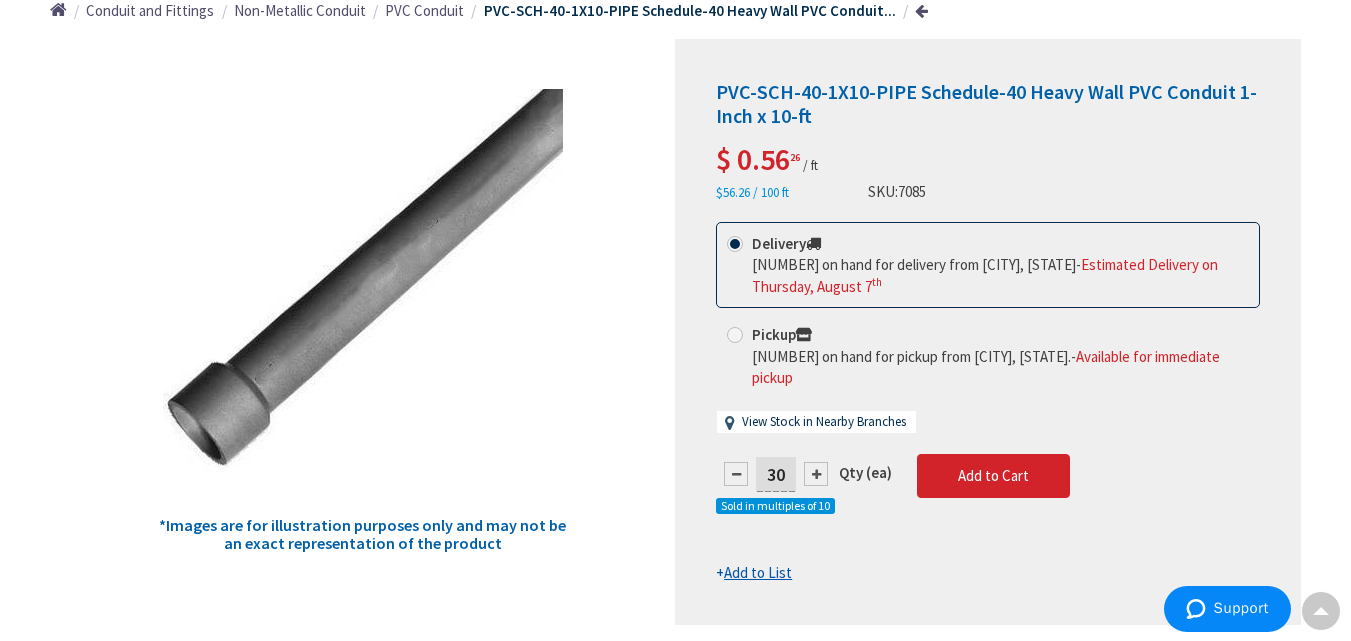 click at bounding box center (816, 474) 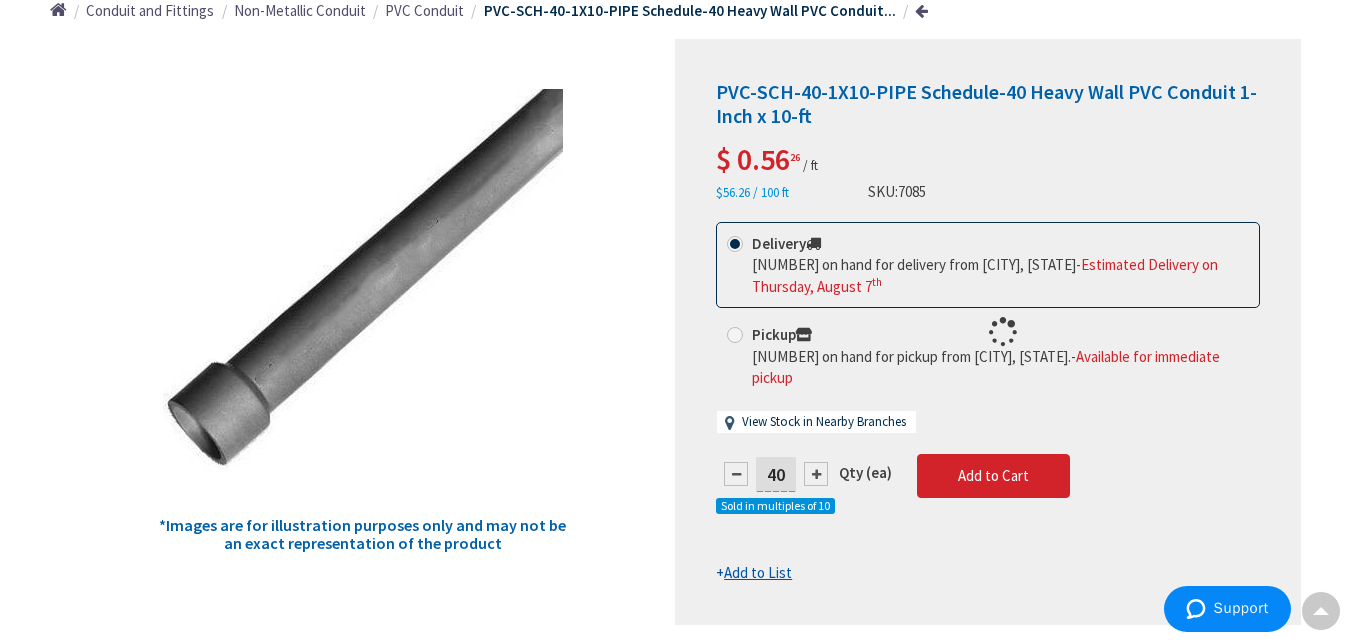 click at bounding box center [988, 332] 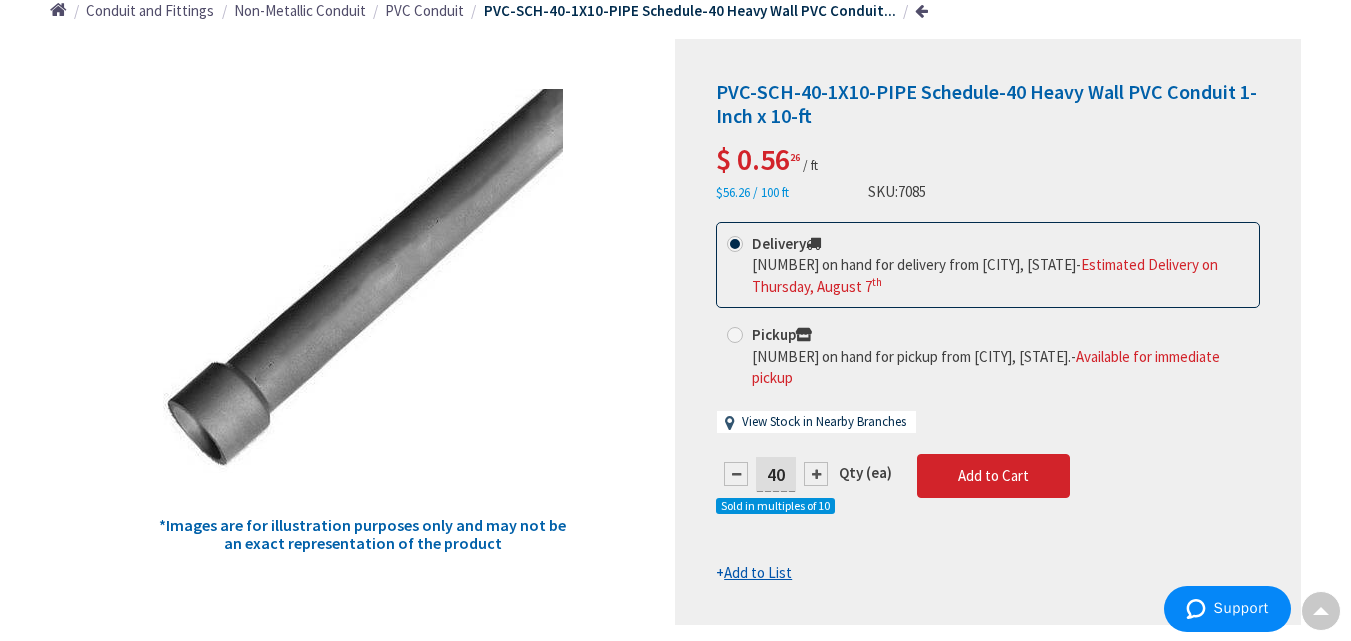 click on "40" at bounding box center (776, 474) 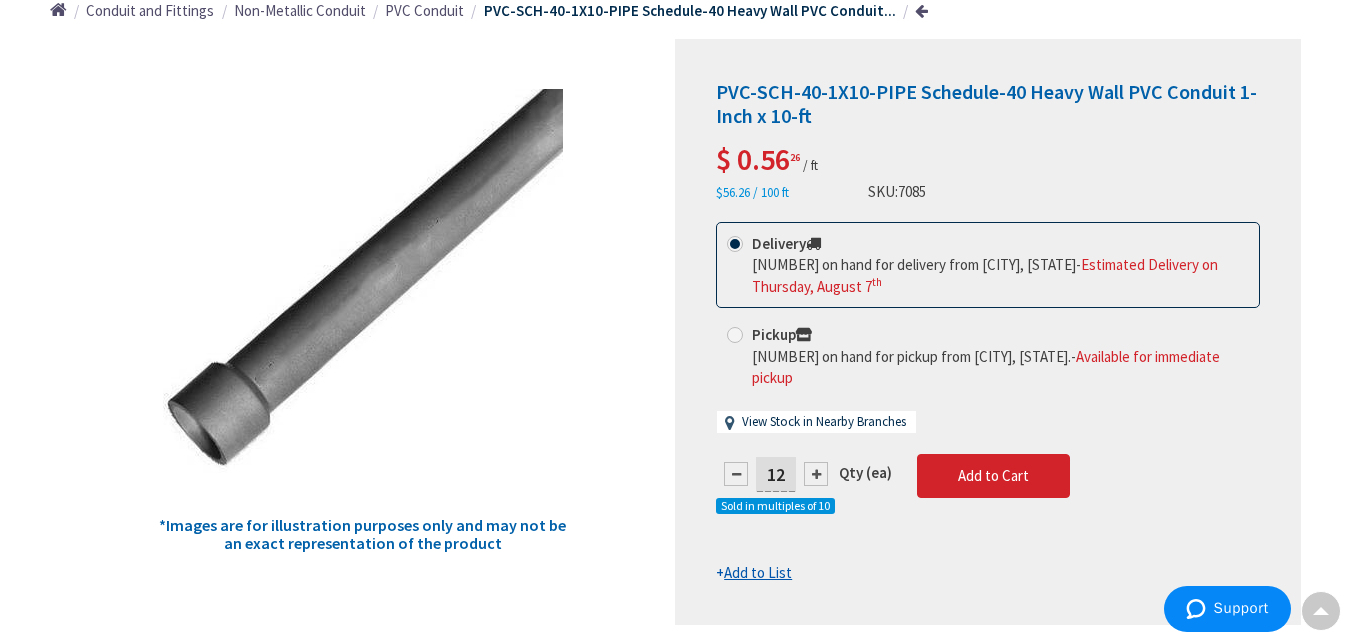 type on "1" 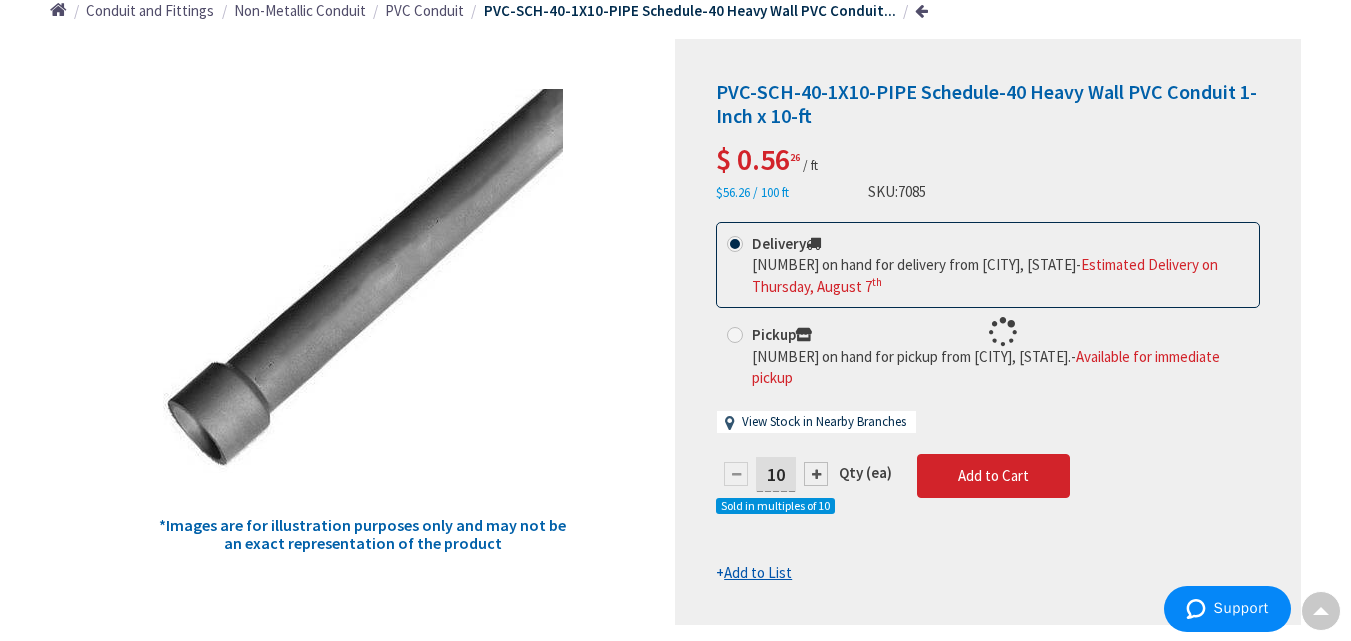 click on "PVC-SCH-40-1X10-PIPE Schedule-40 Heavy Wall PVC Conduit 1-Inch x 10-ft
$
0.56 26
/ ft
$56.26 / 100 ft
SKU:                 7085
This product is Discontinued
Delivery
th" at bounding box center (988, 332) 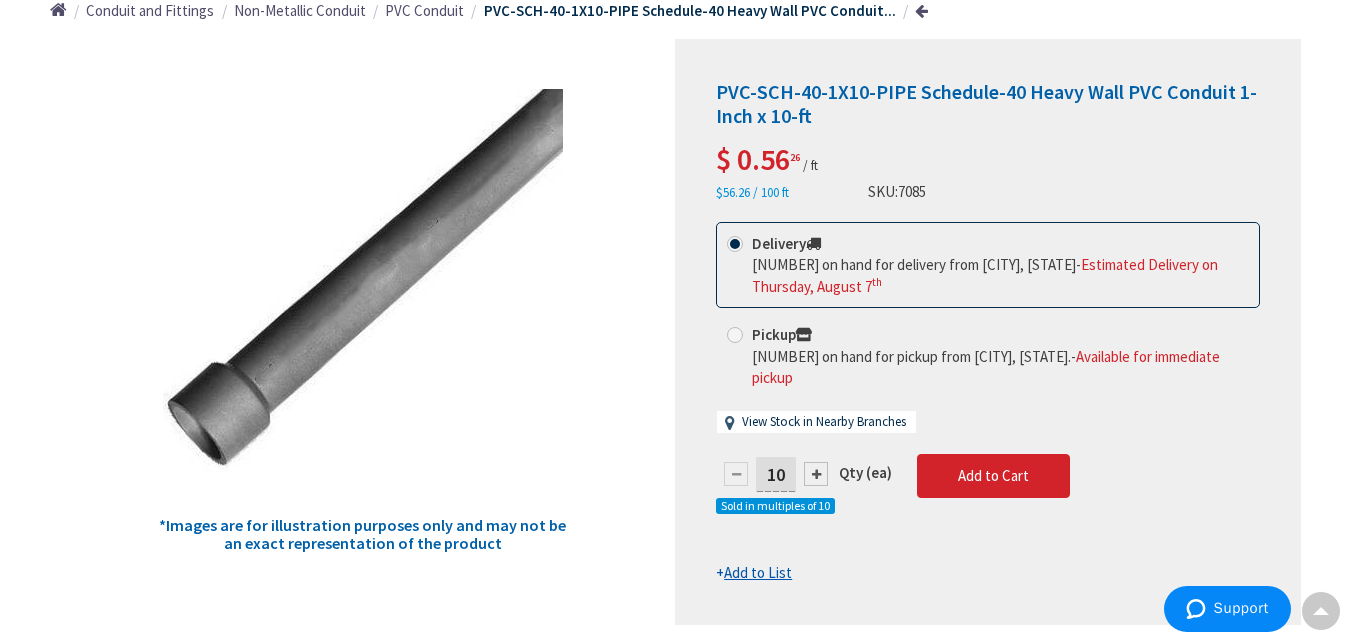 click on "10" at bounding box center [776, 474] 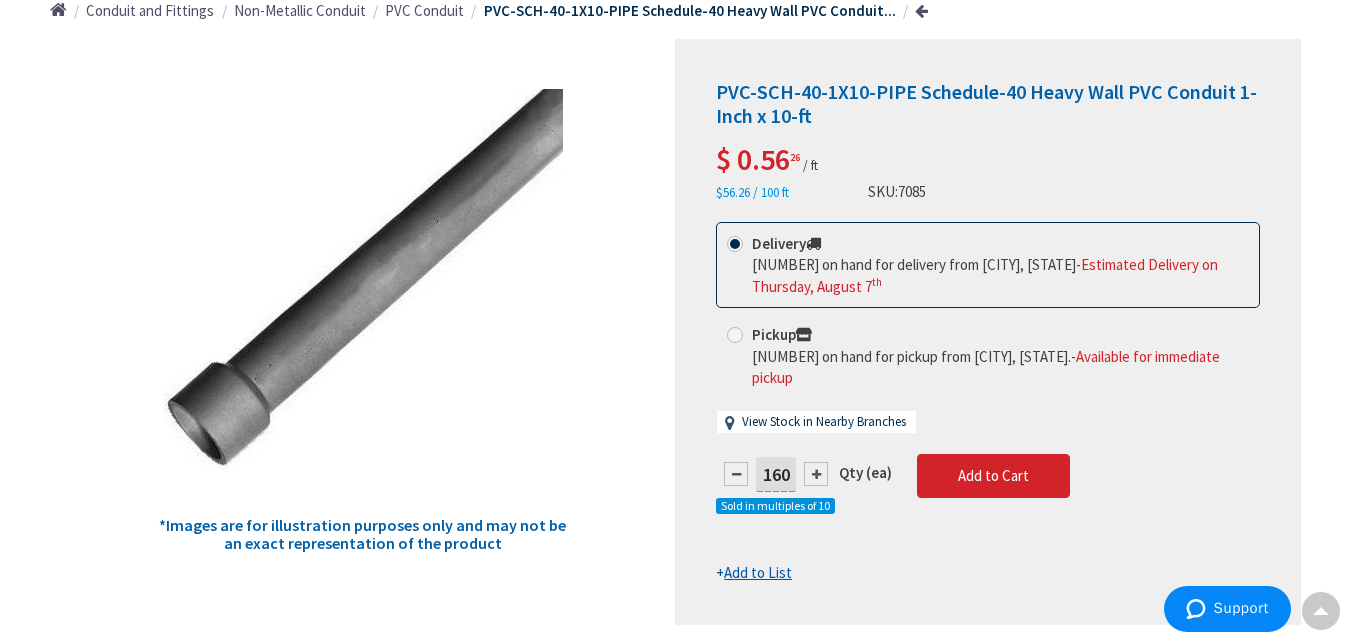 type on "160" 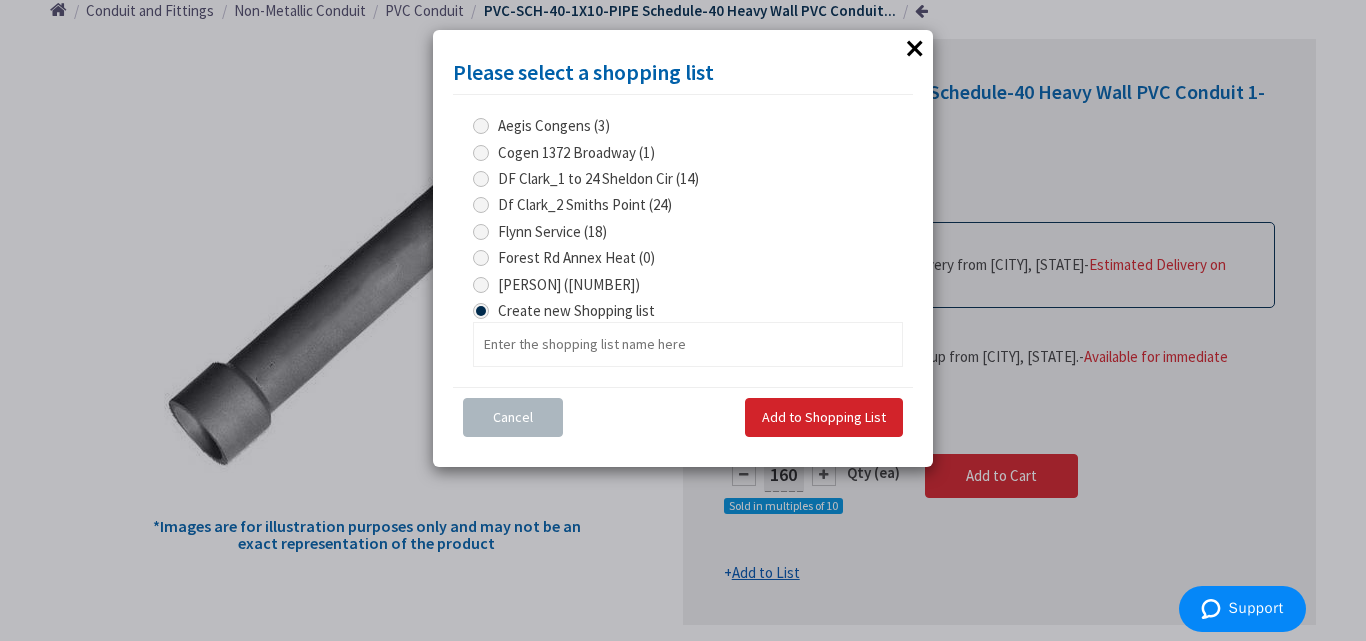 click at bounding box center [481, 285] 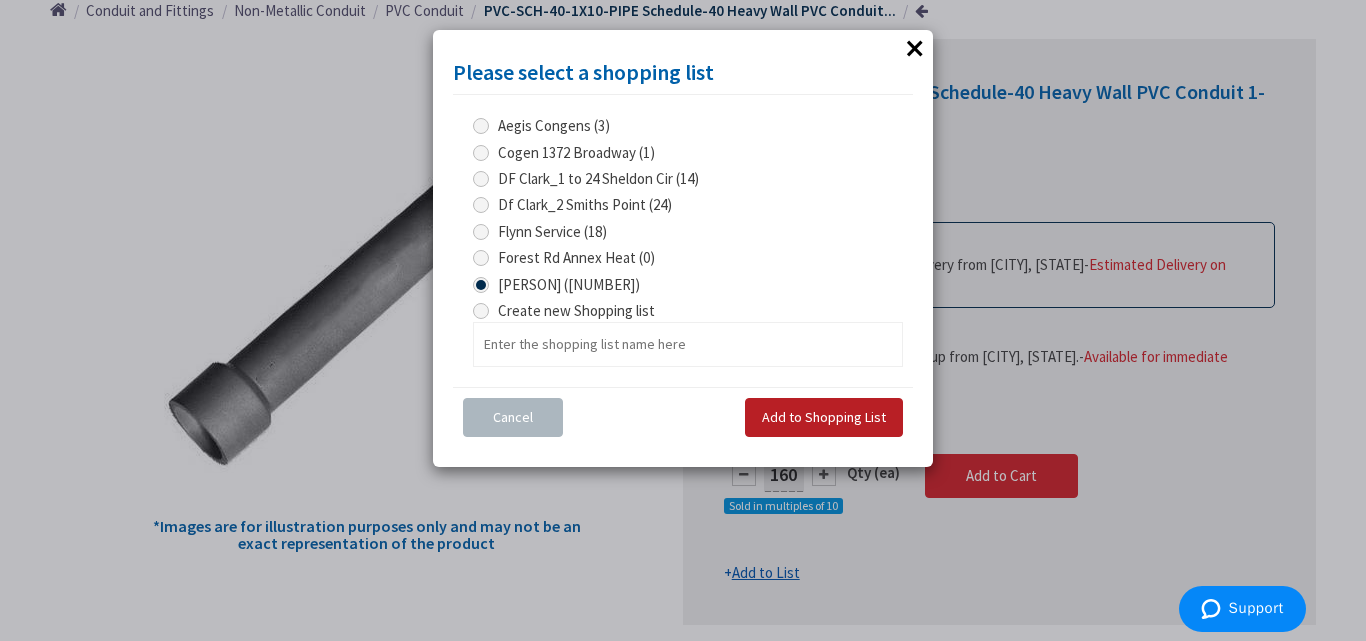 click on "Add to Shopping List" at bounding box center [824, 417] 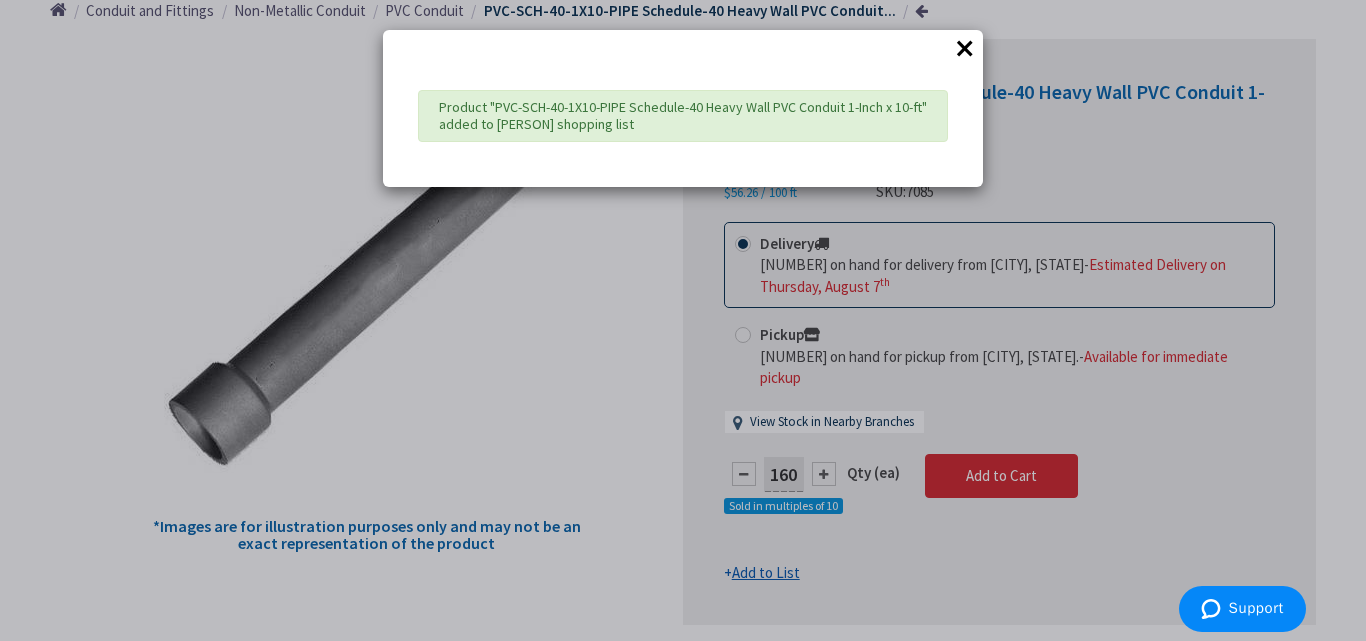 click on "×" at bounding box center (965, 48) 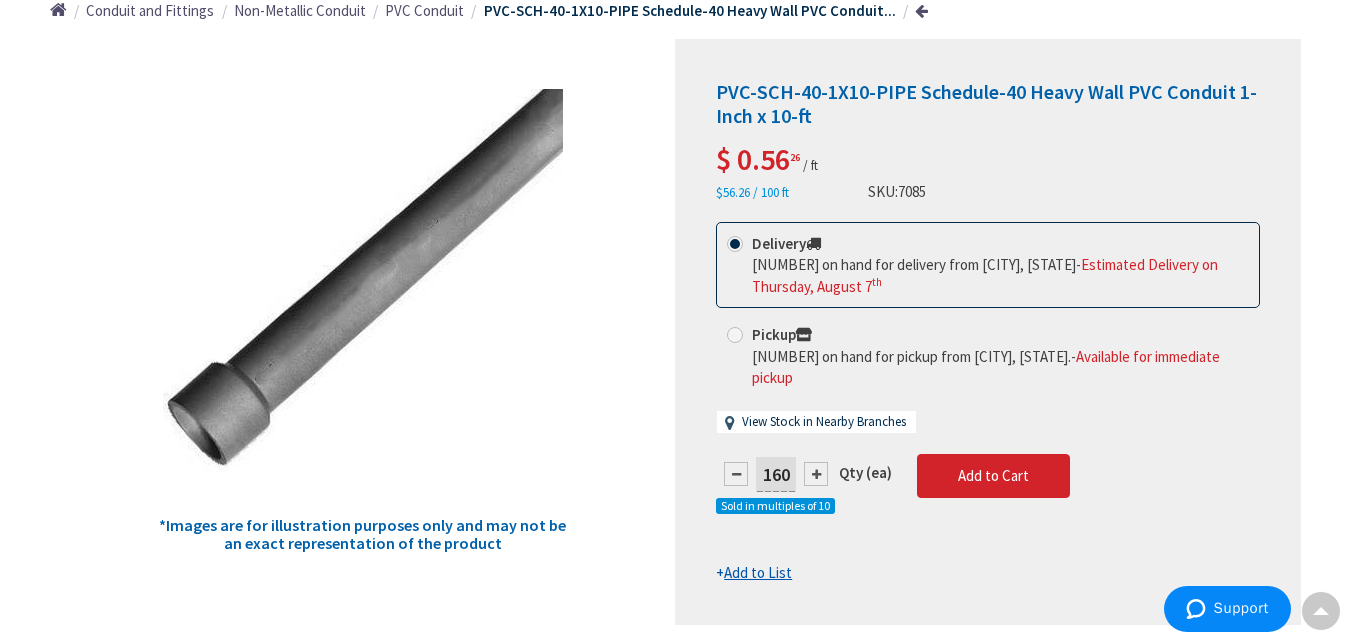 click on "PVC Conduit" at bounding box center [424, 10] 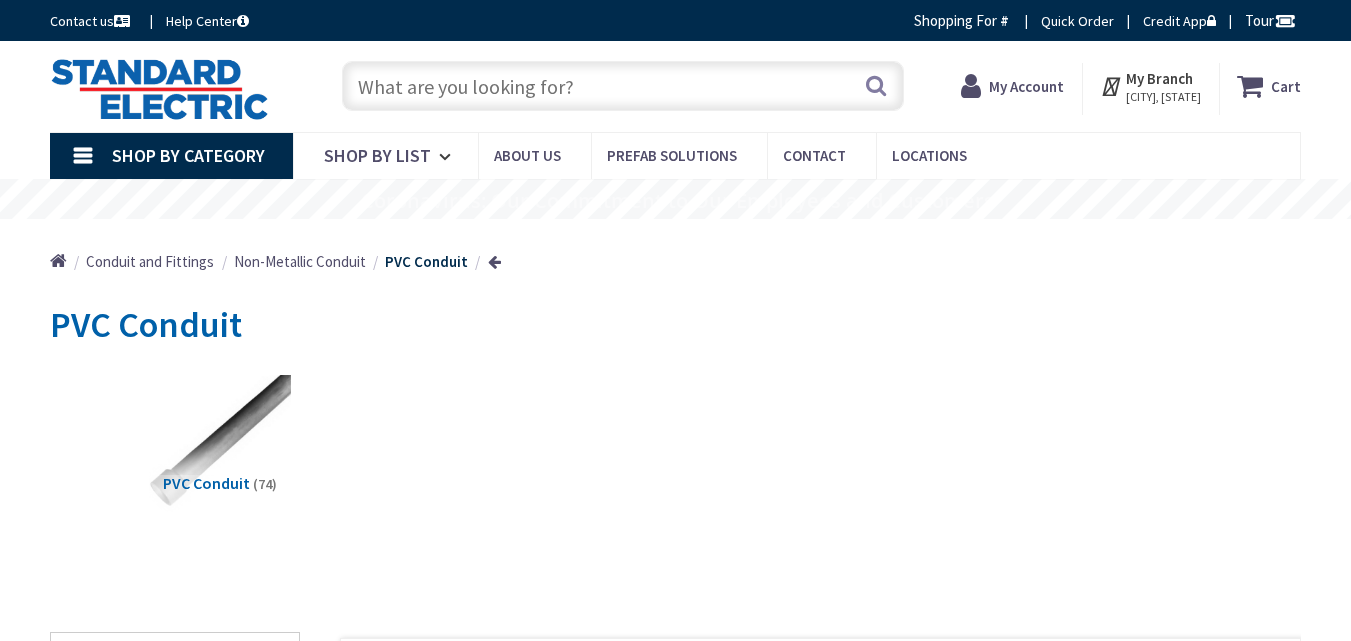scroll, scrollTop: 0, scrollLeft: 0, axis: both 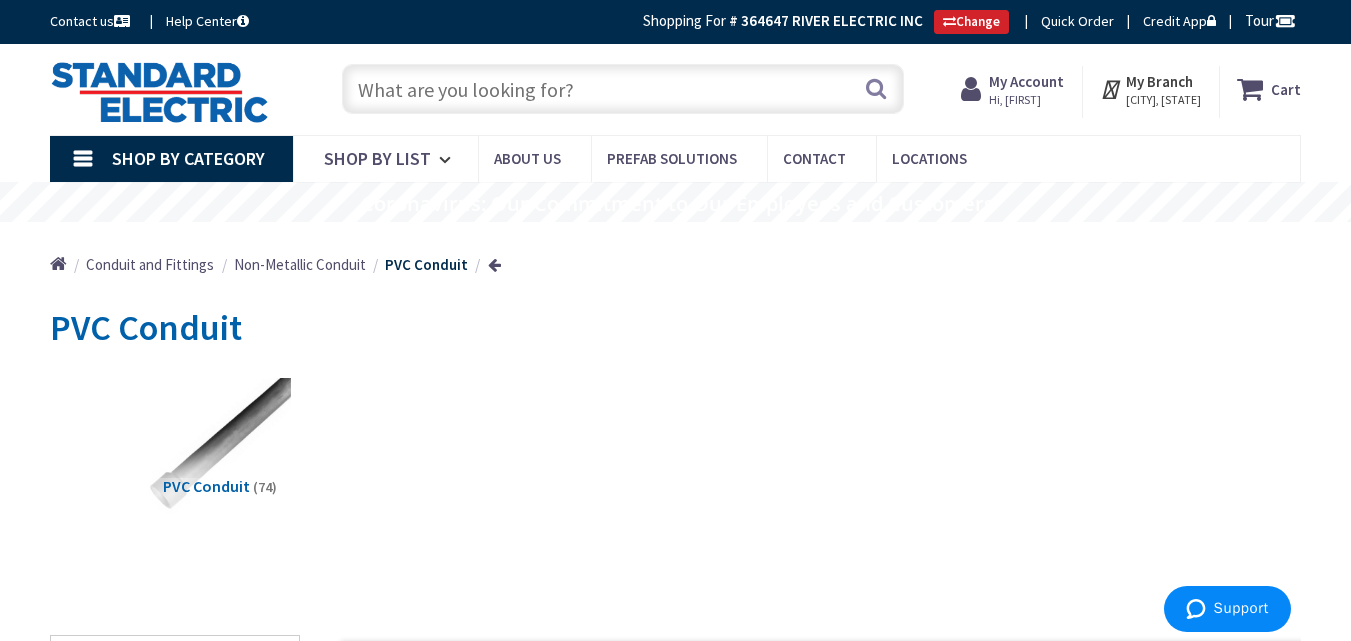 click on "Conduit and Fittings" at bounding box center (150, 264) 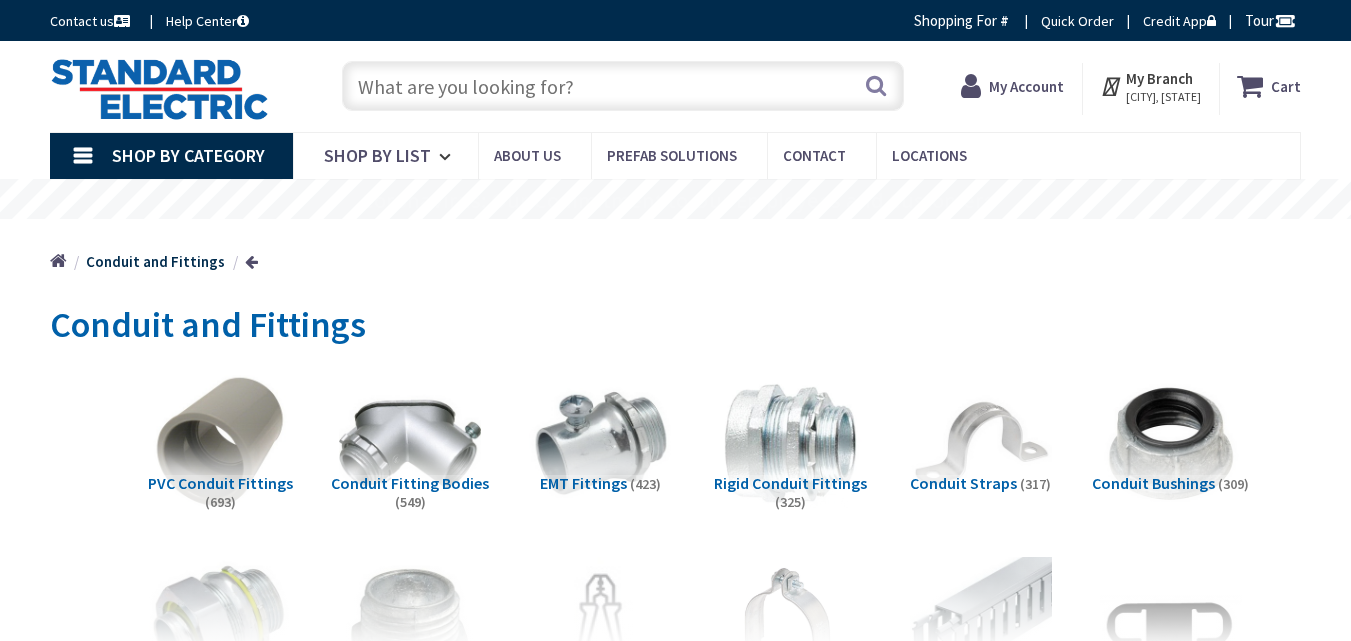 scroll, scrollTop: 0, scrollLeft: 0, axis: both 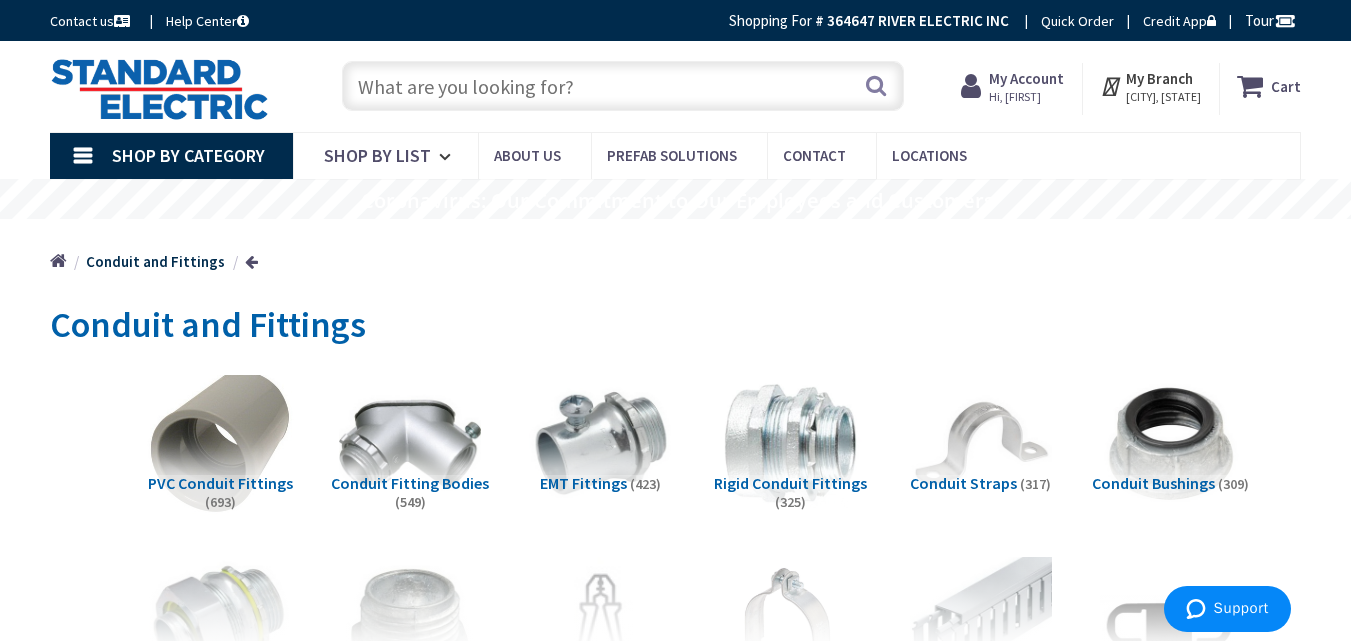 click at bounding box center [220, 444] 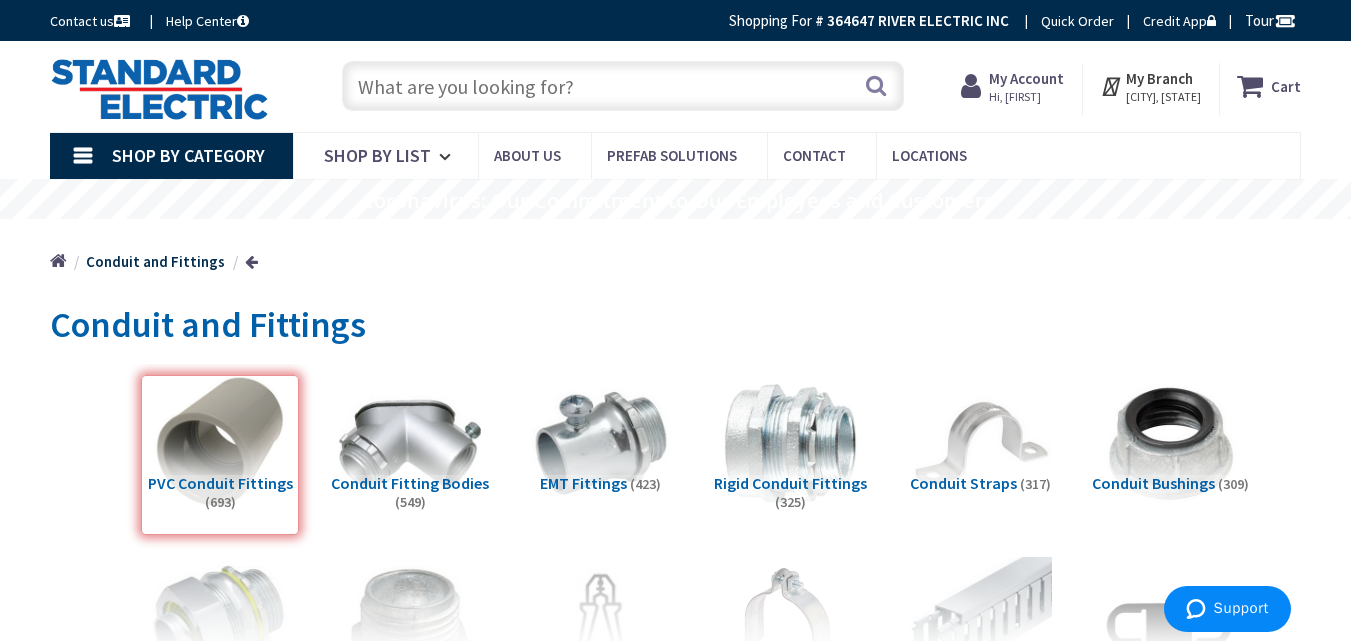 scroll, scrollTop: 704, scrollLeft: 0, axis: vertical 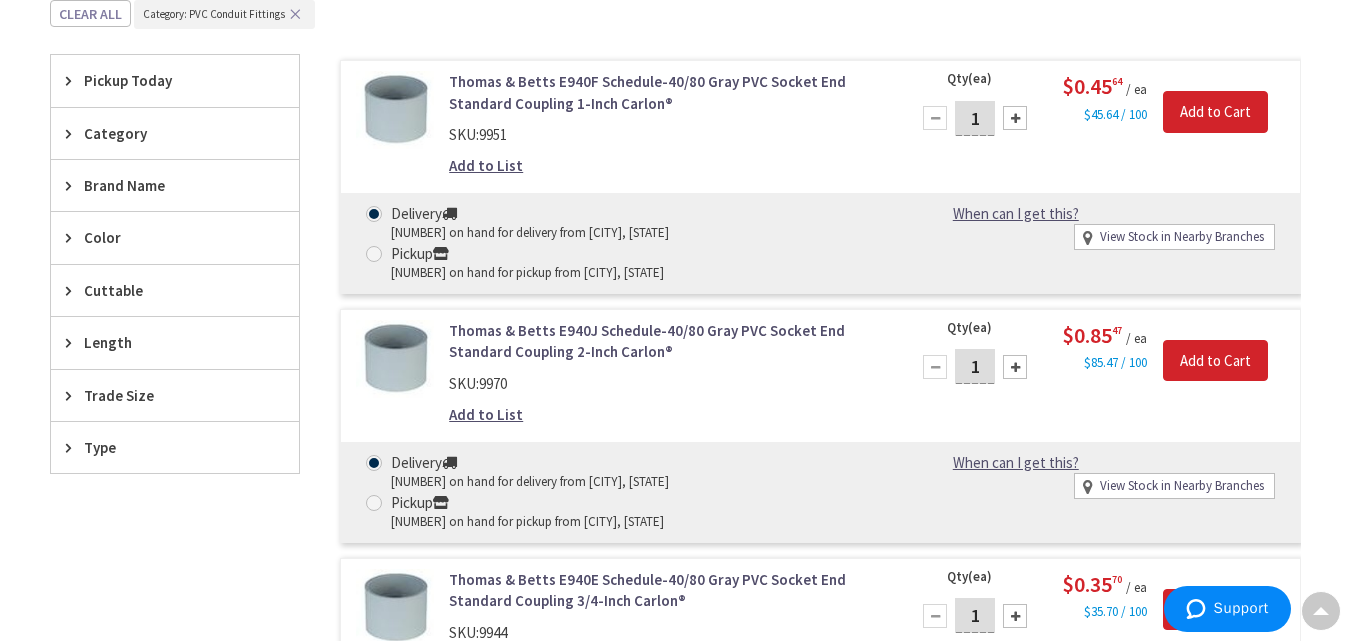 click on "Trade Size" at bounding box center (165, 395) 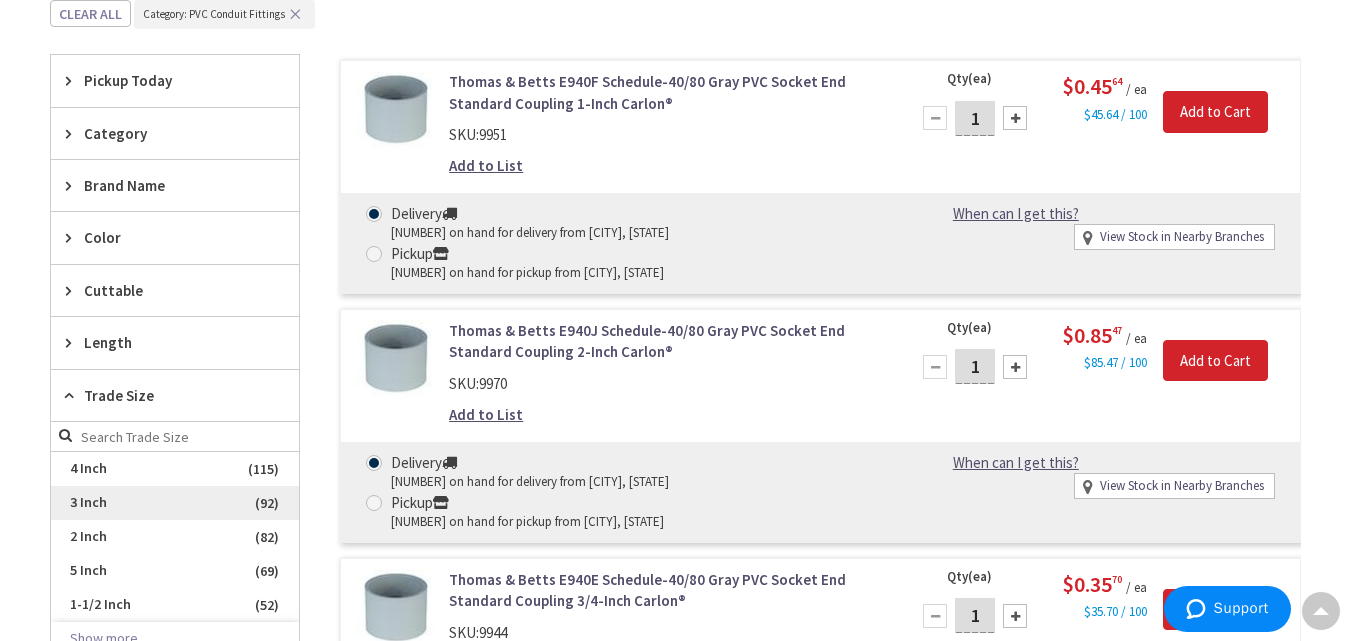 scroll, scrollTop: 707, scrollLeft: 0, axis: vertical 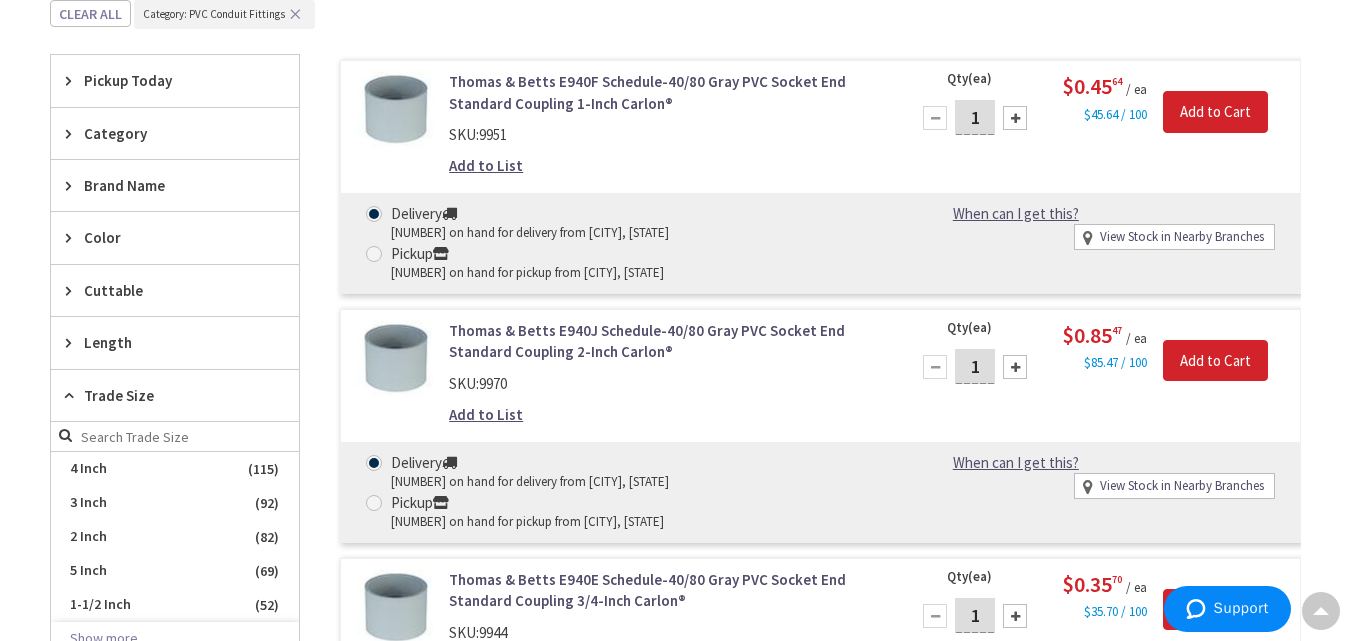 click on "Show more" at bounding box center (175, 639) 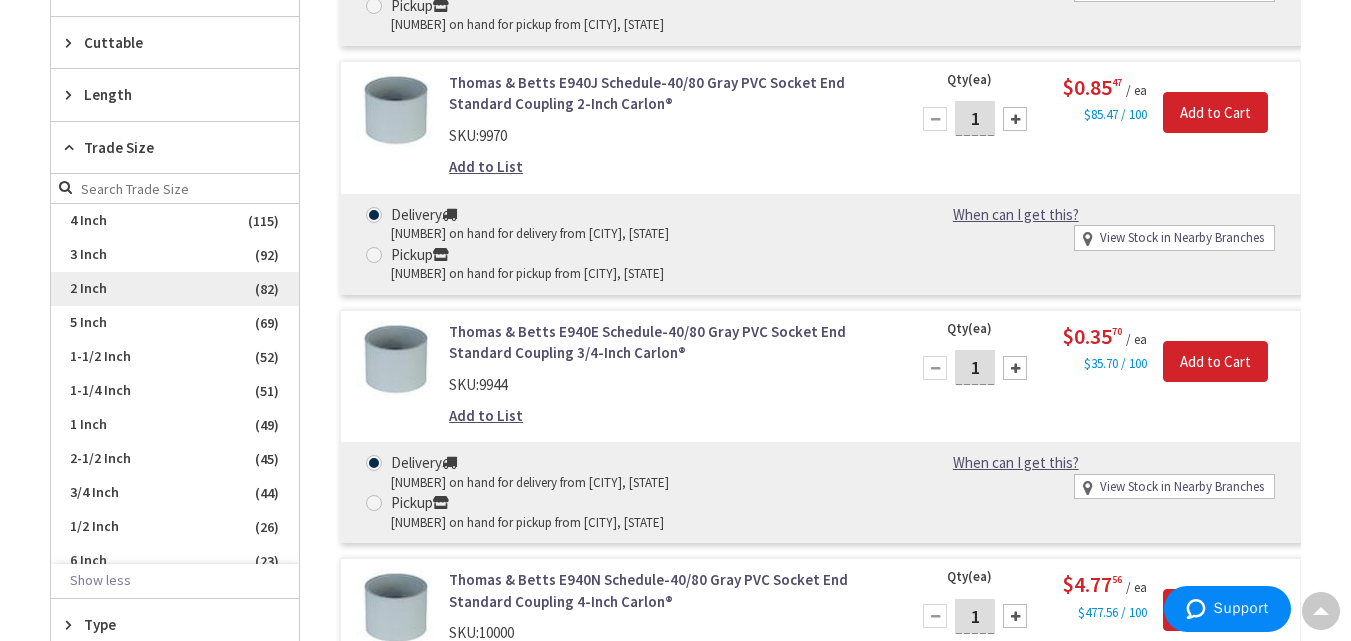 scroll, scrollTop: 969, scrollLeft: 0, axis: vertical 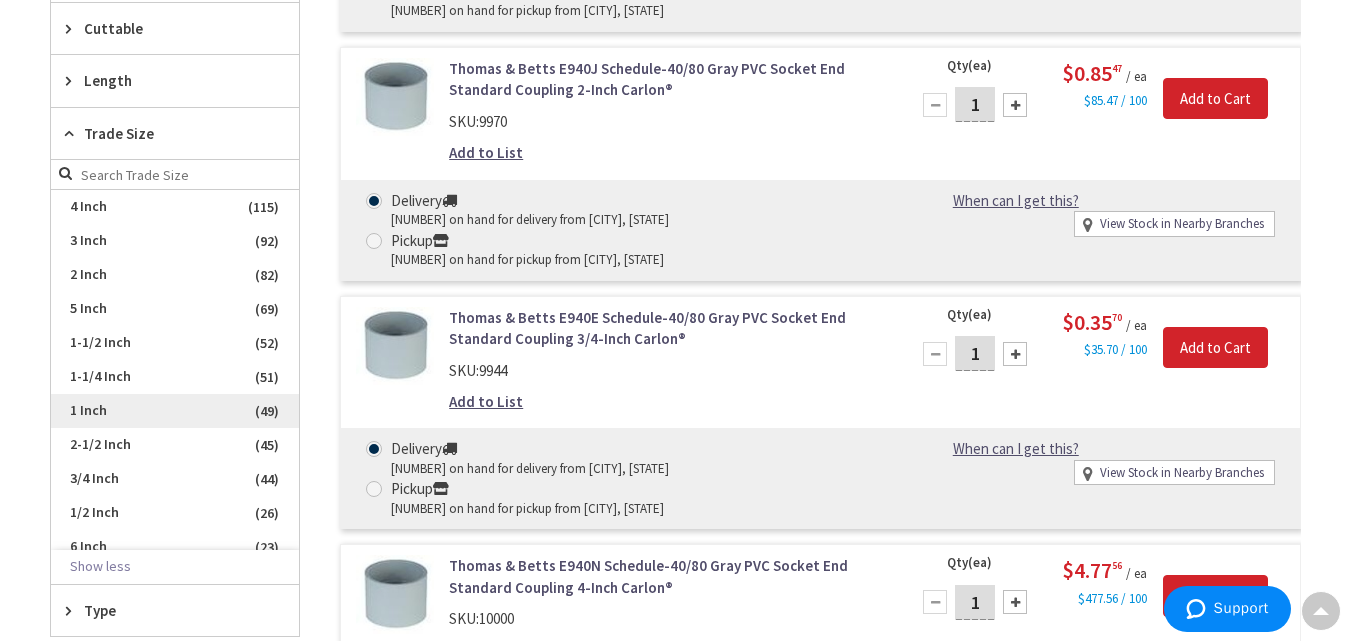 click on "1 Inch" at bounding box center [175, 411] 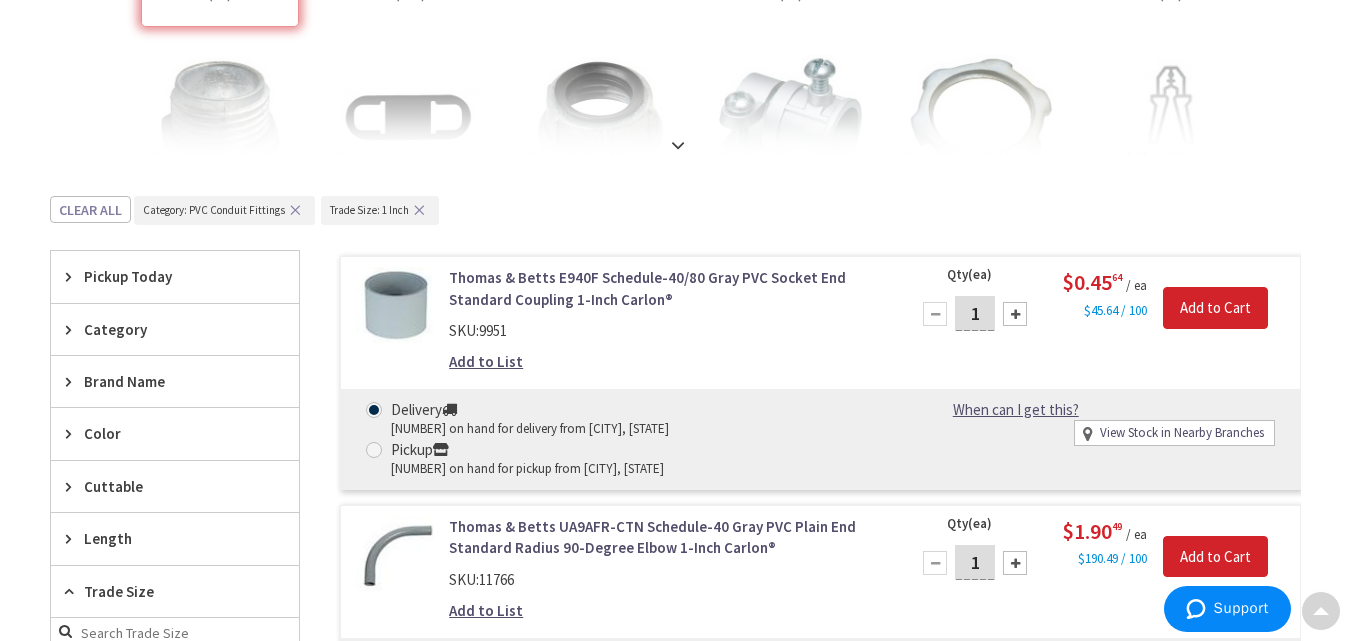 scroll, scrollTop: 592, scrollLeft: 0, axis: vertical 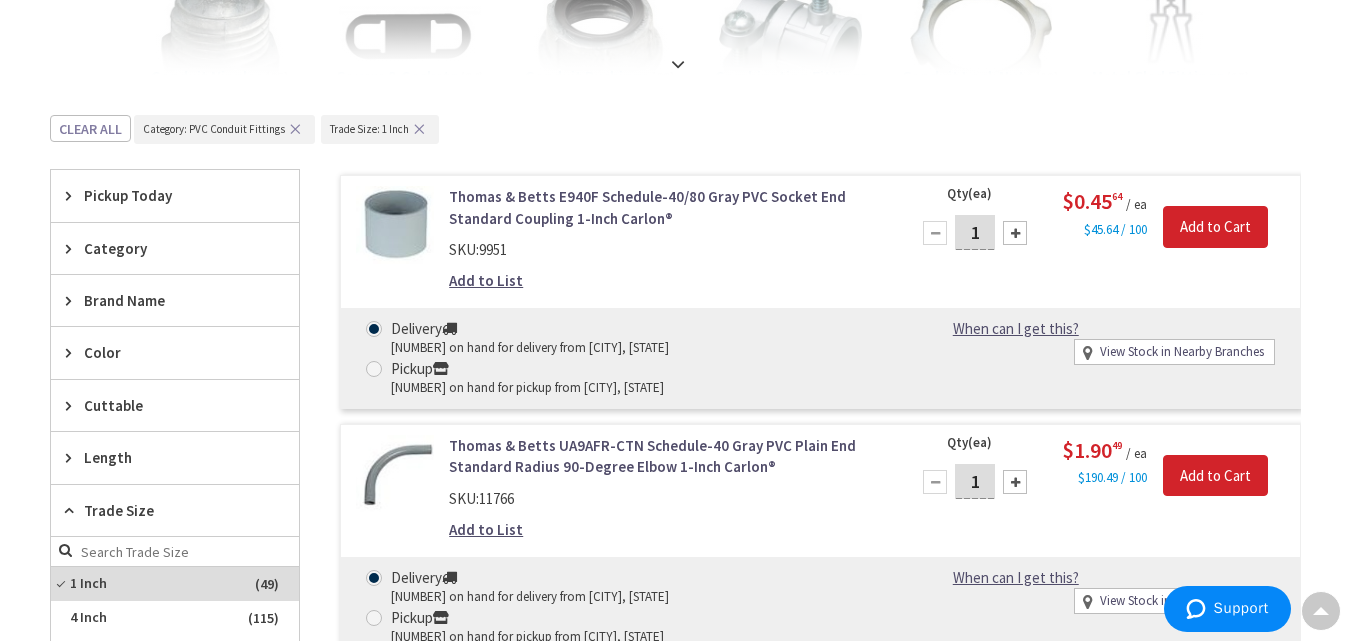 click on "Category" at bounding box center (165, 248) 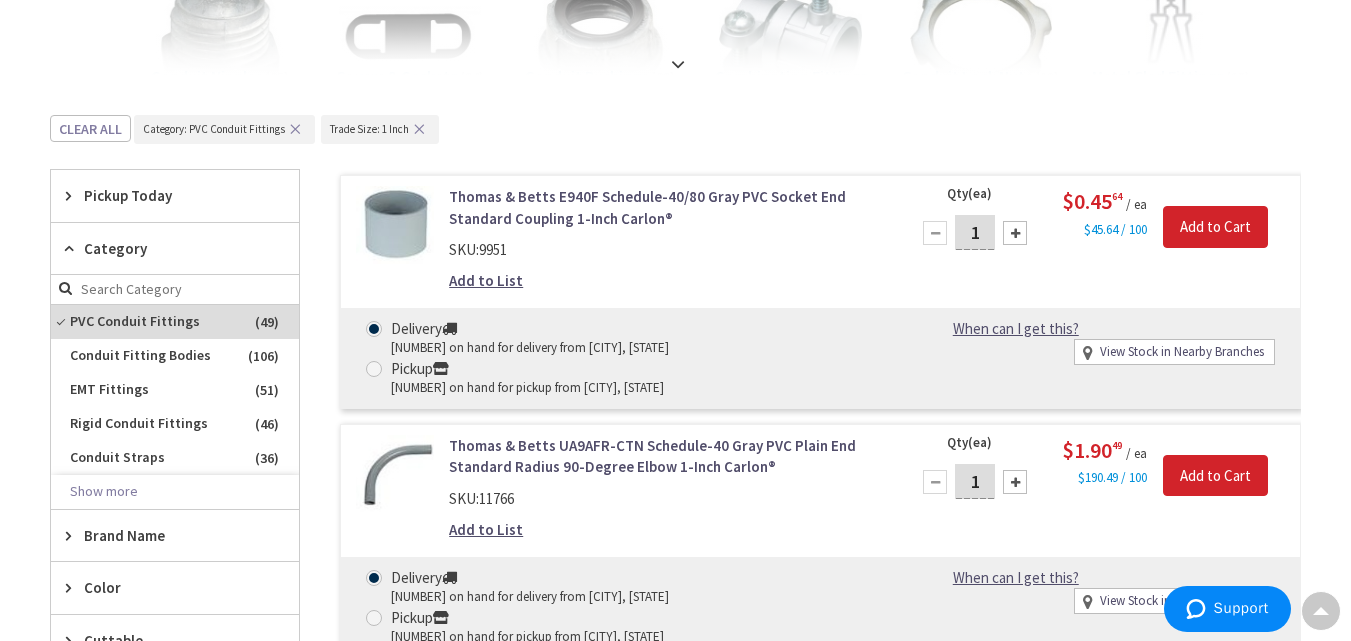 click on "Category" at bounding box center [175, 249] 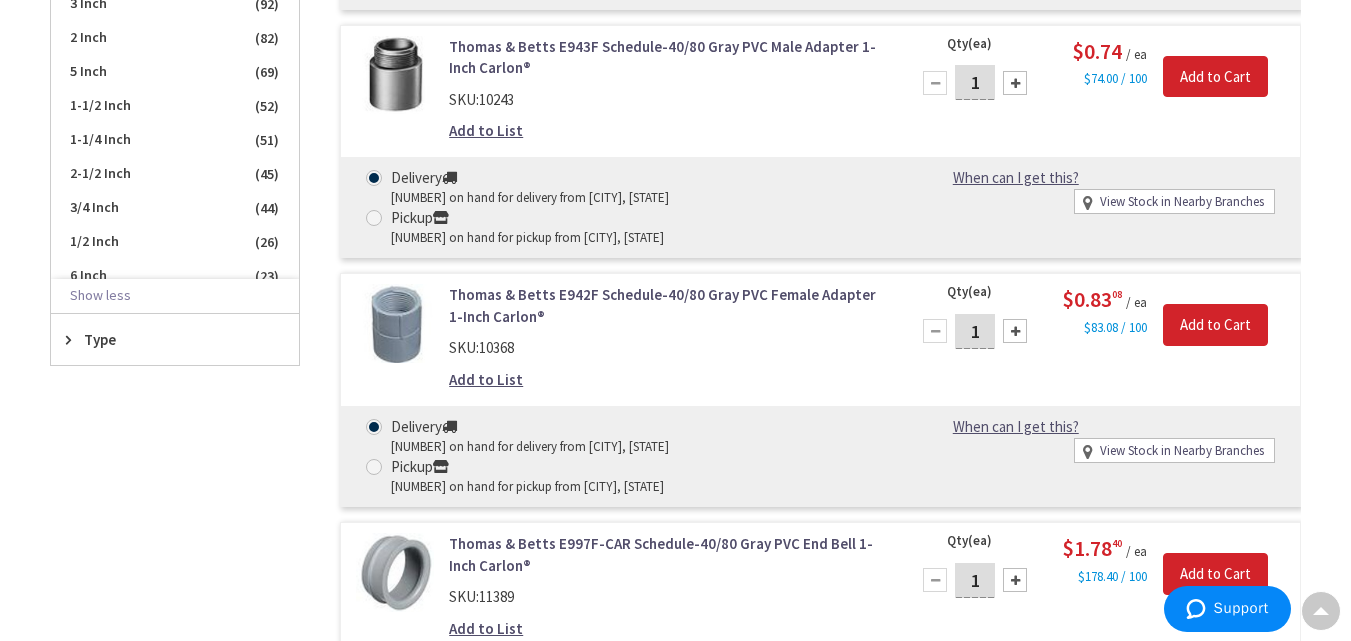 scroll, scrollTop: 1241, scrollLeft: 0, axis: vertical 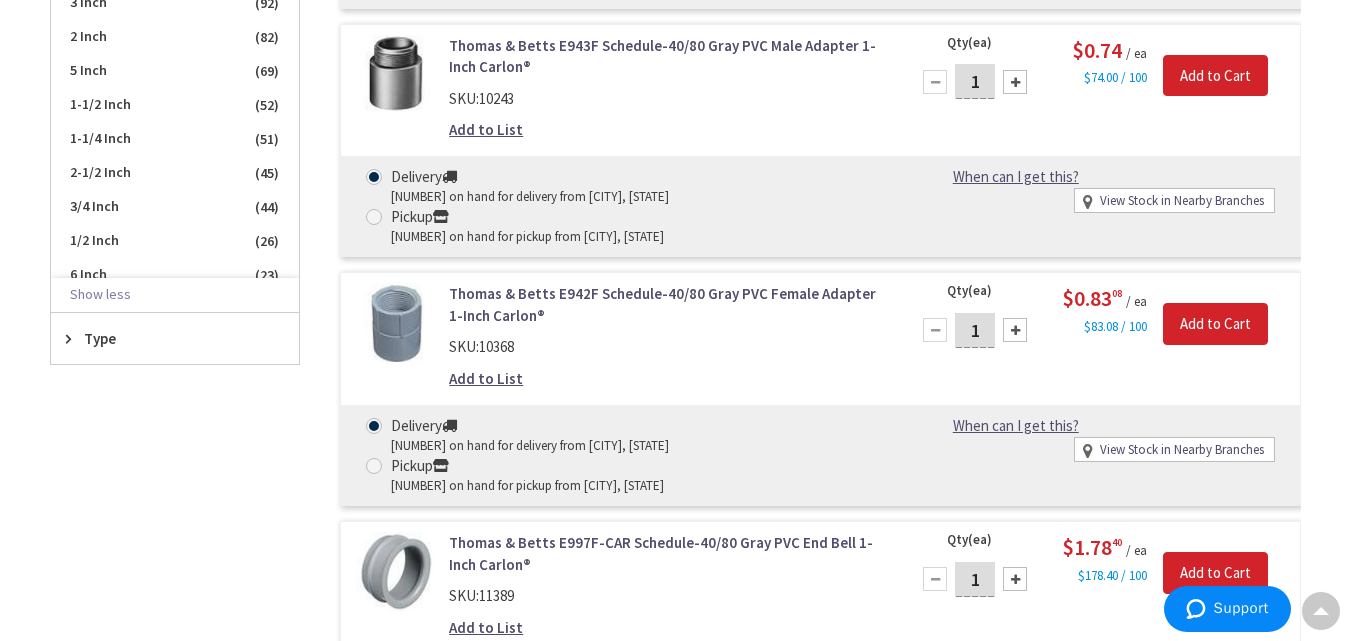 click on "Type" at bounding box center [165, 338] 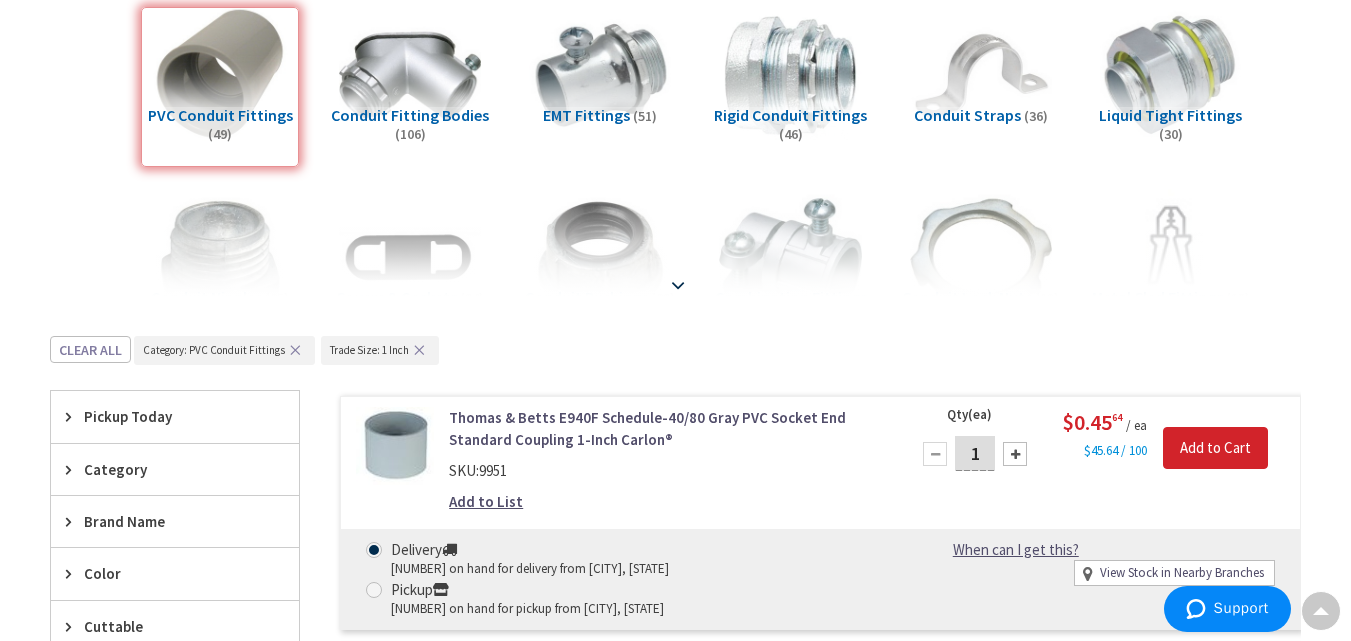 scroll, scrollTop: 0, scrollLeft: 0, axis: both 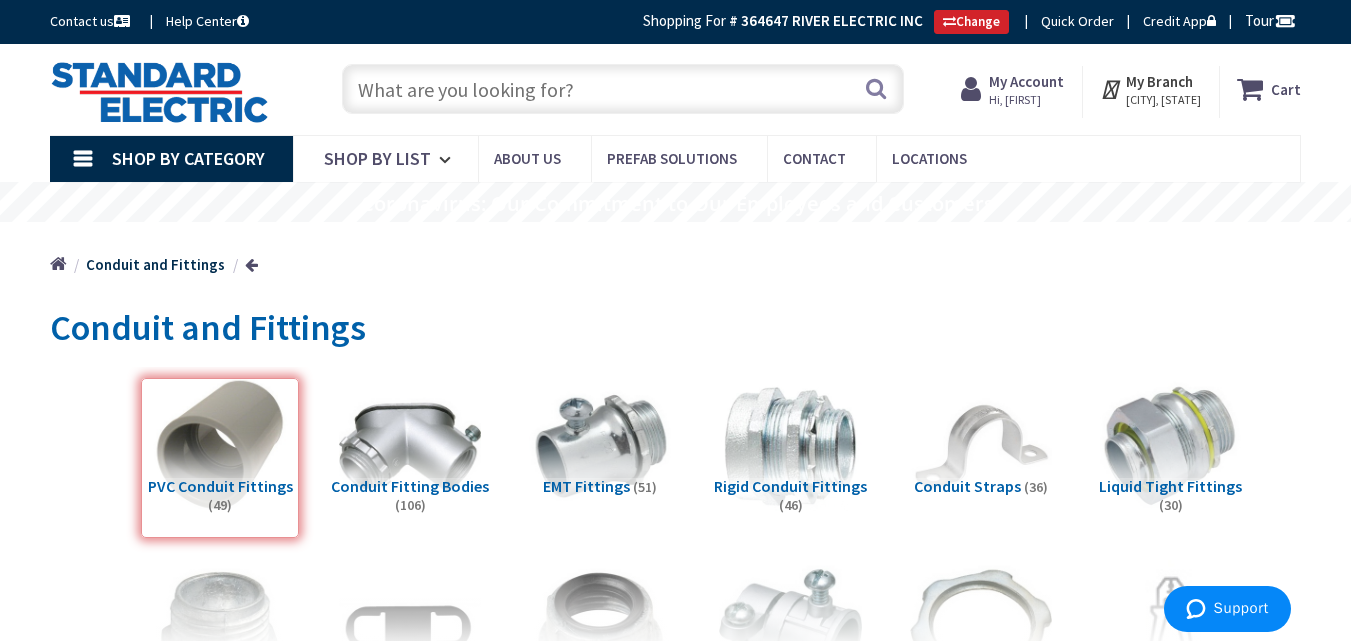 click at bounding box center (623, 89) 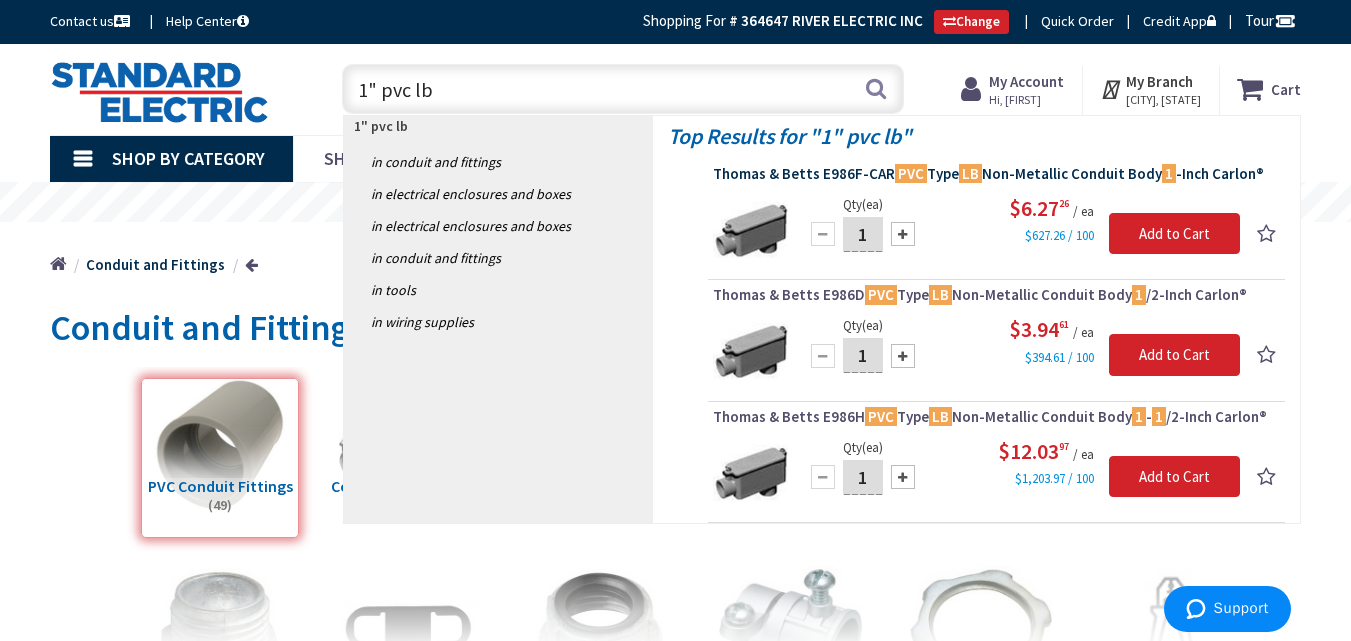 type on "1" pvc lb" 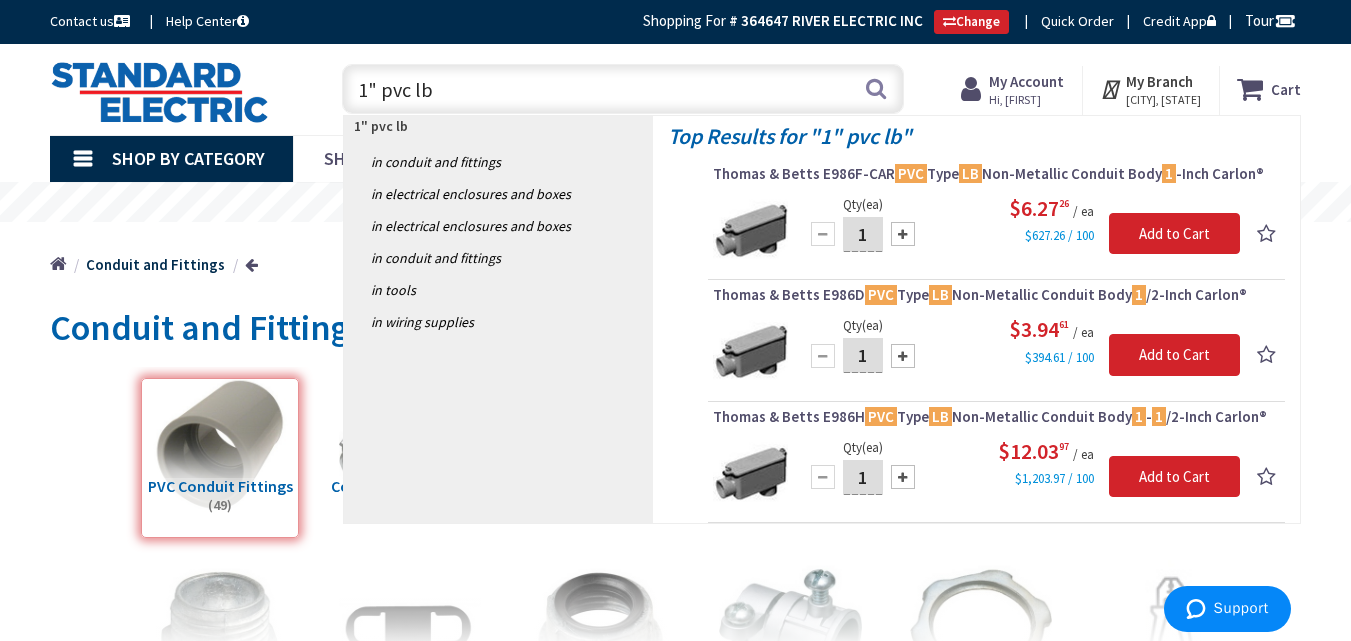 click on "Thomas & Betts E986F-CAR  PVC  Type  LB  Non-Metallic Conduit Body  1 -Inch Carlon®" at bounding box center [996, 174] 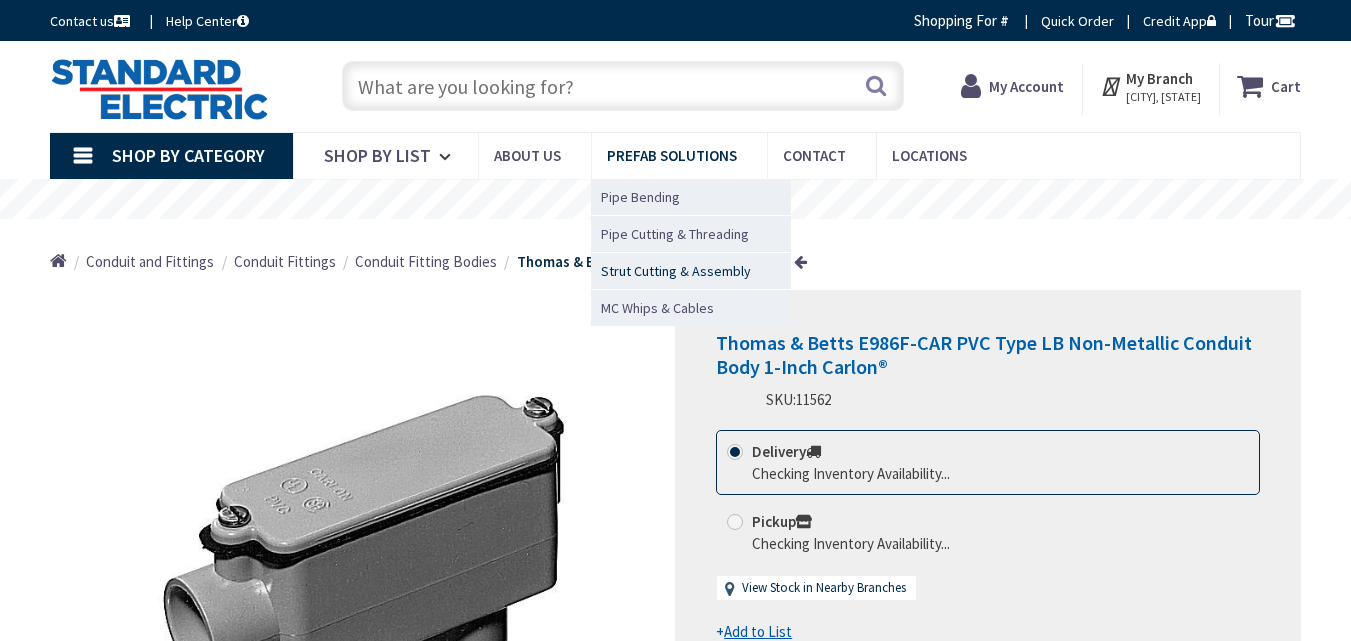 scroll, scrollTop: 0, scrollLeft: 0, axis: both 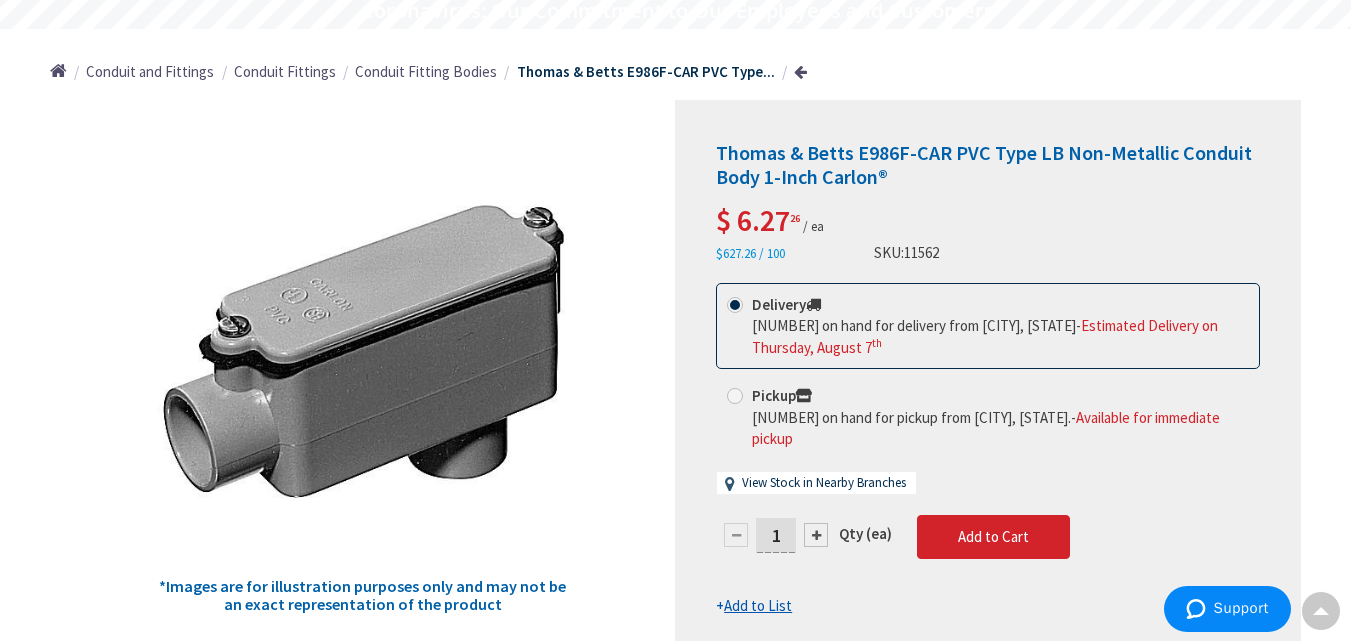 click at bounding box center (816, 535) 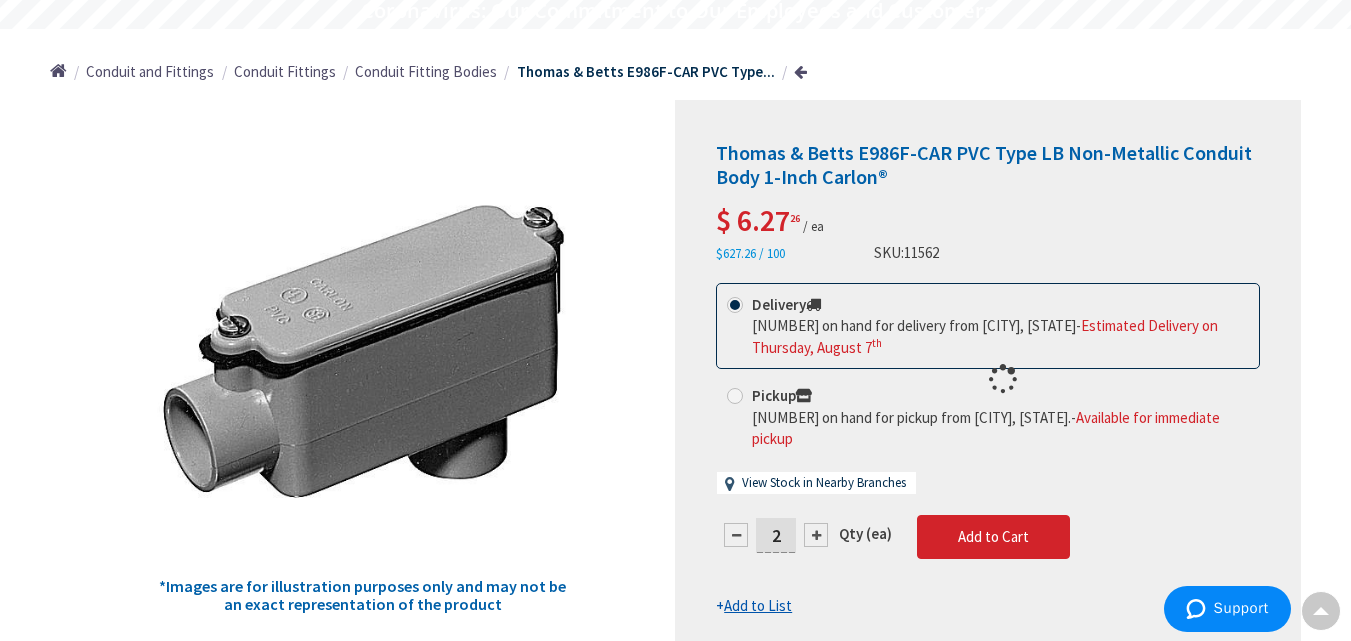 click at bounding box center (988, 379) 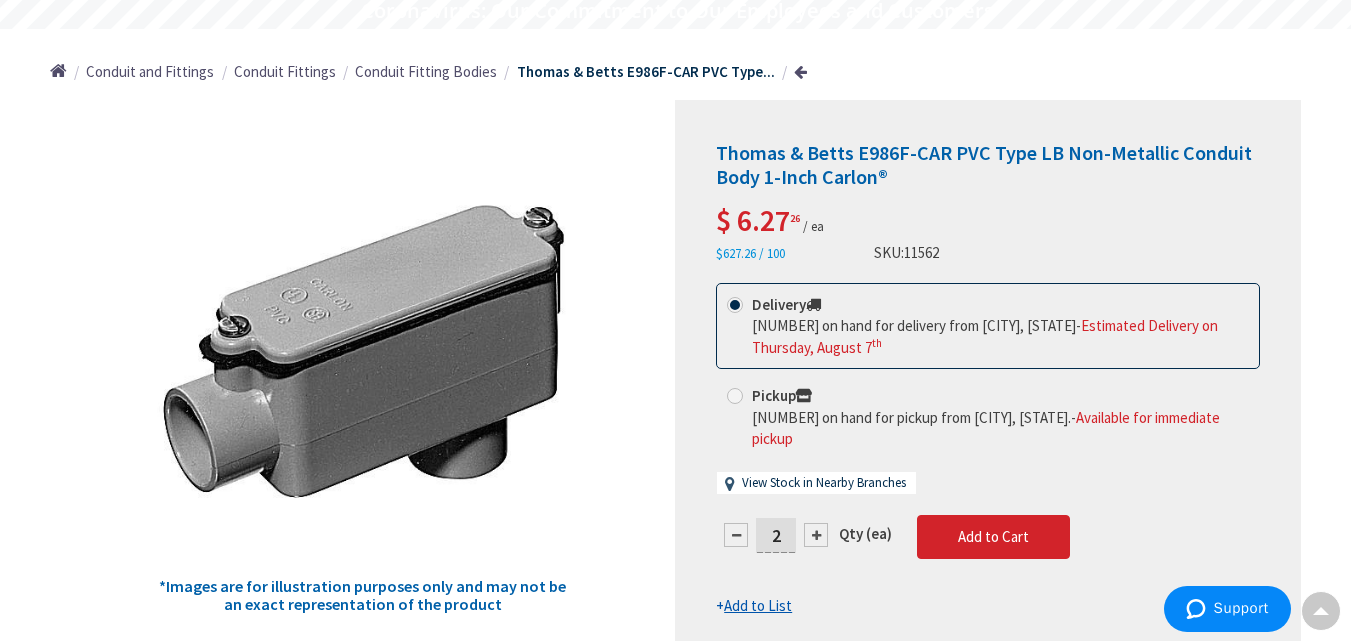 drag, startPoint x: 804, startPoint y: 569, endPoint x: 741, endPoint y: 602, distance: 71.11962 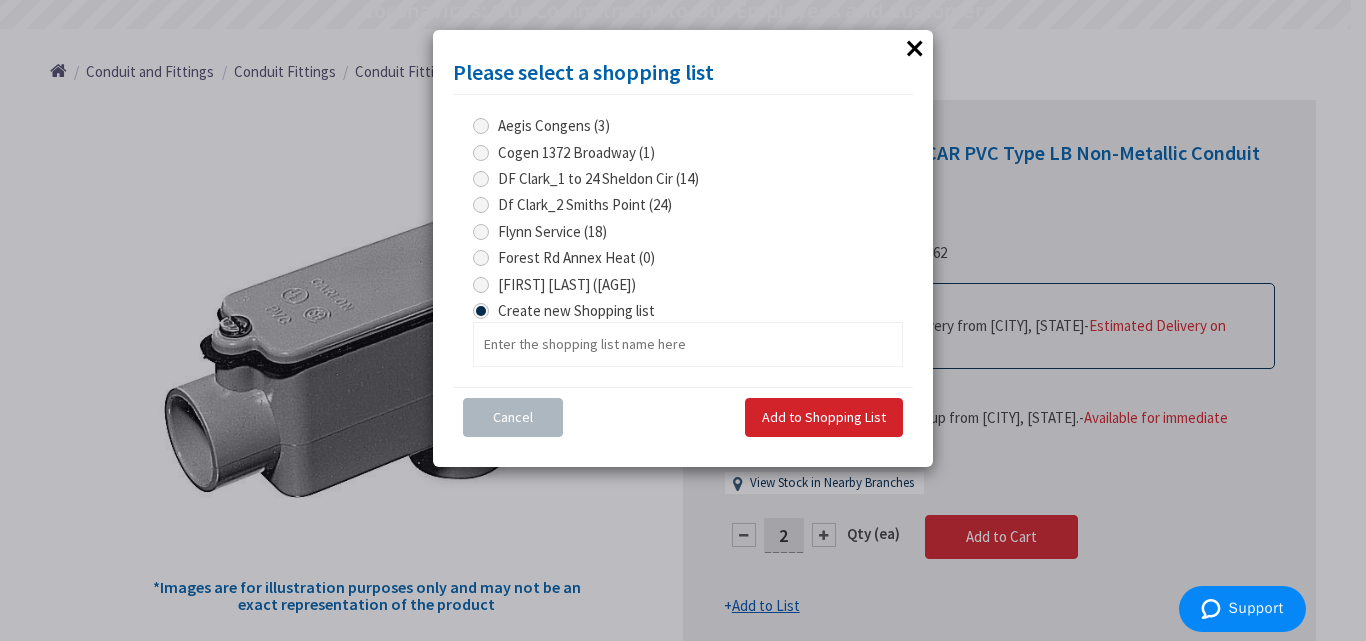 click at bounding box center (481, 285) 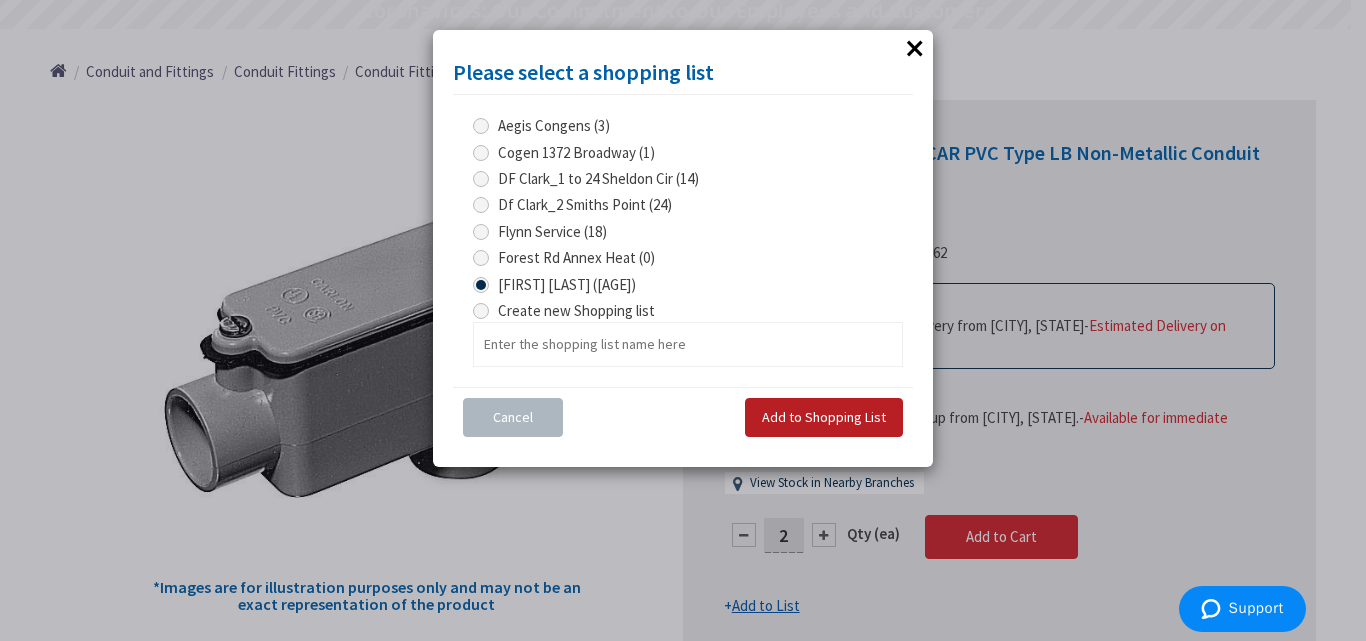 click on "Add to Shopping List" at bounding box center (824, 418) 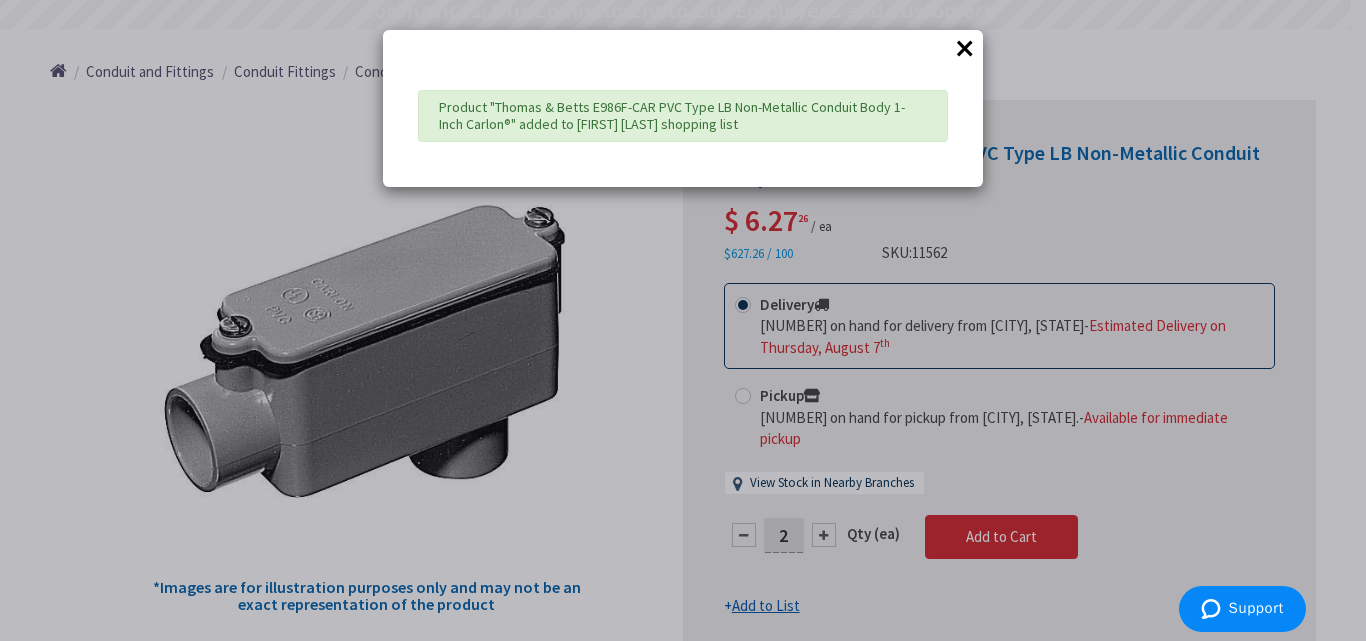 click on "×" at bounding box center (965, 48) 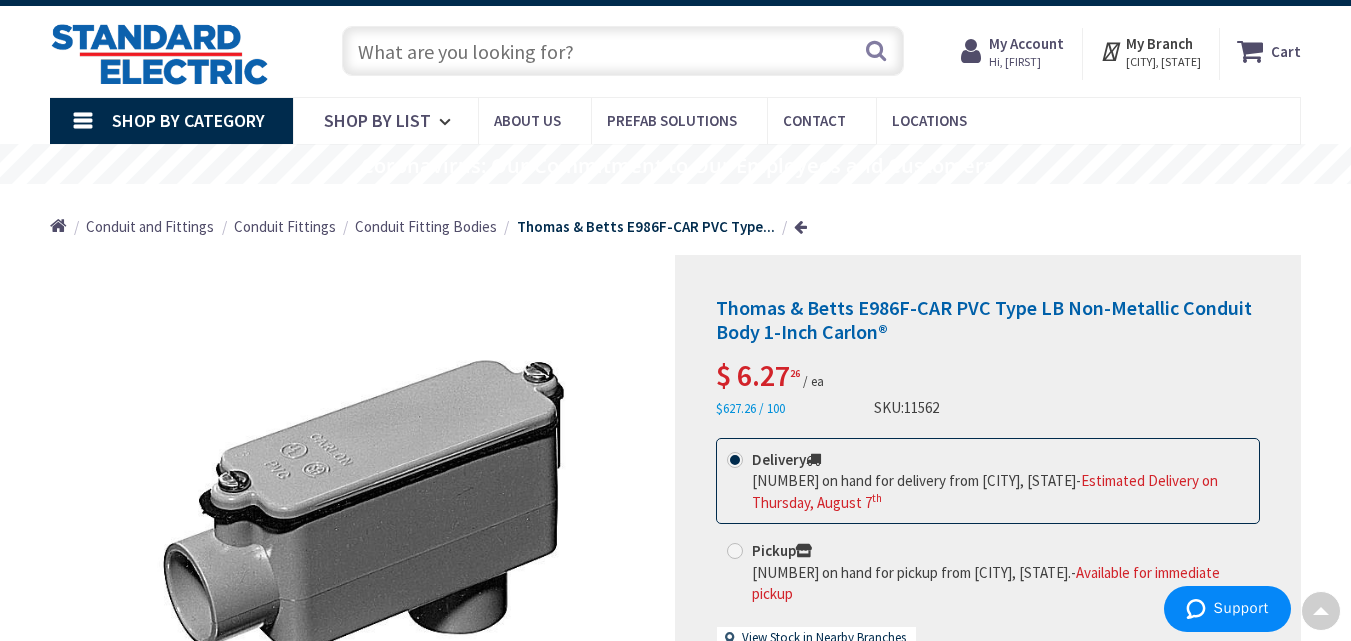 scroll, scrollTop: 0, scrollLeft: 0, axis: both 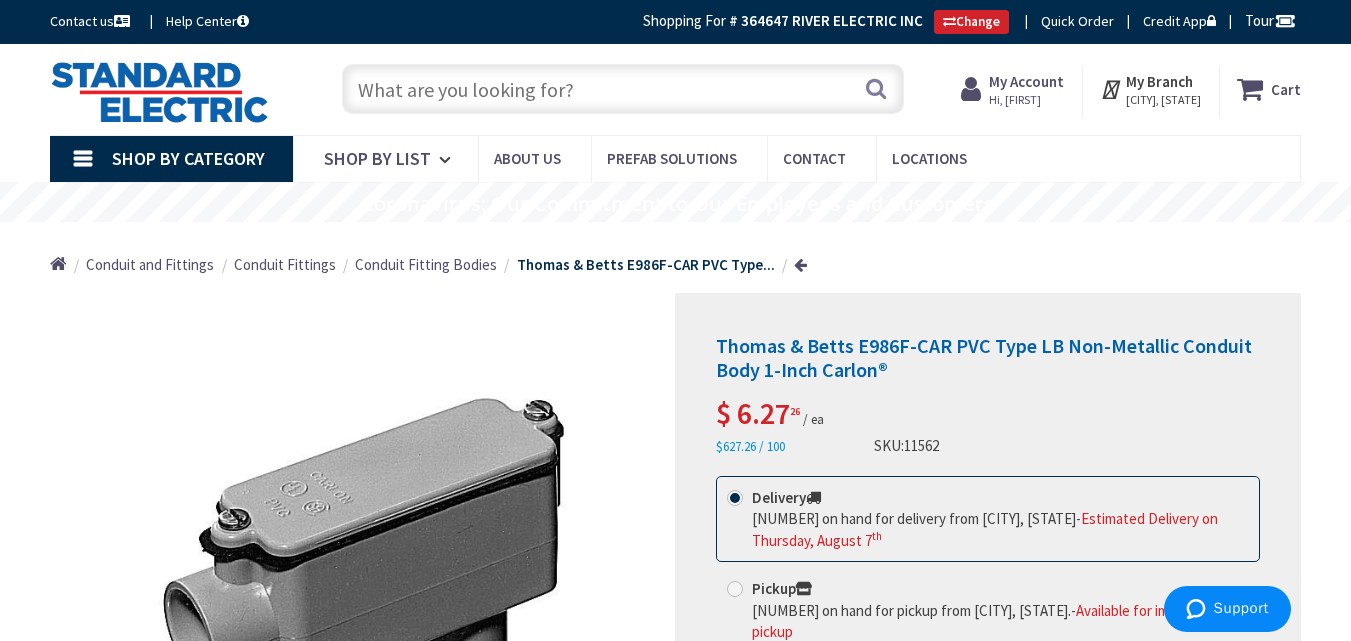 click at bounding box center [623, 89] 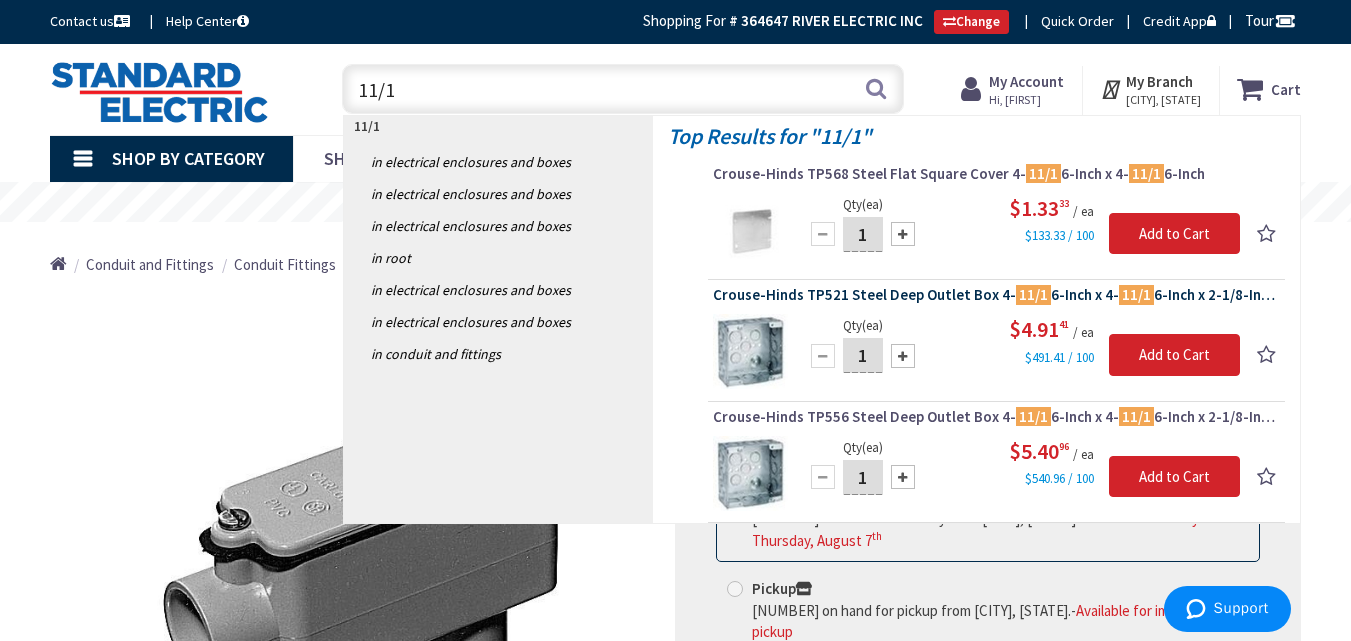 type on "11/1" 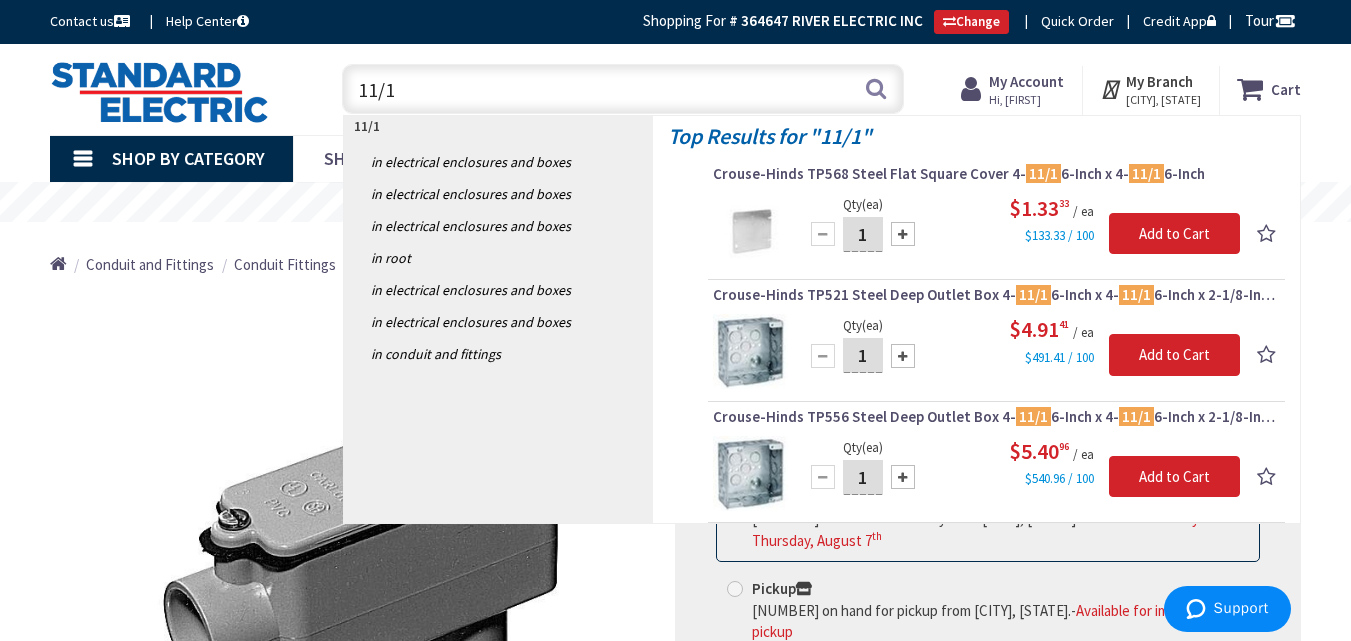 click on "Crouse-Hinds TP521 Steel Deep Outlet Box 4- 11/1 6-Inch x 4- 11/1 6-Inch x 2-1/8-Inch 44-Cubic-Inch" at bounding box center (996, 295) 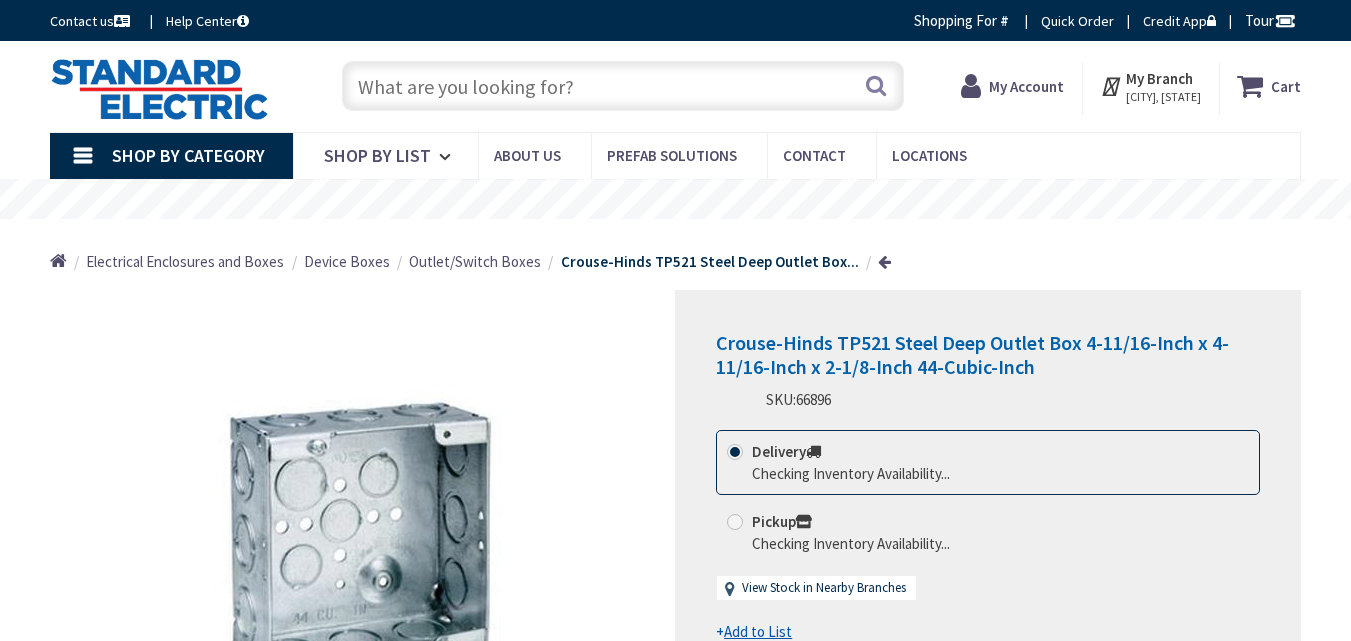 scroll, scrollTop: 0, scrollLeft: 0, axis: both 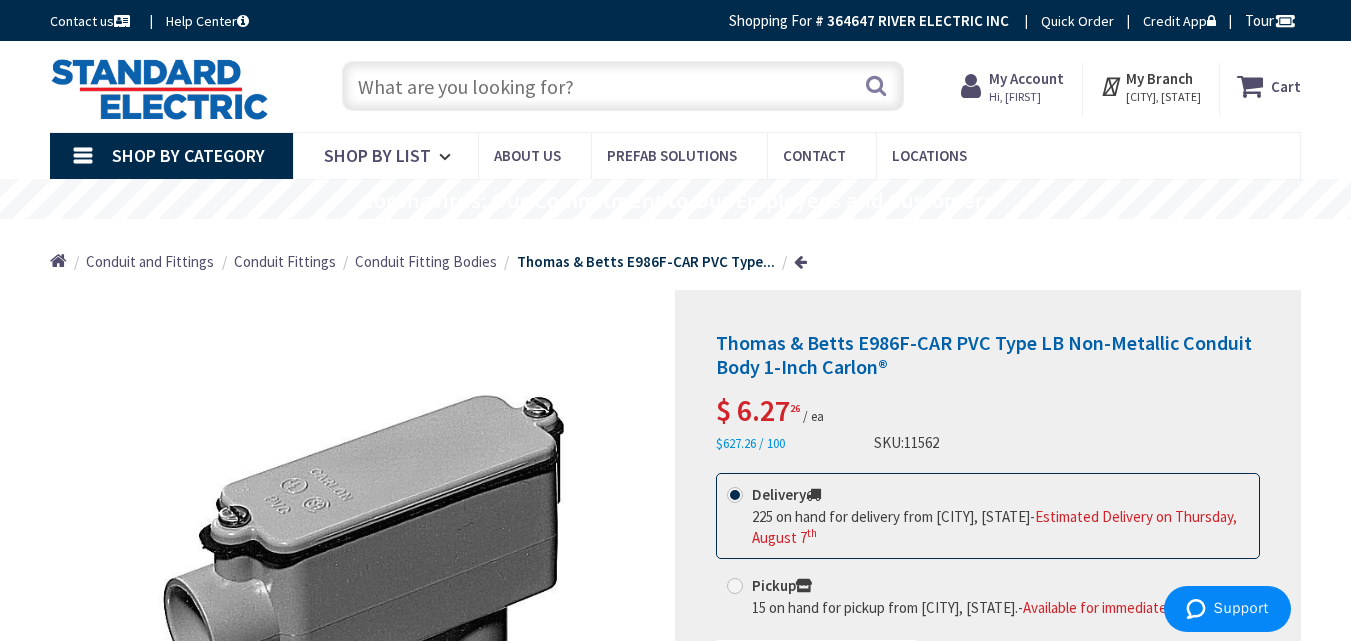 click at bounding box center [623, 86] 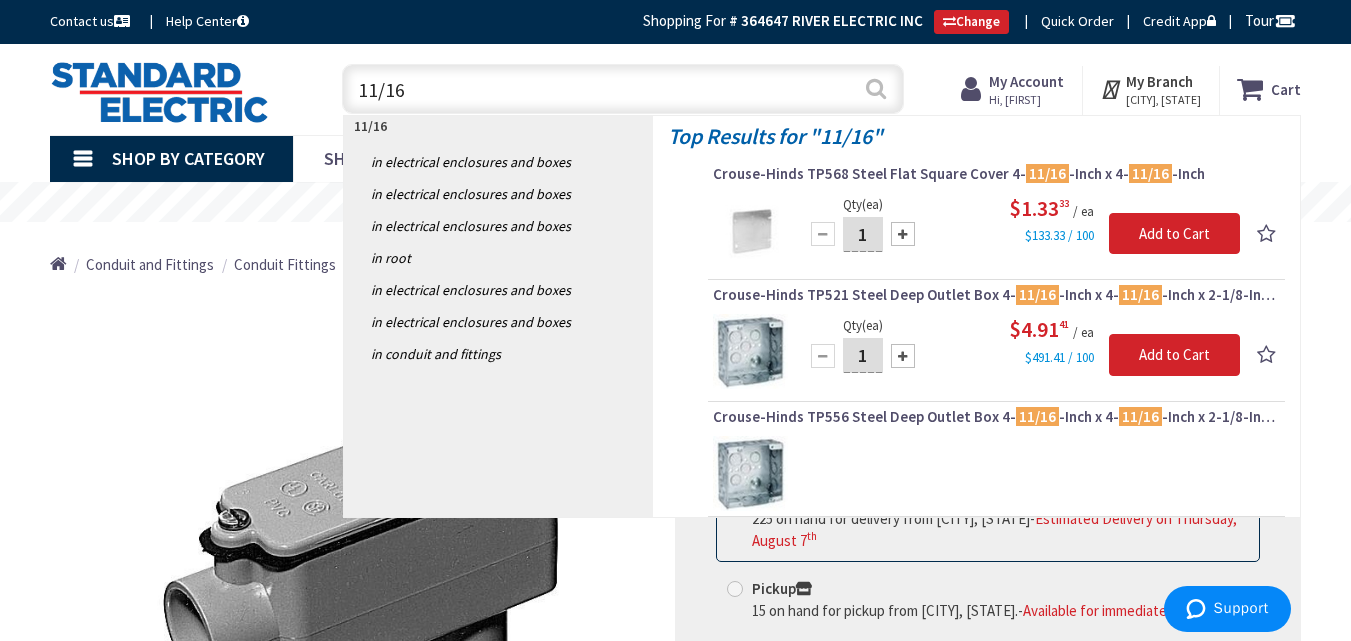 type on "11/16" 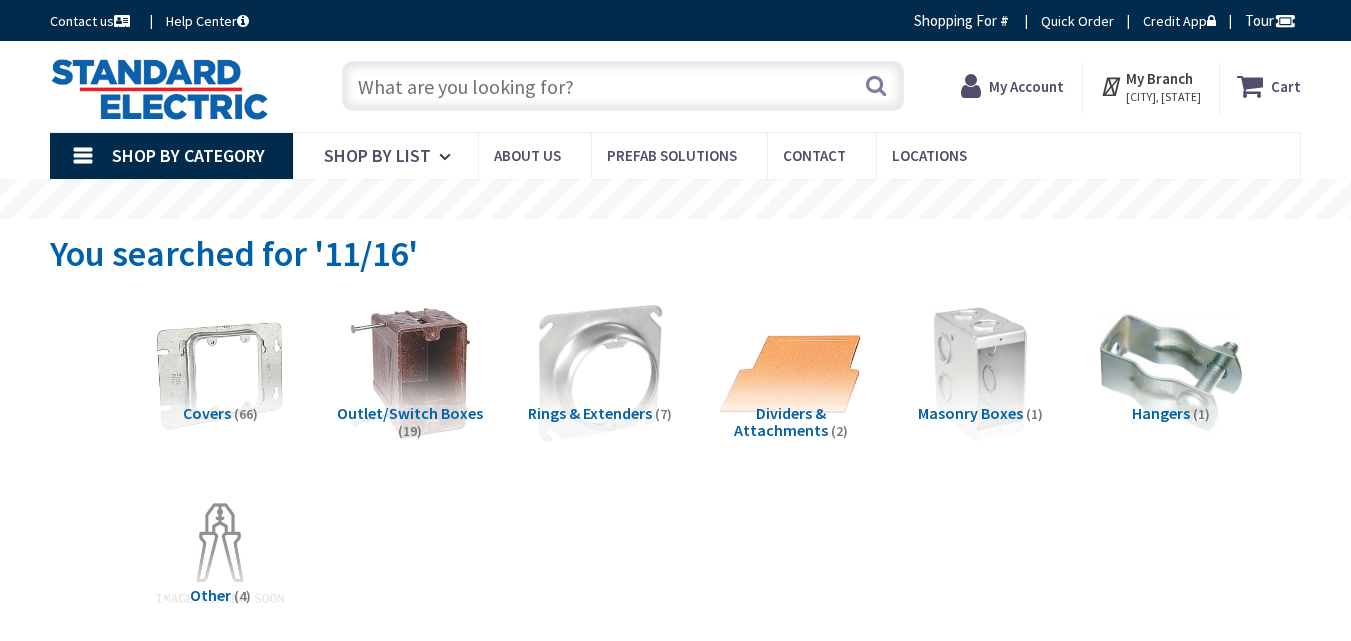 scroll, scrollTop: 0, scrollLeft: 0, axis: both 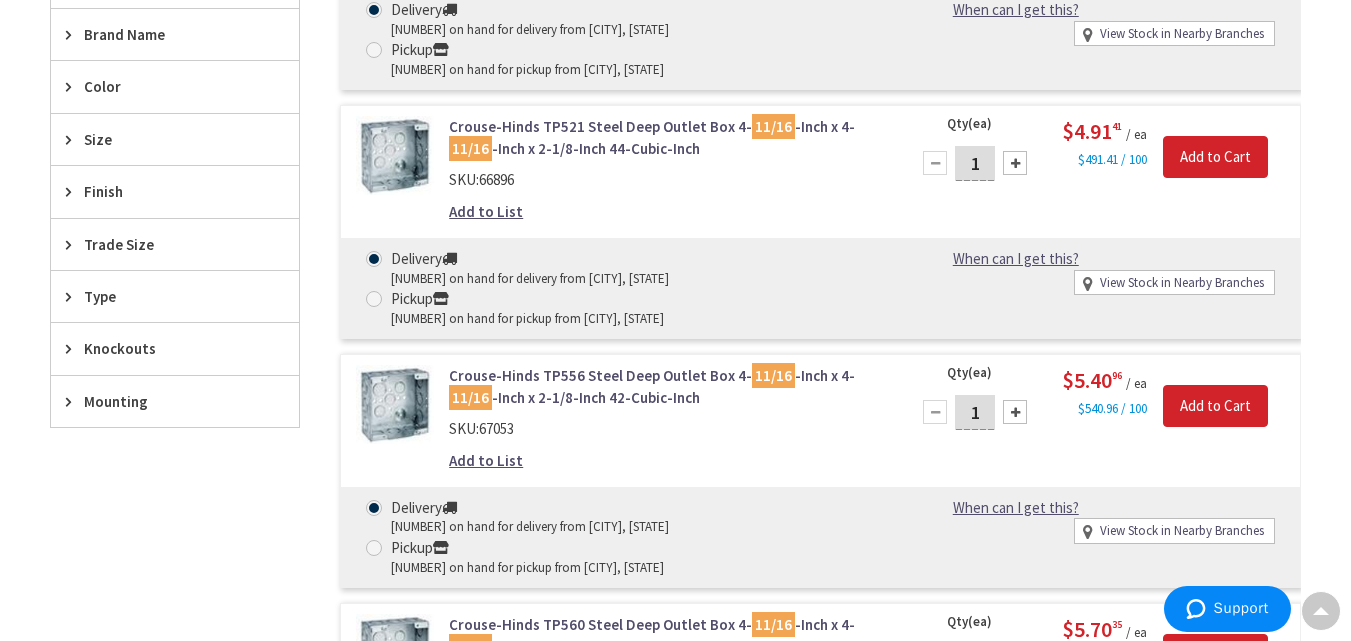 click at bounding box center [1015, 163] 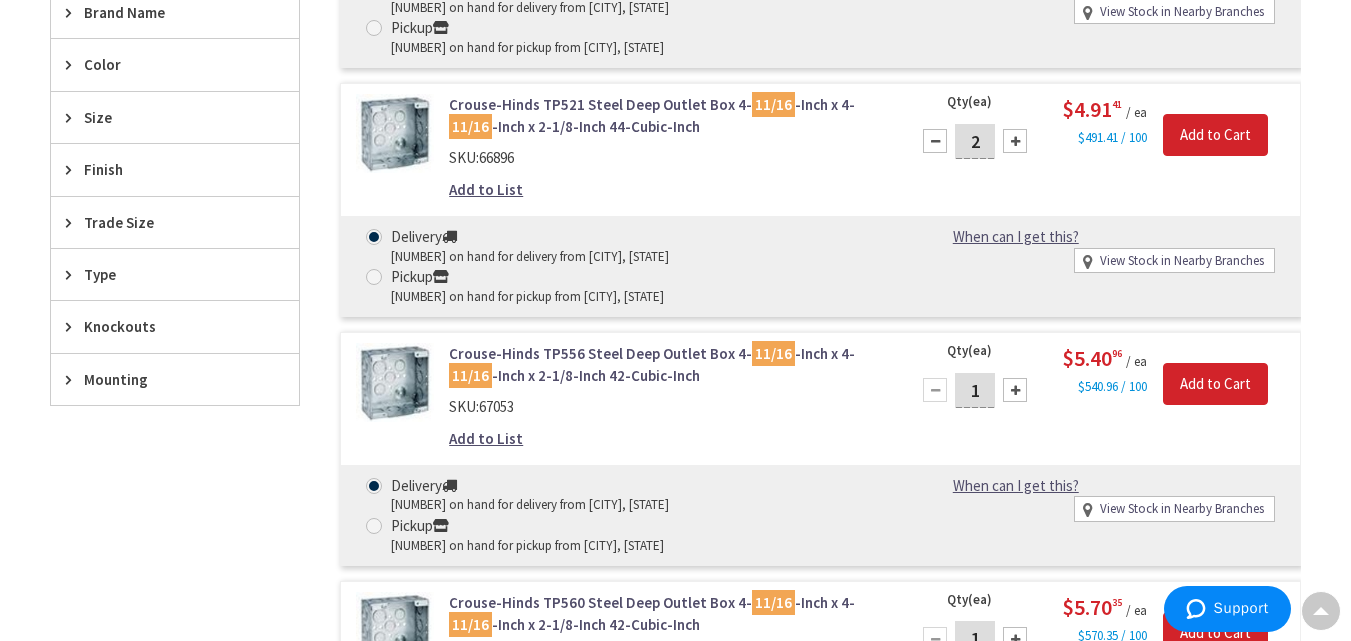 scroll, scrollTop: 943, scrollLeft: 0, axis: vertical 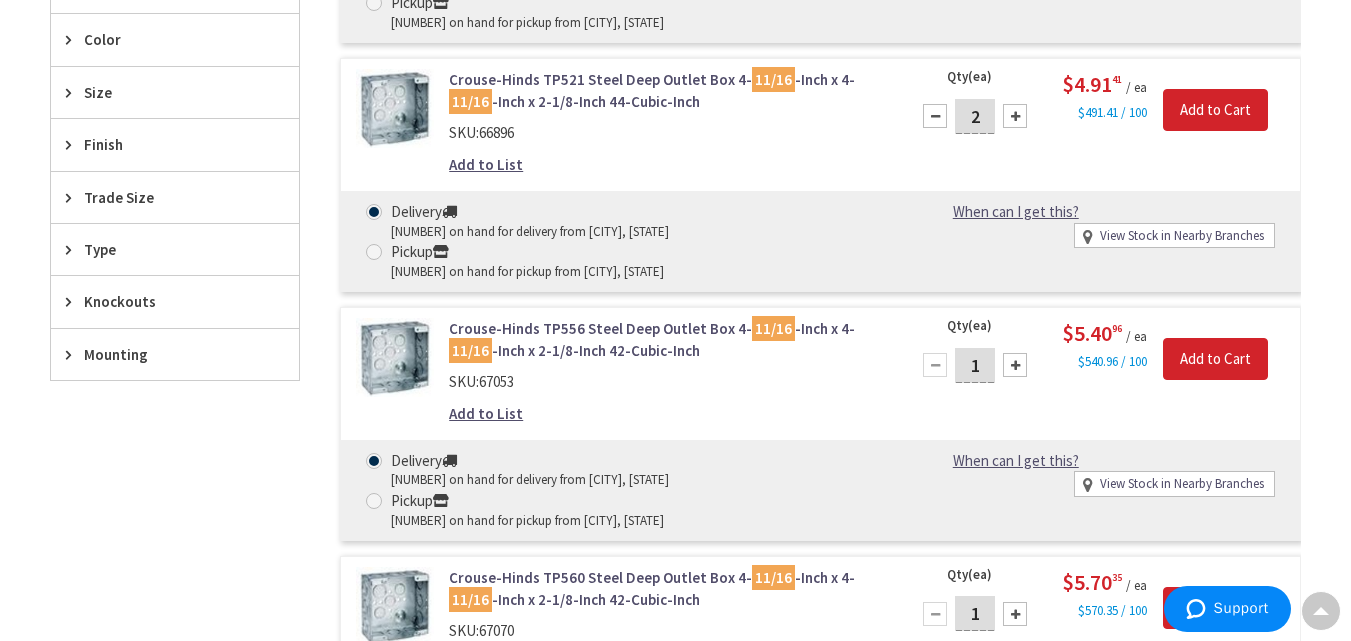 click at bounding box center (935, 116) 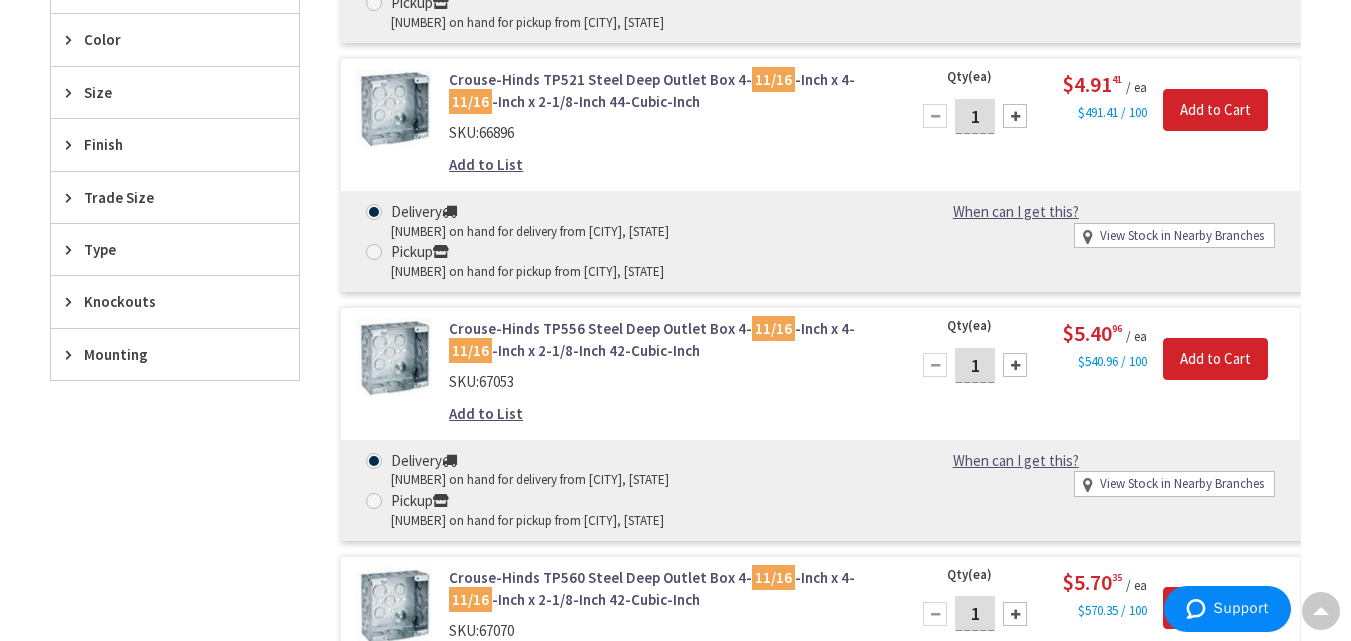 click at bounding box center (935, 116) 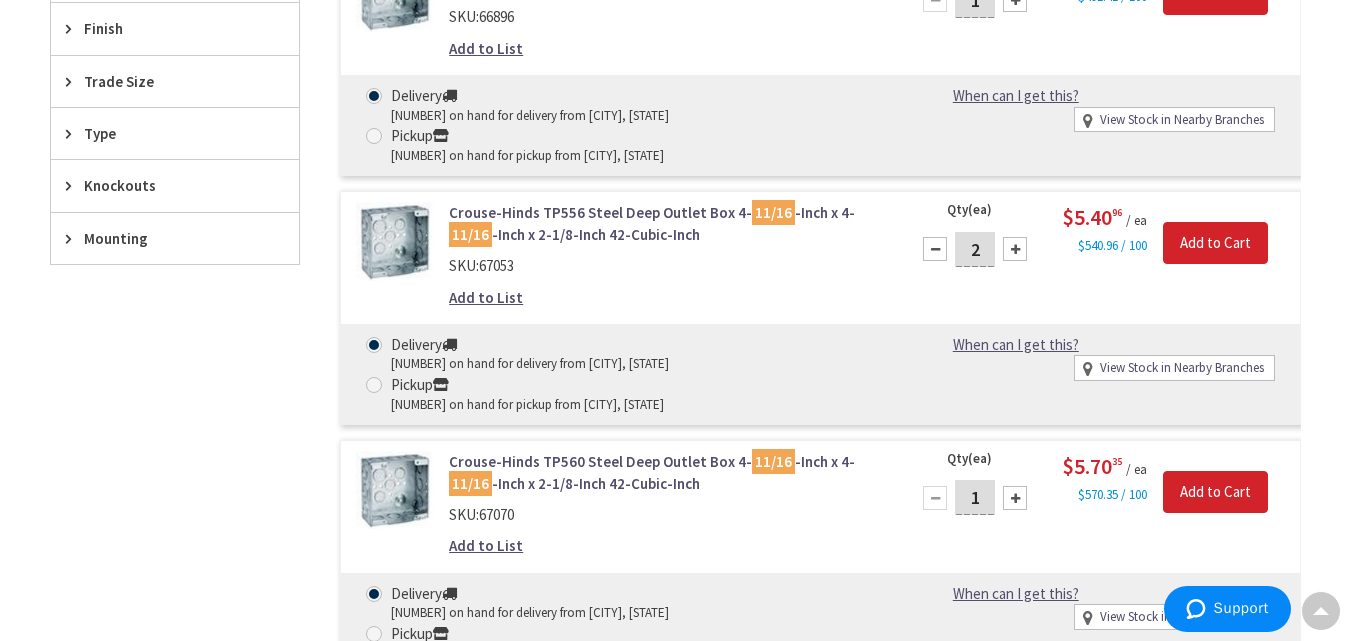 scroll, scrollTop: 1057, scrollLeft: 0, axis: vertical 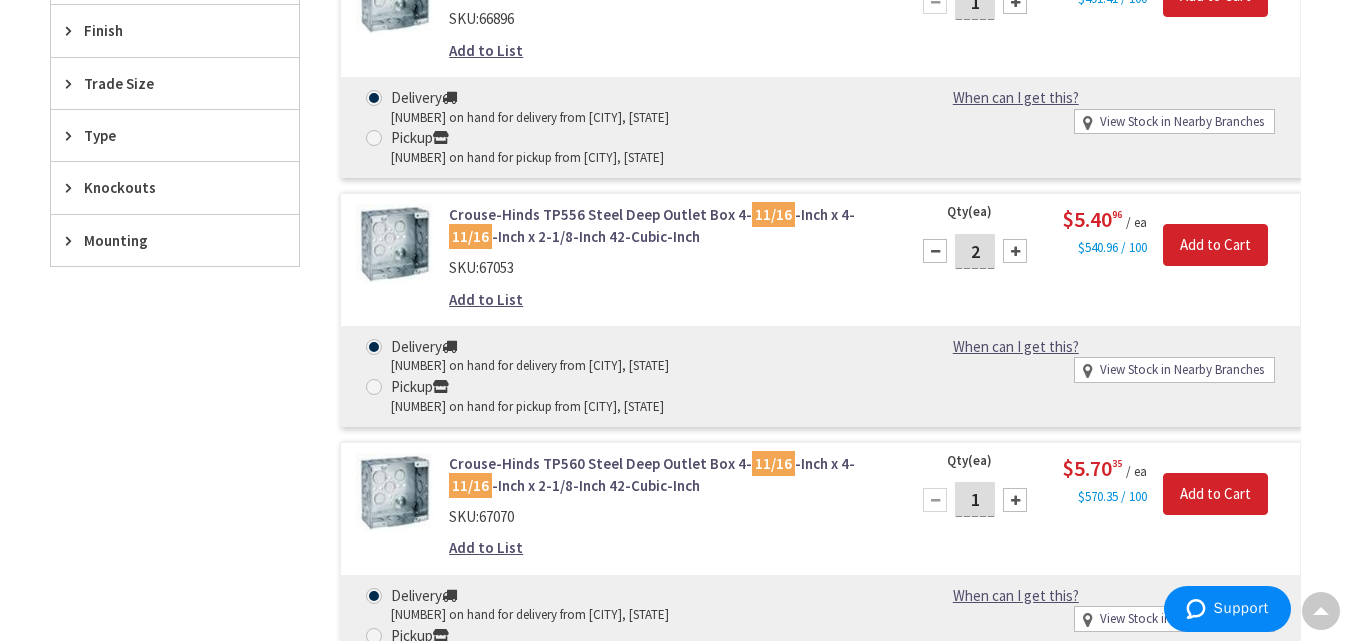click on "Add to List" at bounding box center [486, 299] 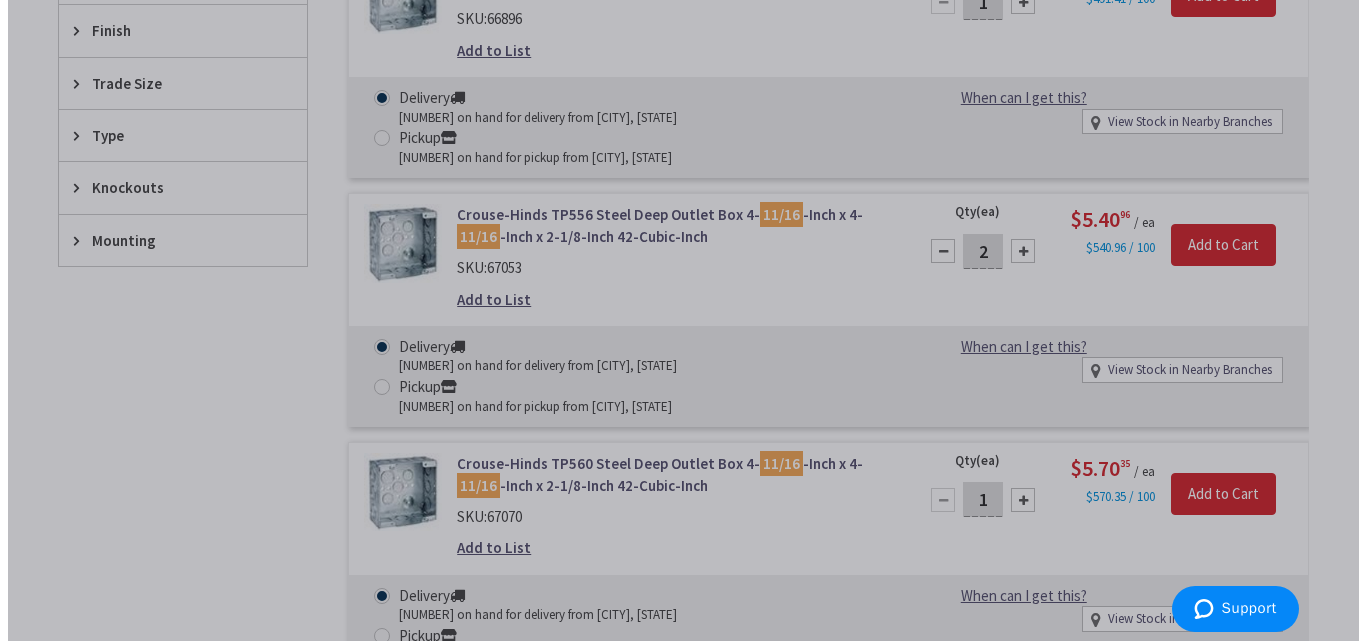scroll, scrollTop: 1058, scrollLeft: 0, axis: vertical 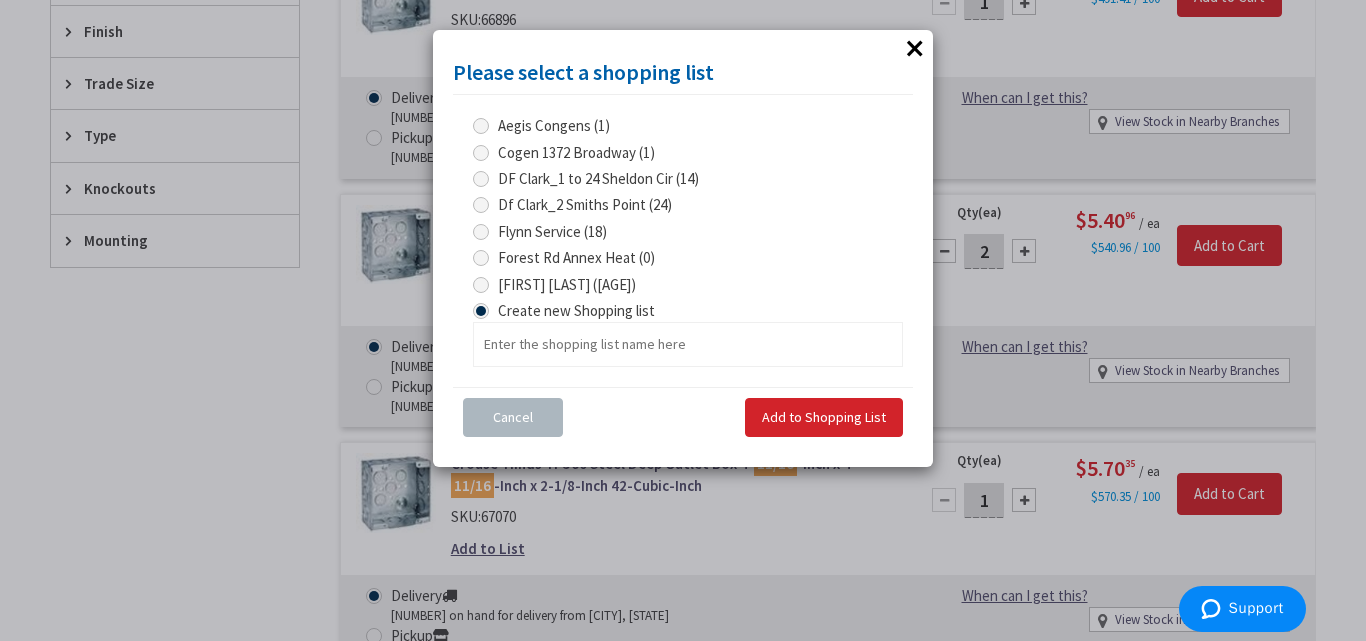 click at bounding box center [481, 285] 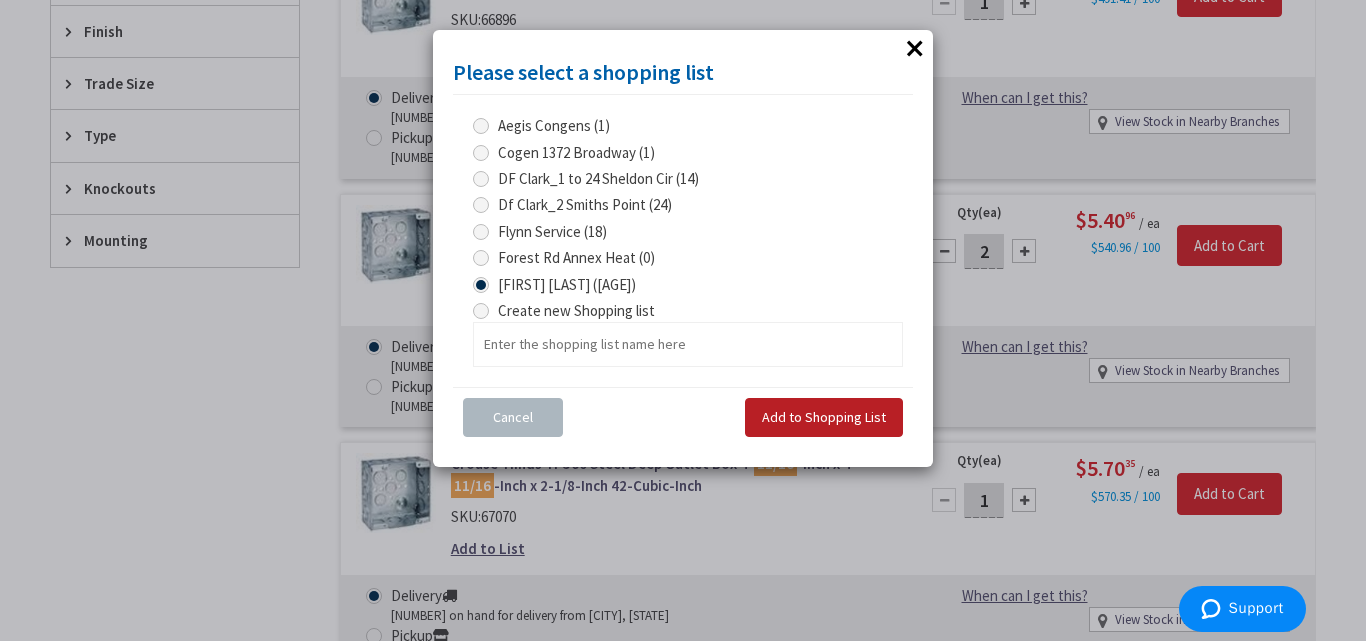 click on "Add to Shopping List" at bounding box center [824, 417] 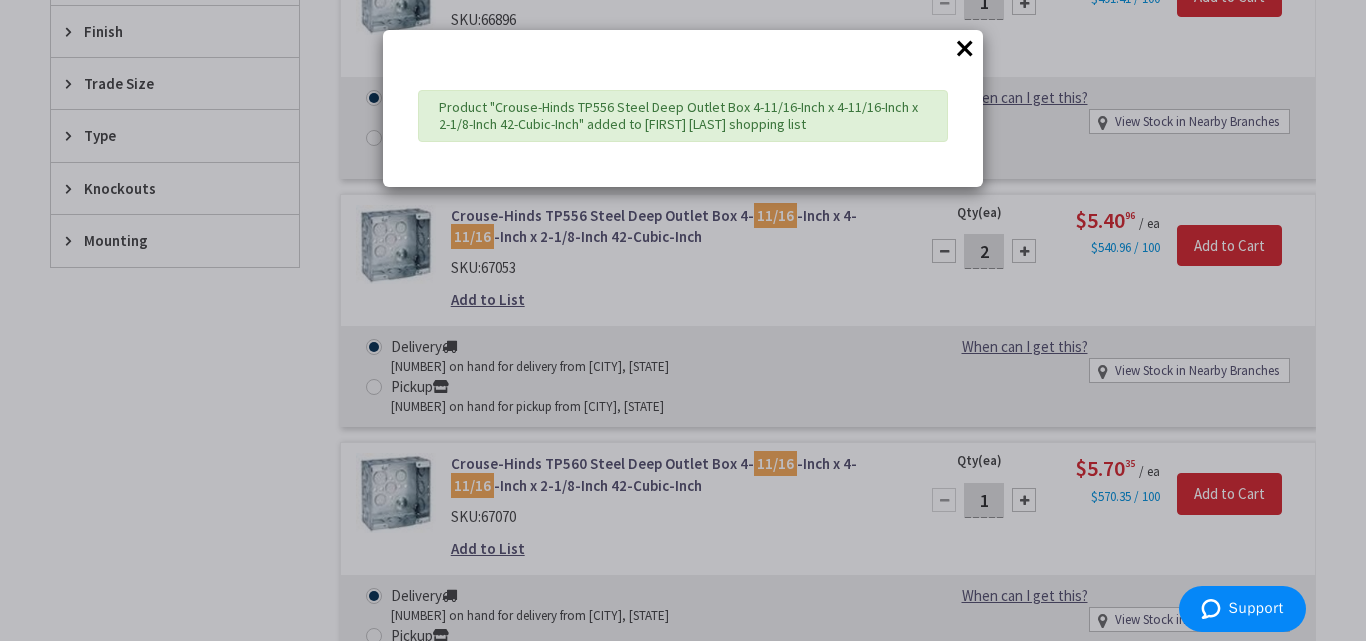 click on "×" at bounding box center (965, 48) 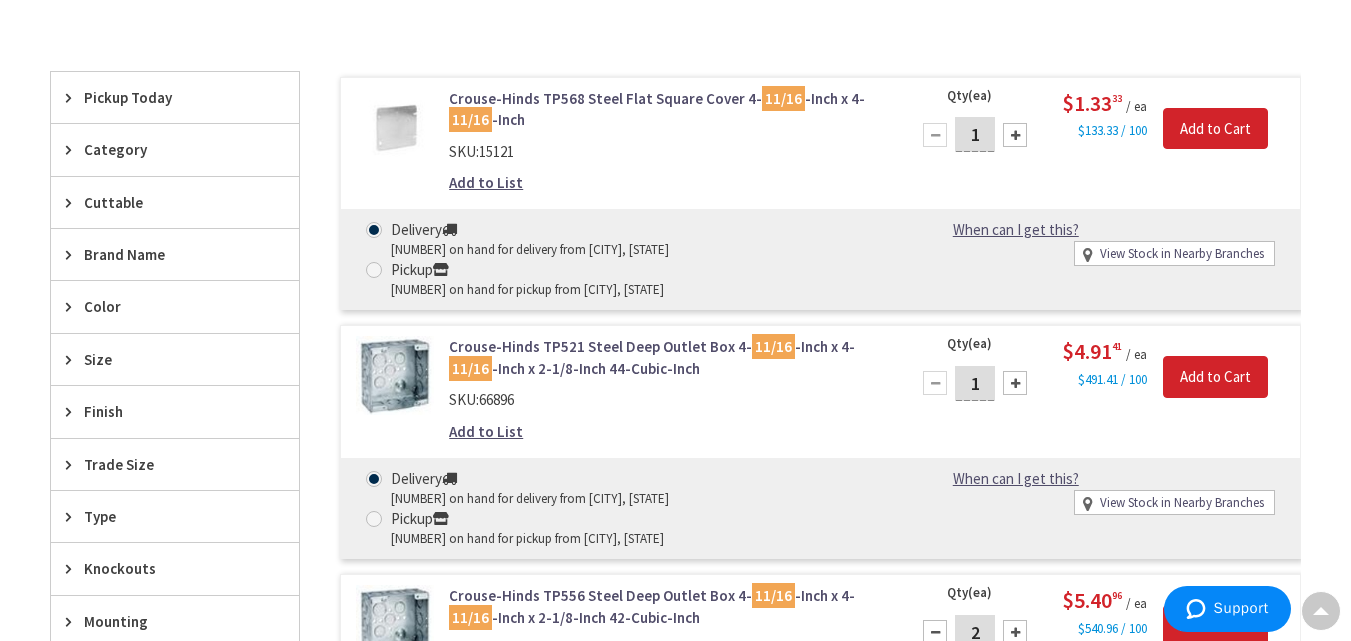 scroll, scrollTop: 673, scrollLeft: 0, axis: vertical 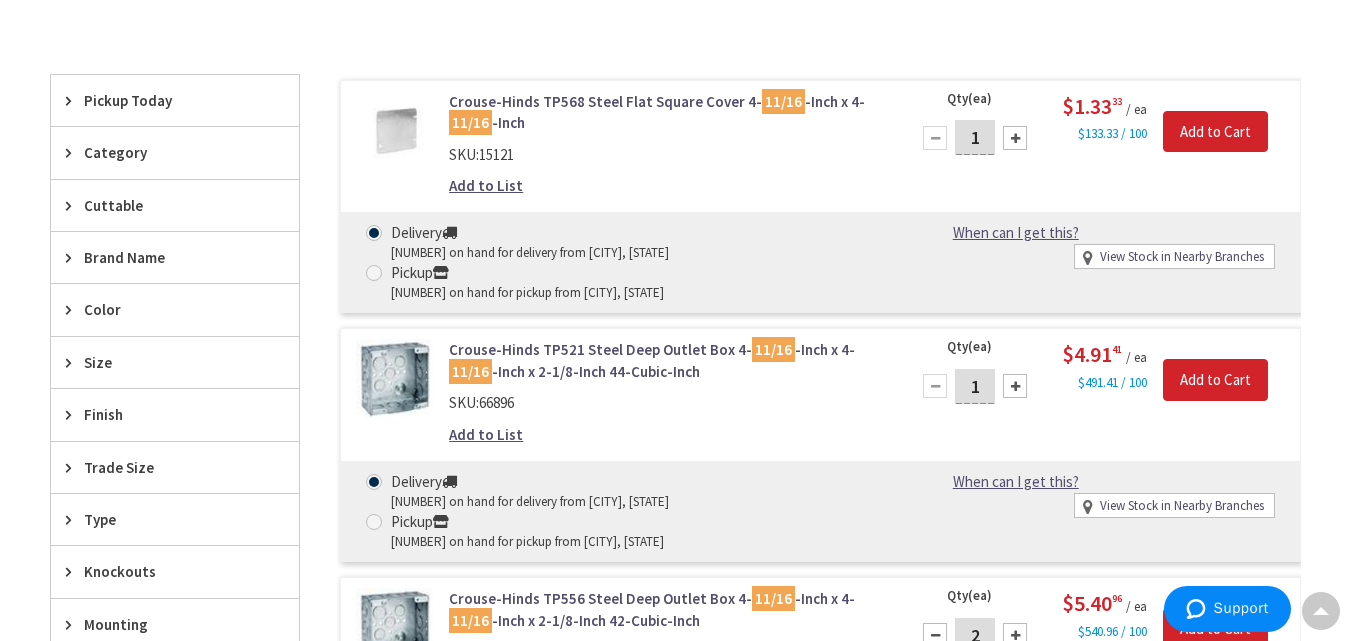 click at bounding box center (1015, 138) 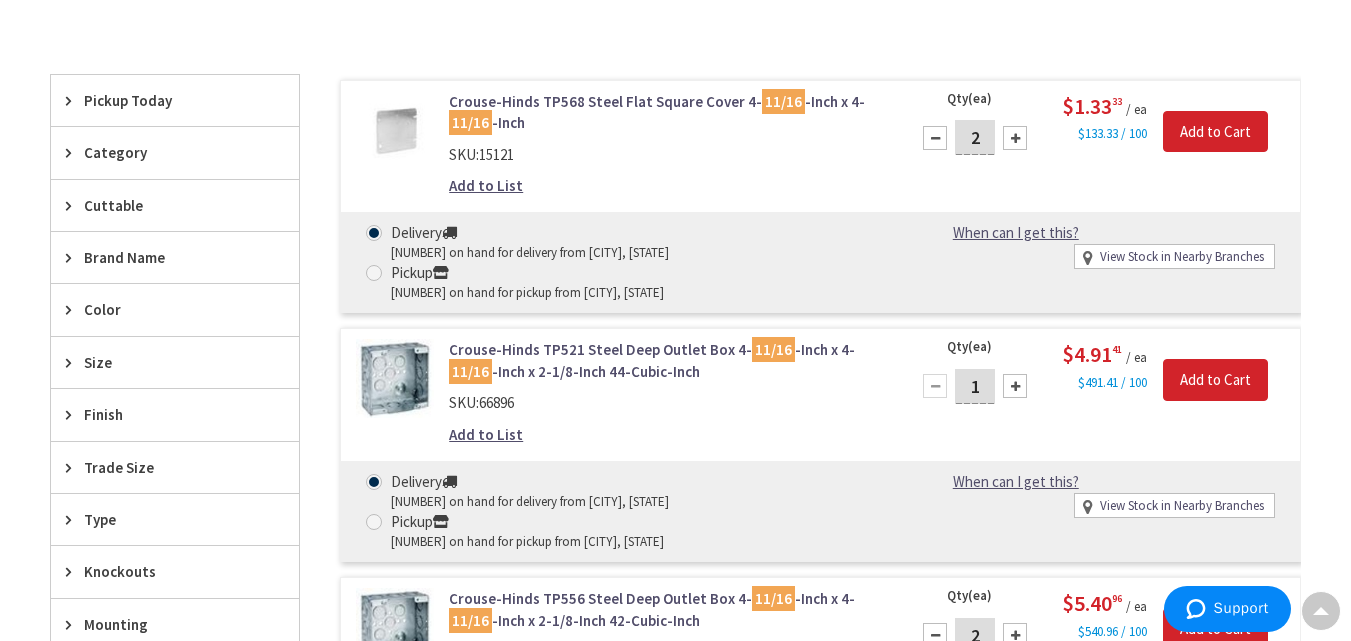 click on "Add to List" at bounding box center (486, 185) 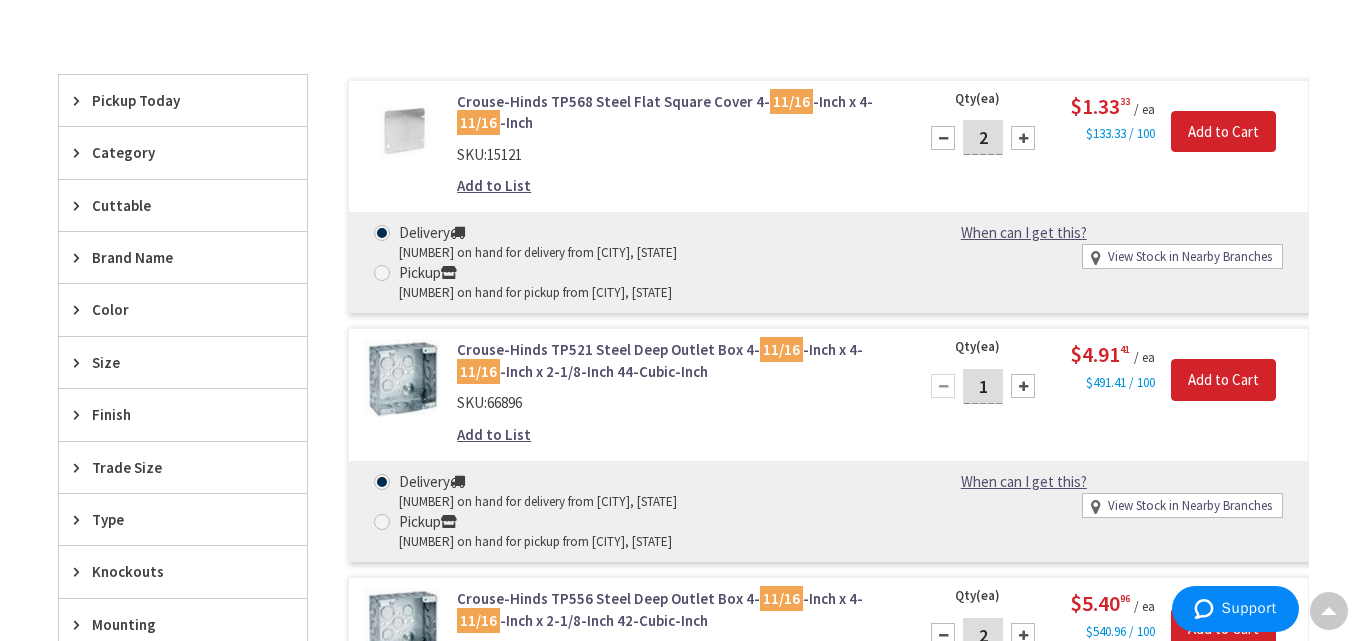scroll, scrollTop: 674, scrollLeft: 0, axis: vertical 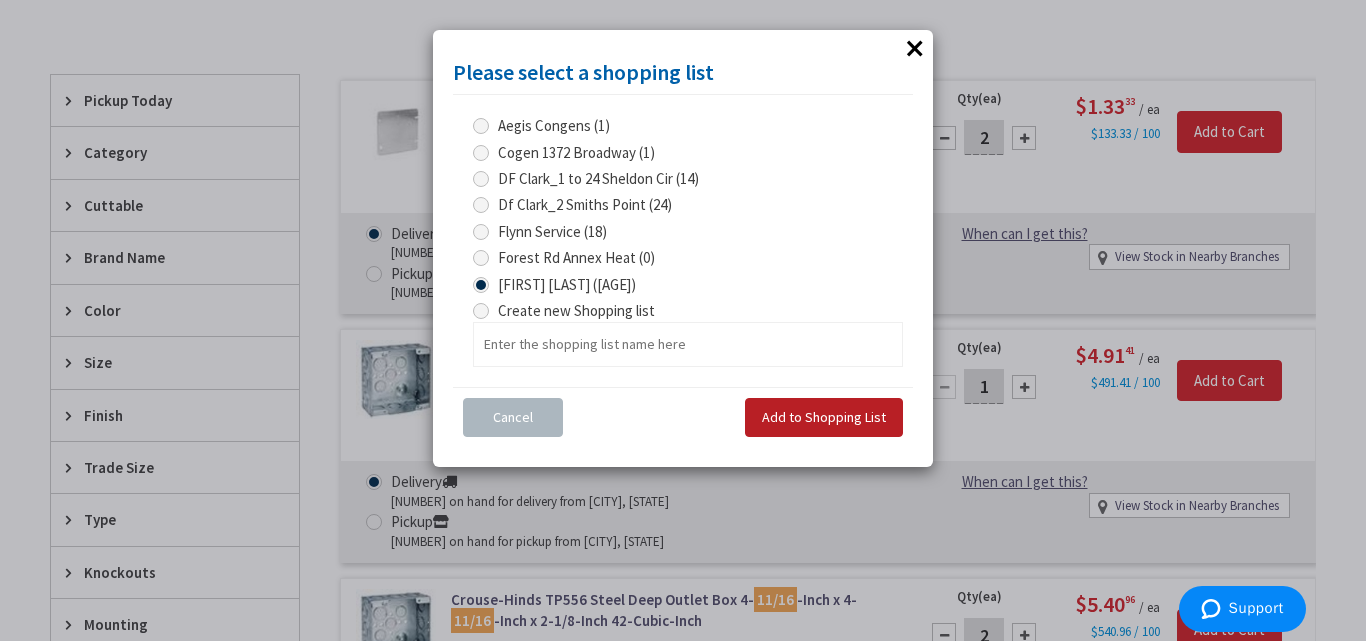 click on "Add to Shopping List" at bounding box center [824, 417] 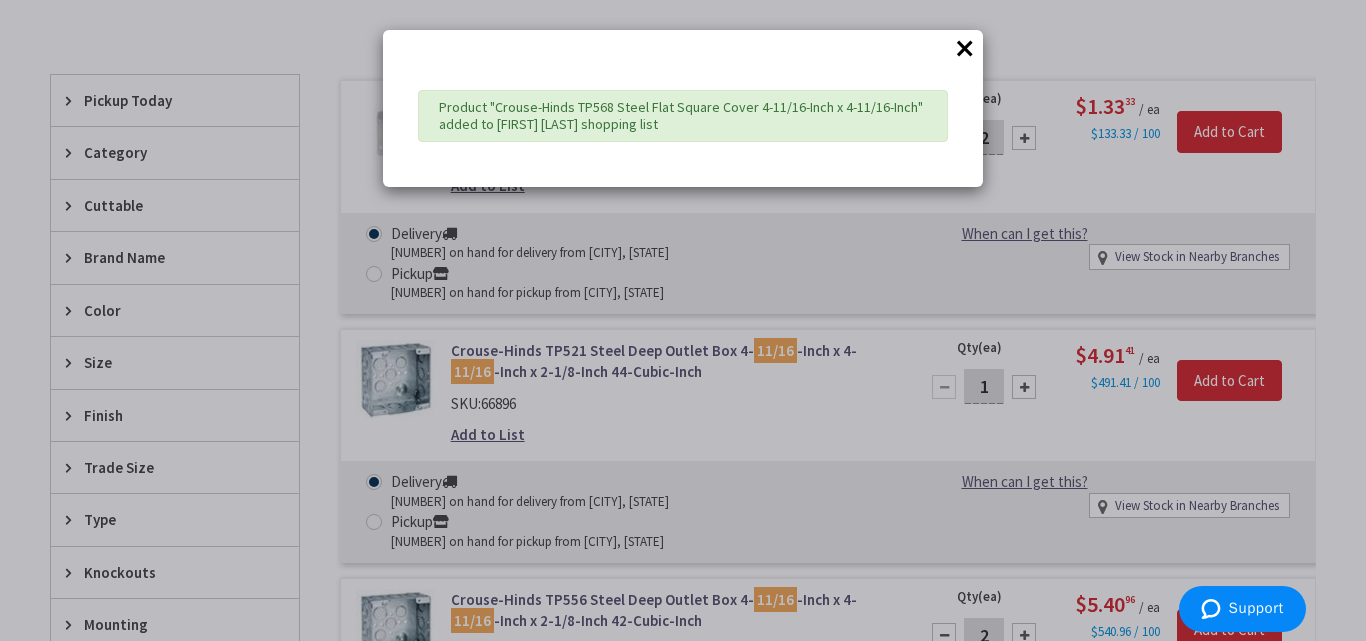 click on "×" at bounding box center (965, 48) 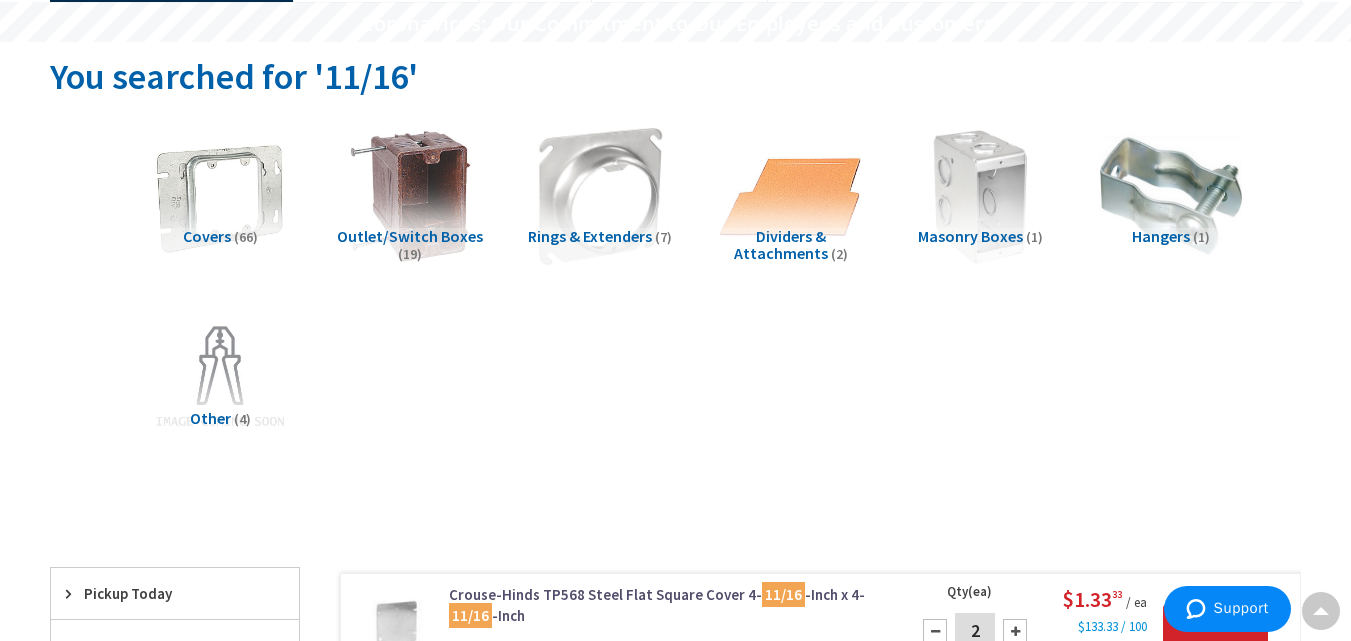 scroll, scrollTop: 0, scrollLeft: 0, axis: both 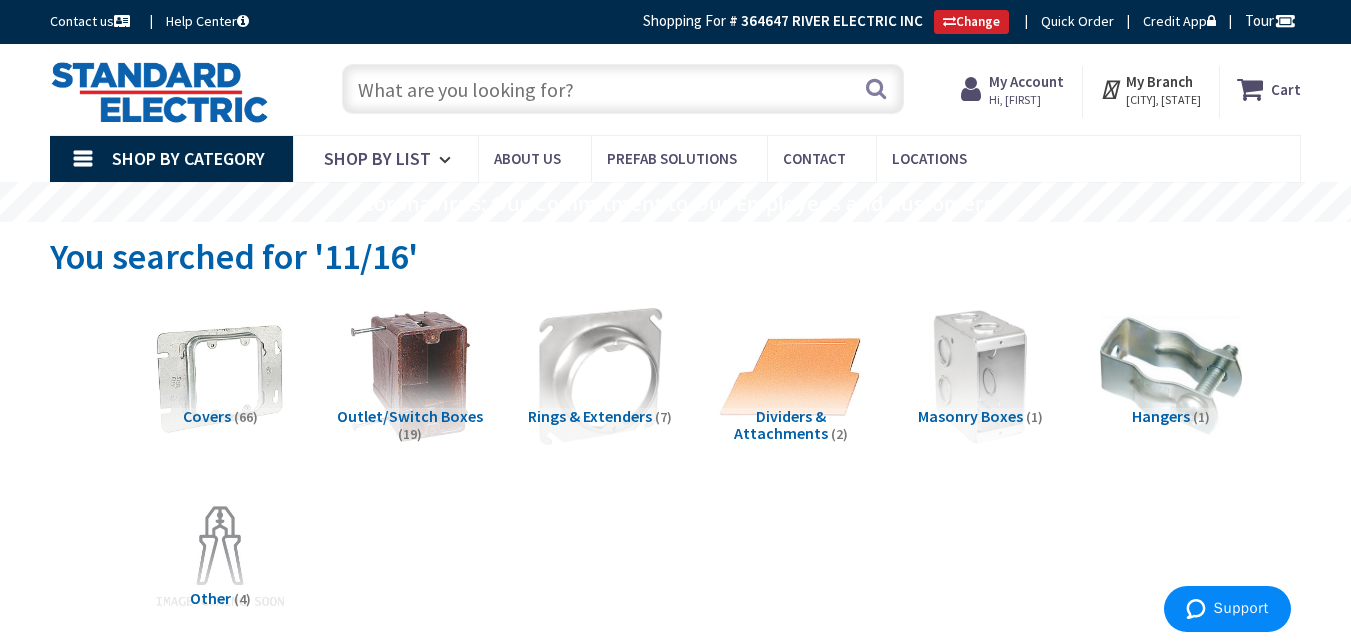click at bounding box center [623, 89] 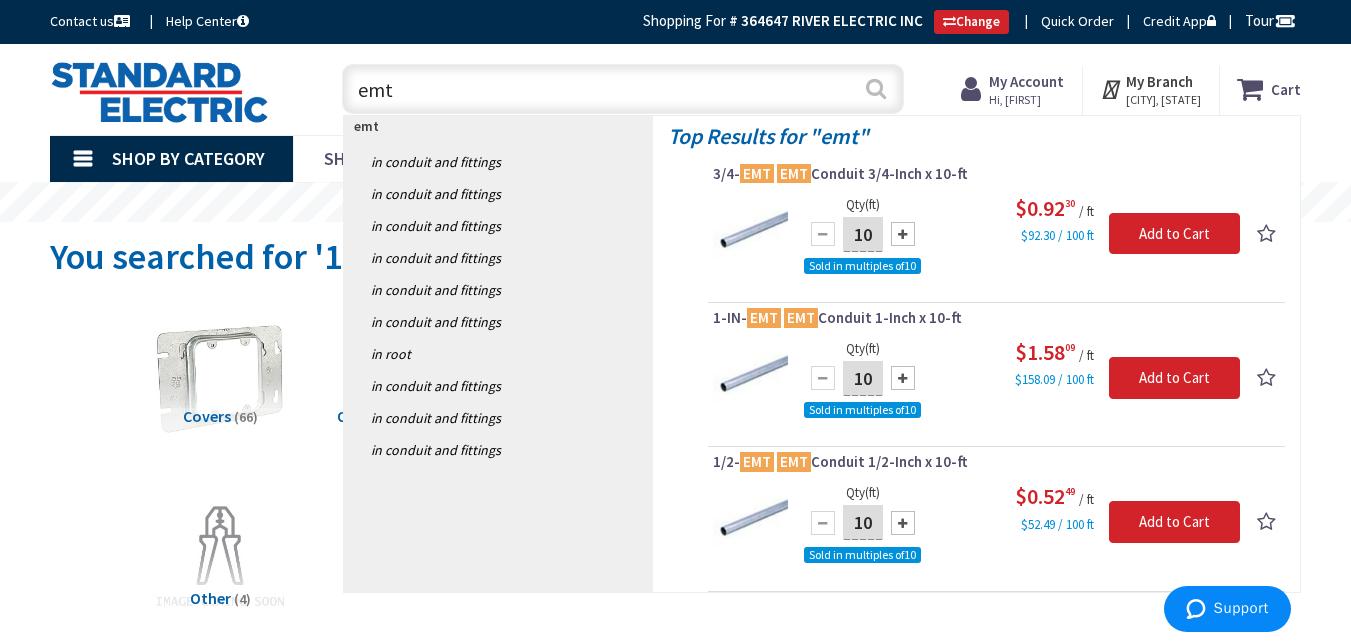 type on "emt" 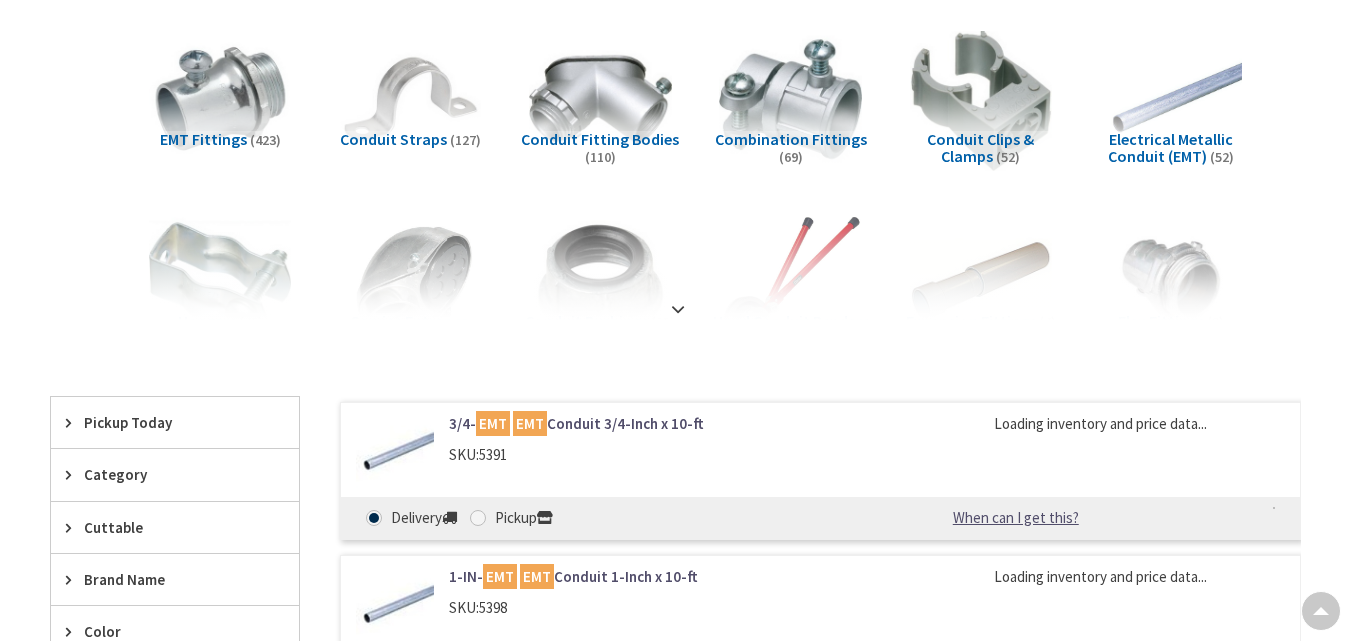 scroll, scrollTop: 435, scrollLeft: 0, axis: vertical 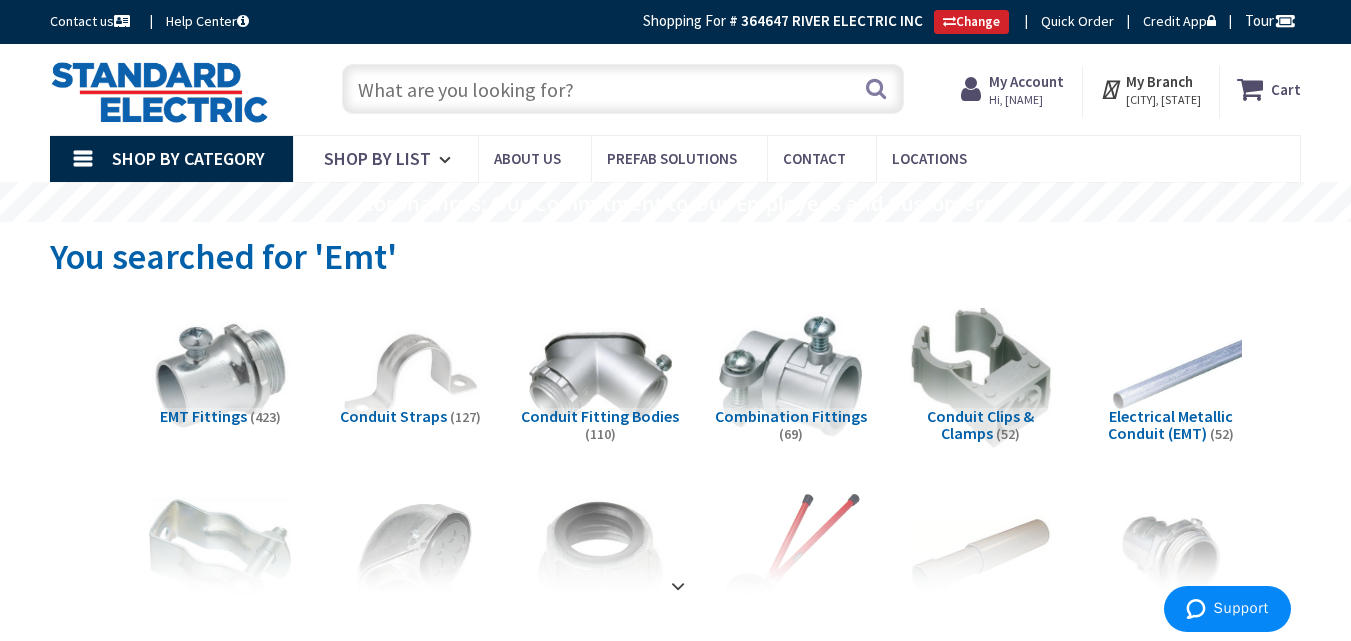 click on "My Account" at bounding box center [1026, 81] 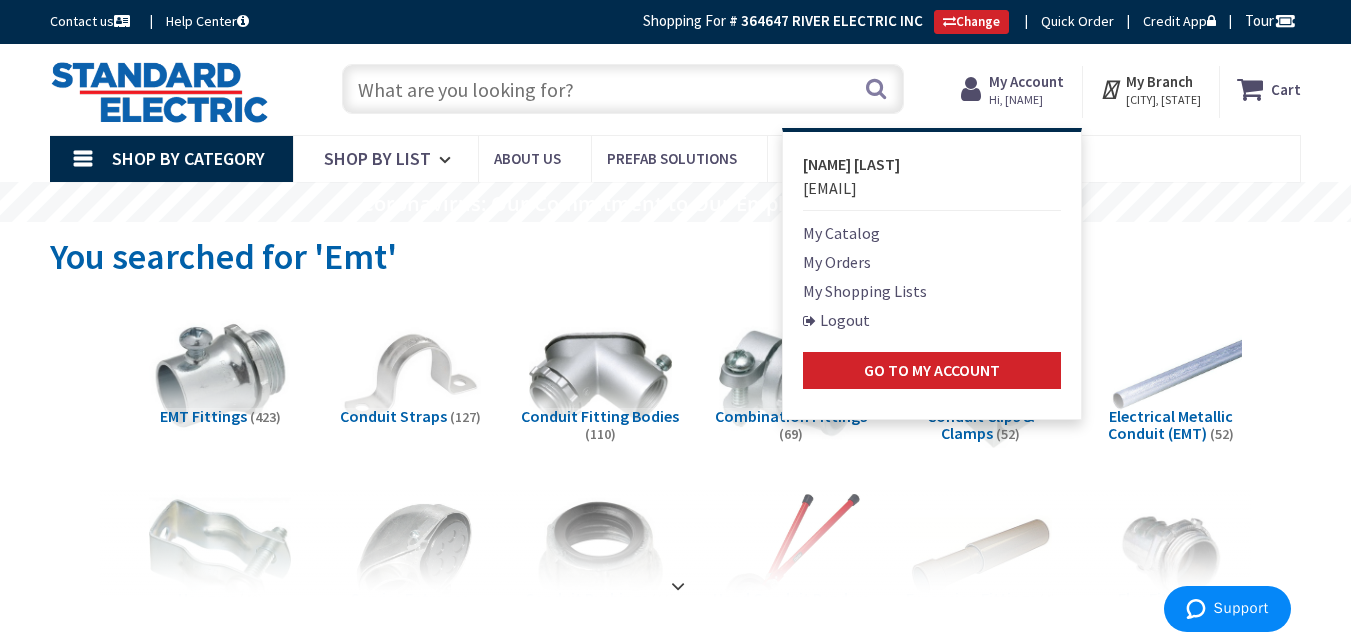click on "My Shopping Lists" at bounding box center (865, 291) 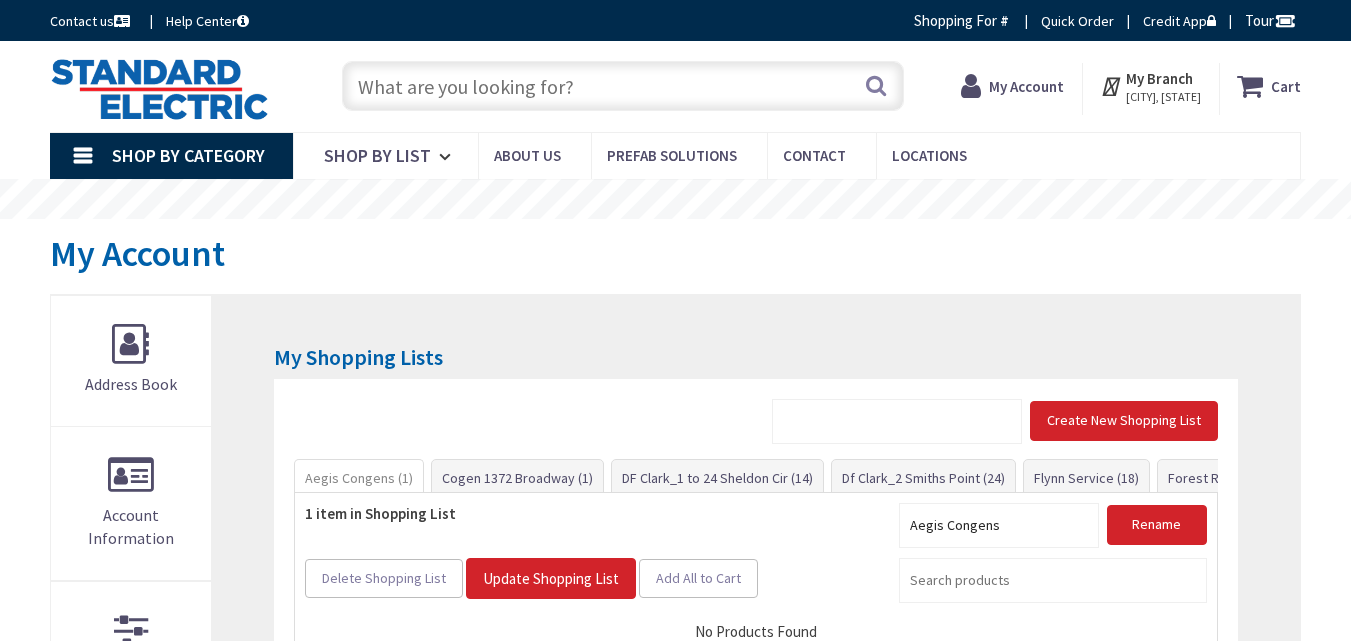 scroll, scrollTop: 0, scrollLeft: 0, axis: both 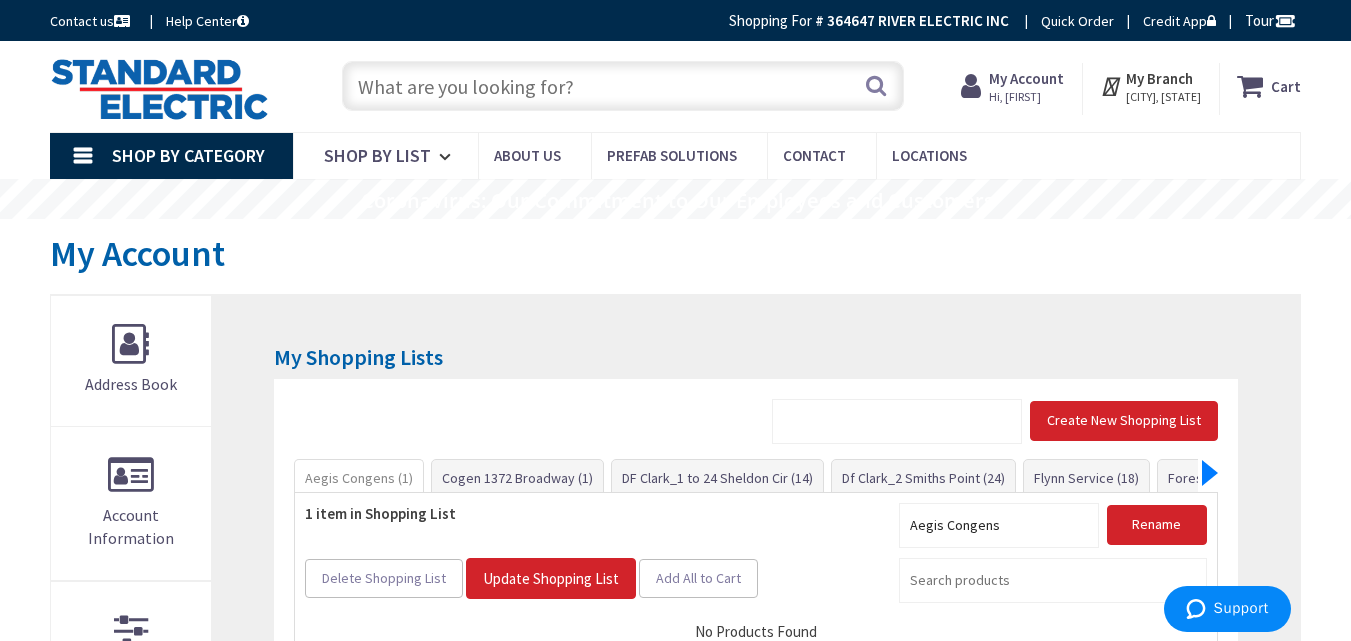 click at bounding box center (1210, 473) 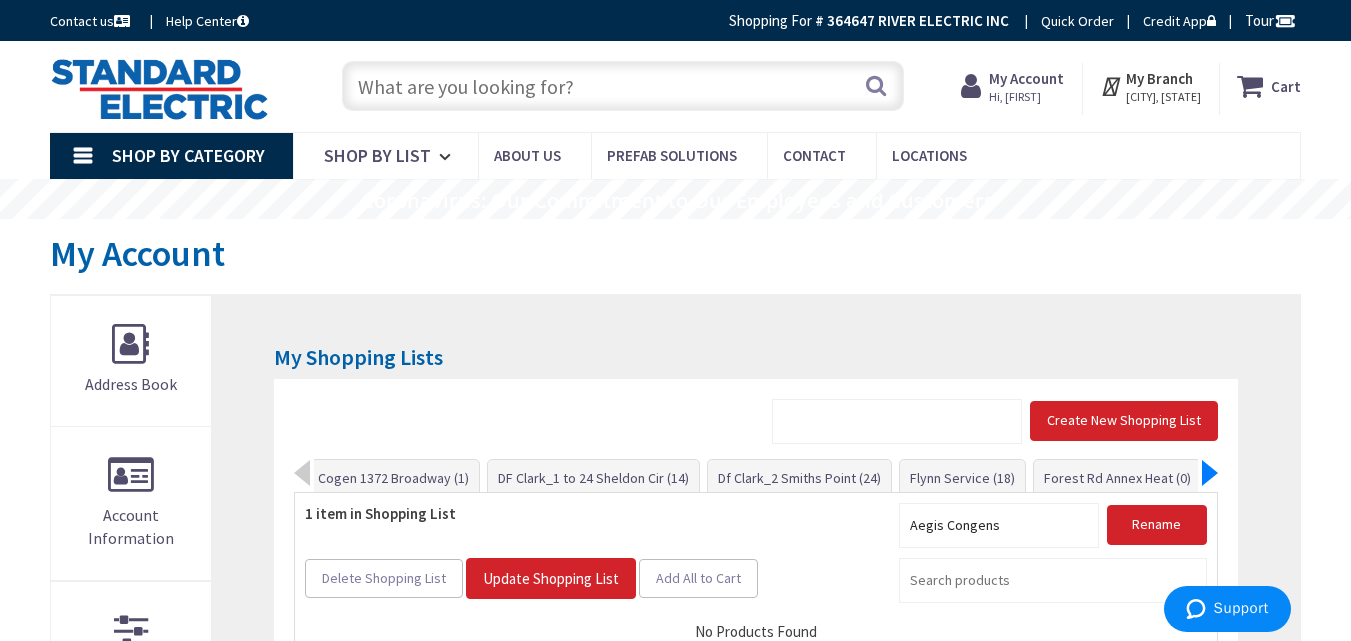 click at bounding box center (1210, 473) 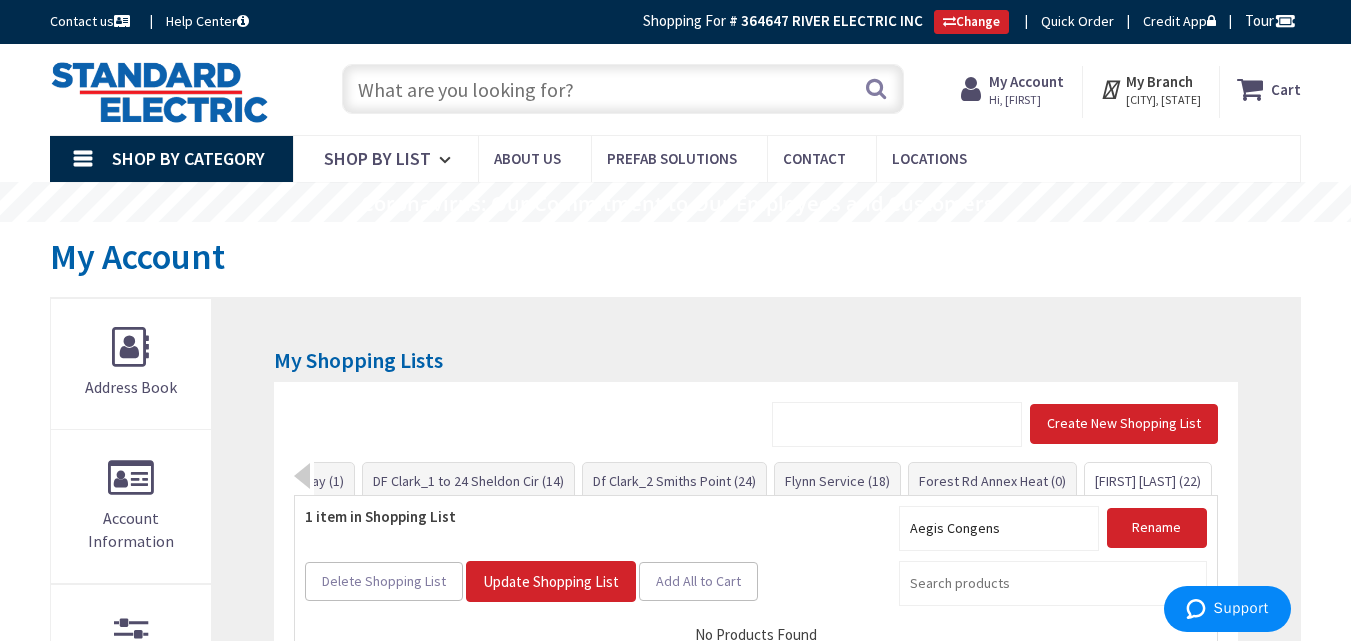 click on "ST [LAST] [FIRST] ([AGE])" at bounding box center (1148, 481) 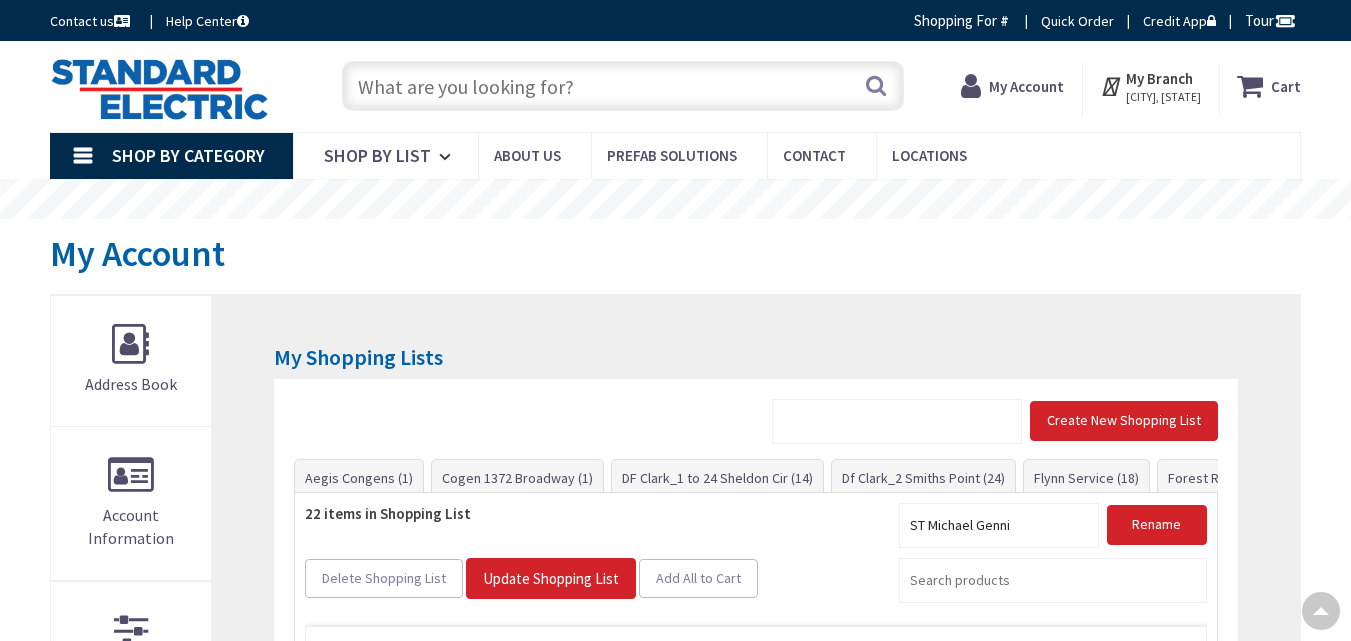 scroll, scrollTop: 418, scrollLeft: 0, axis: vertical 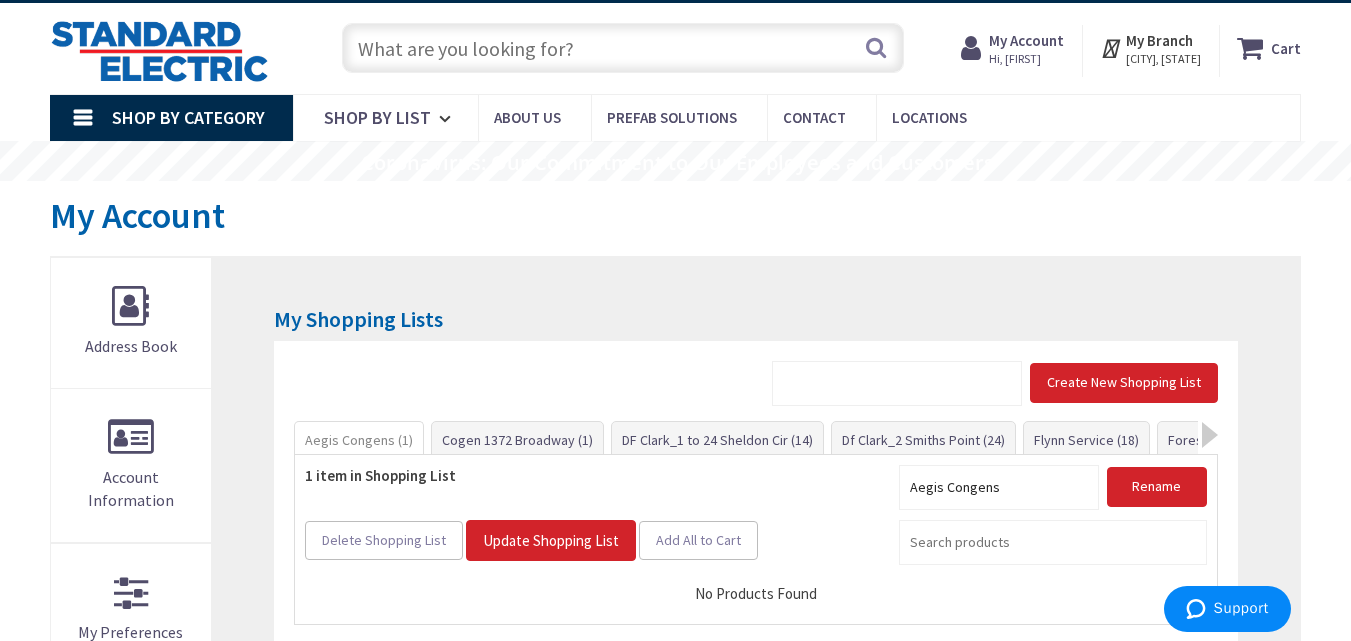 click at bounding box center [623, 48] 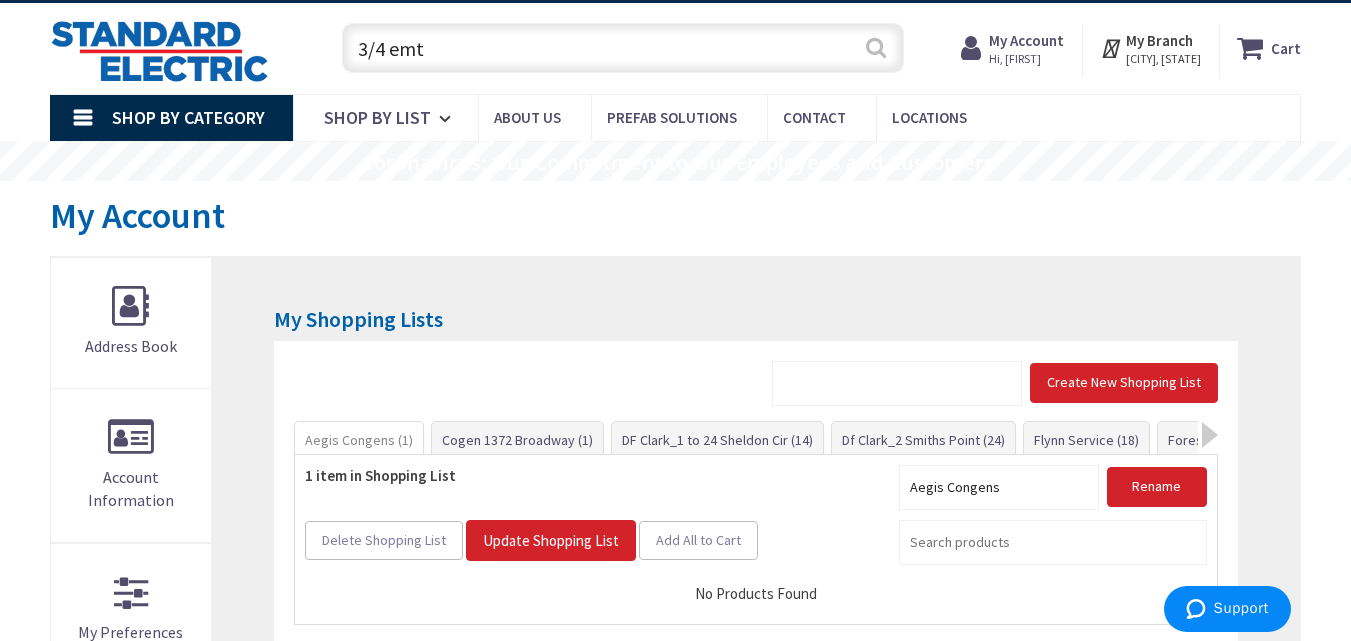 type on "3/4 emt" 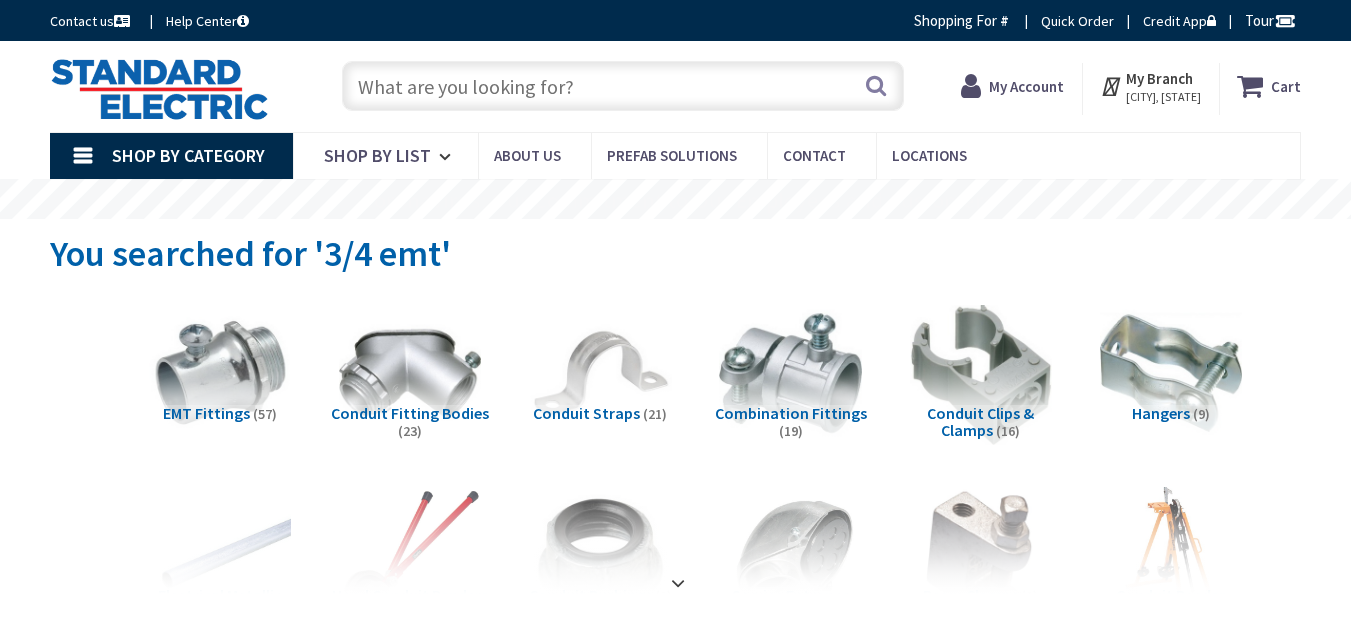 scroll, scrollTop: 0, scrollLeft: 0, axis: both 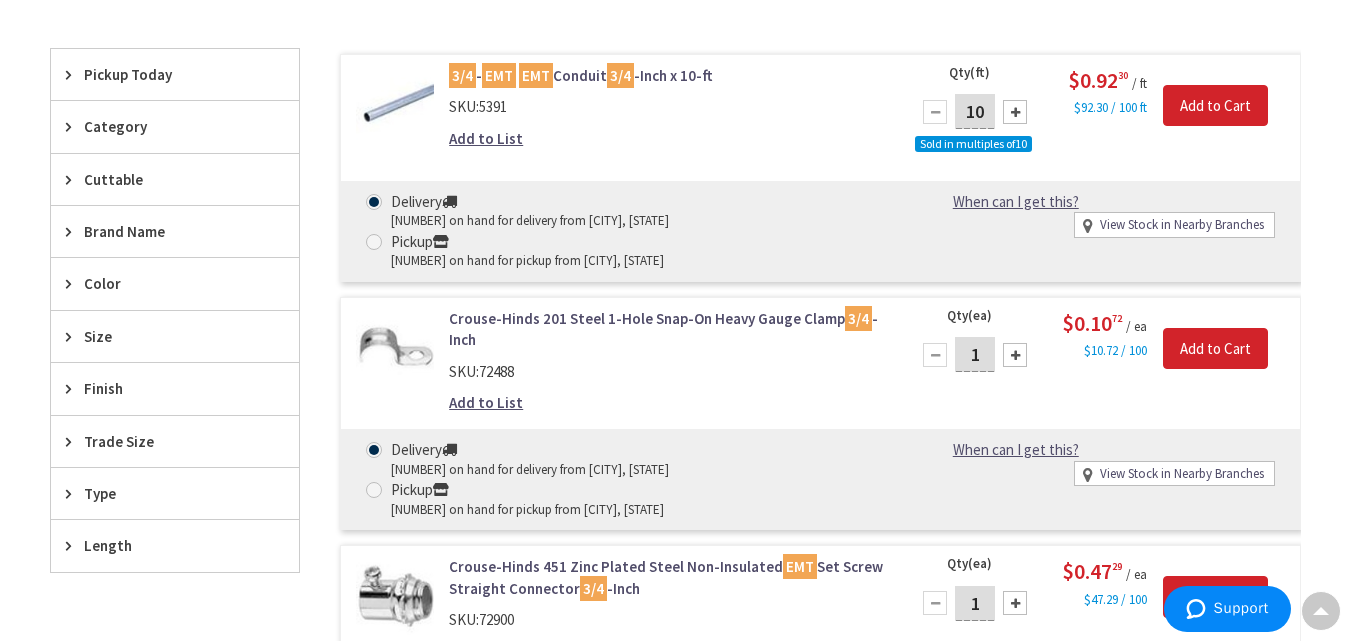 click at bounding box center (1015, 112) 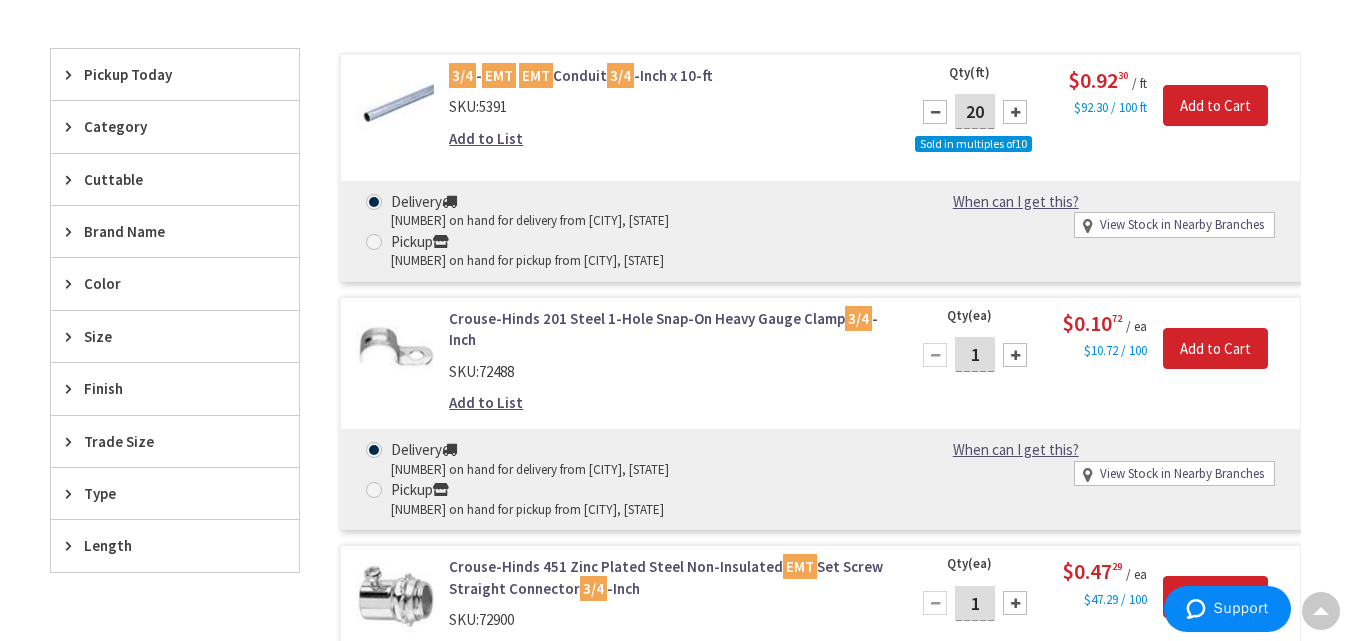 click on "Add to List" at bounding box center (486, 138) 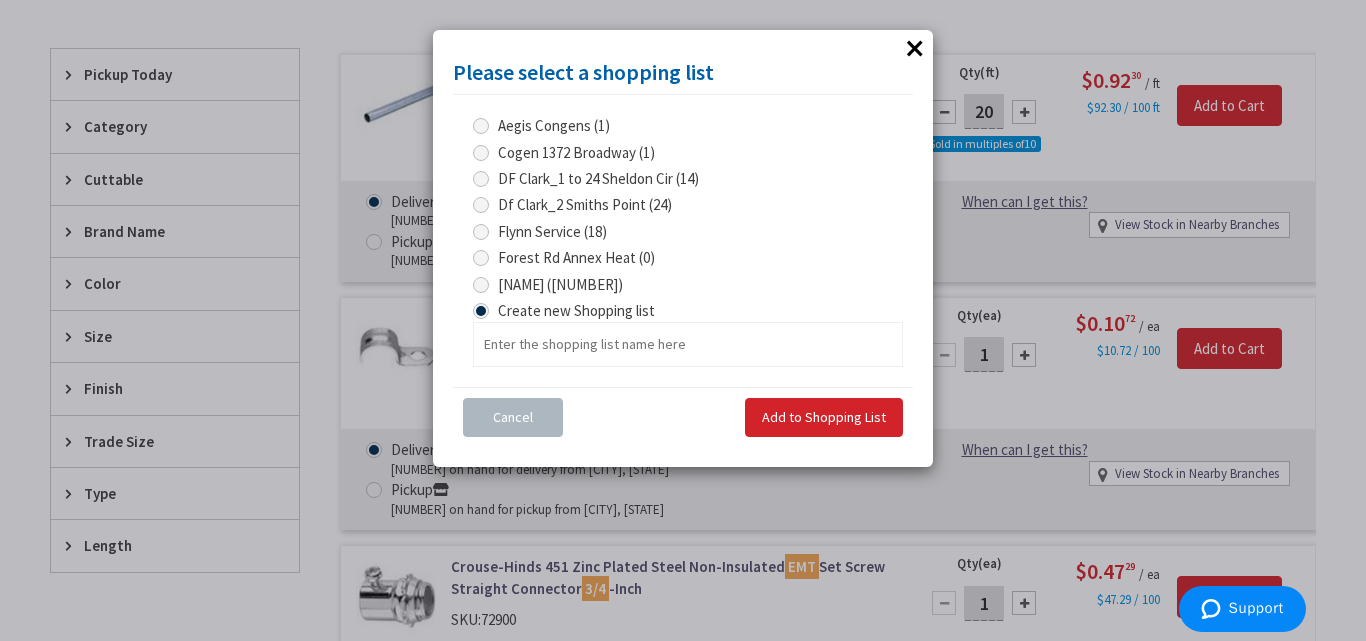 click at bounding box center (481, 285) 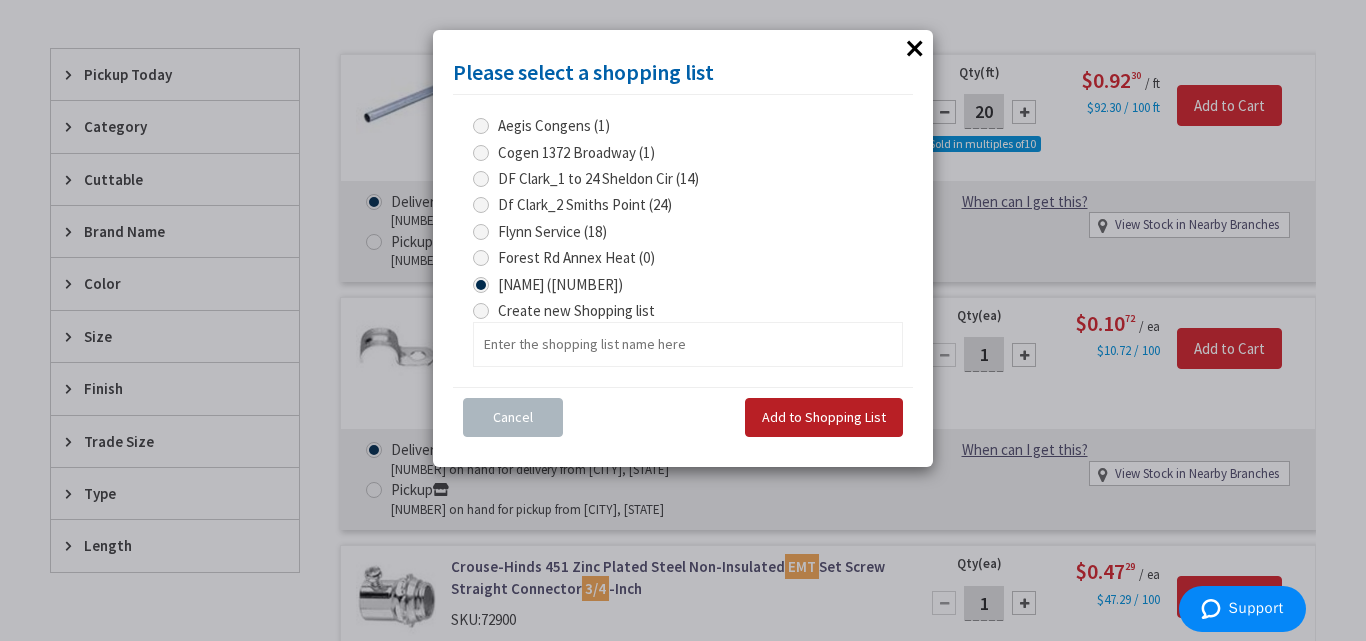click on "Add to Shopping List" at bounding box center [824, 418] 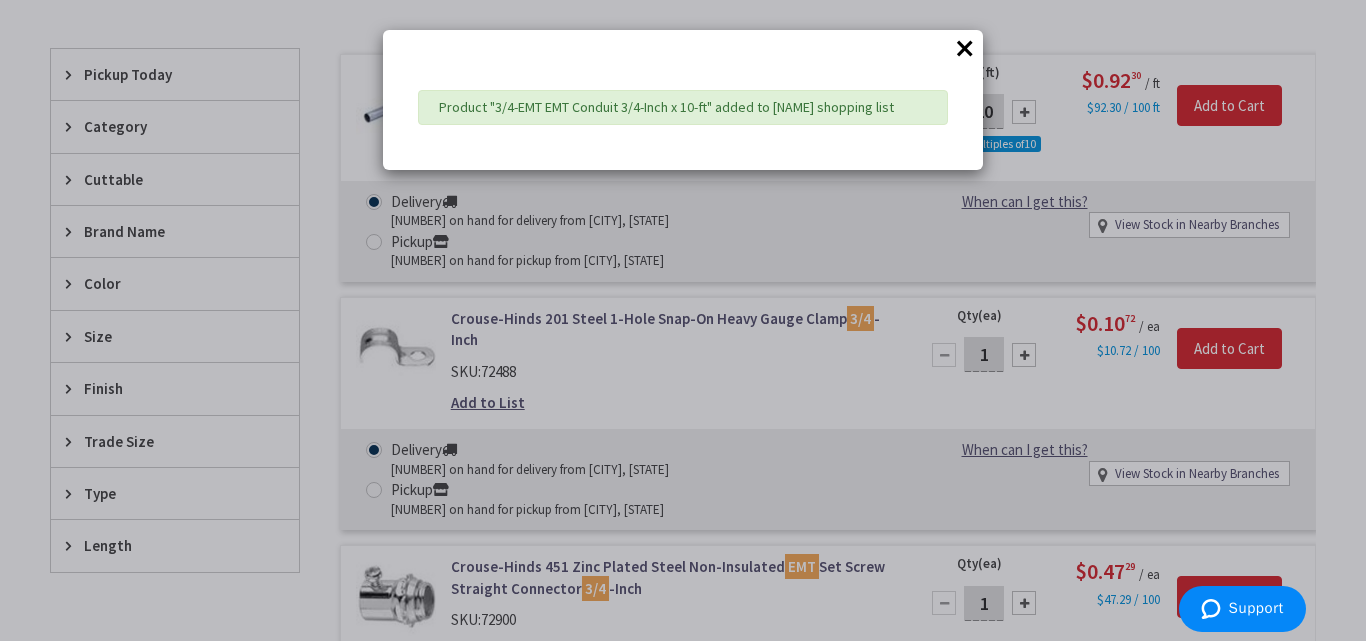 click on "×" at bounding box center (965, 48) 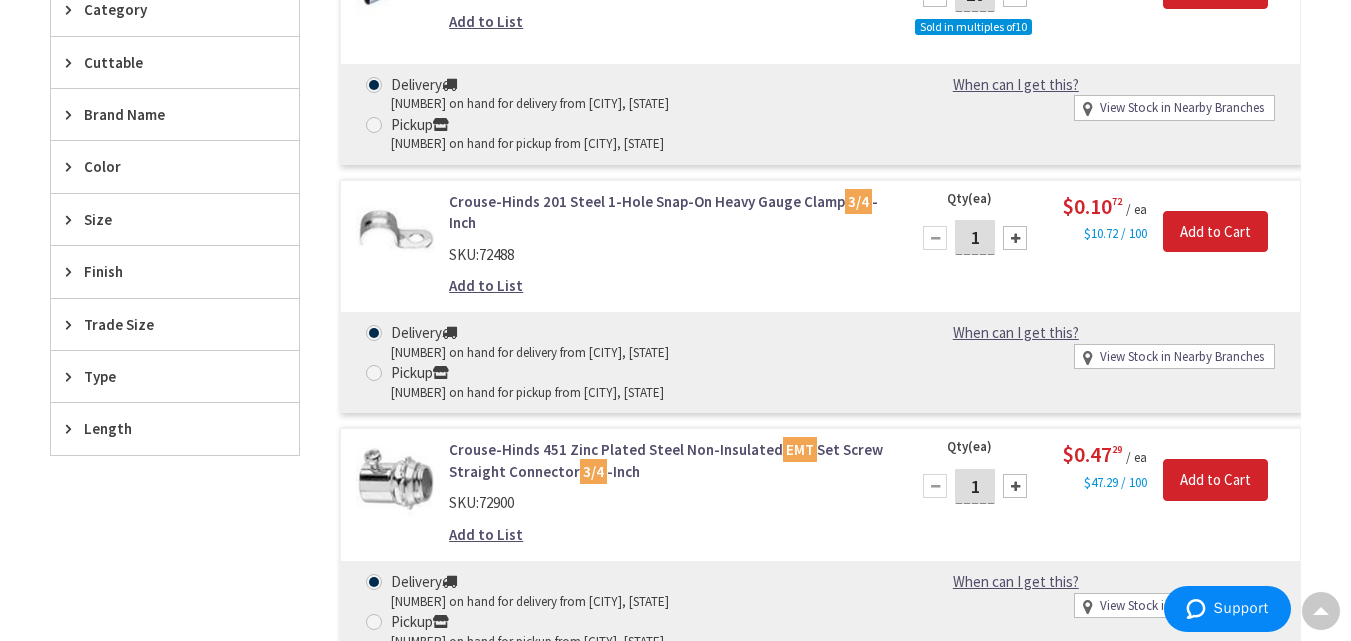 scroll, scrollTop: 752, scrollLeft: 0, axis: vertical 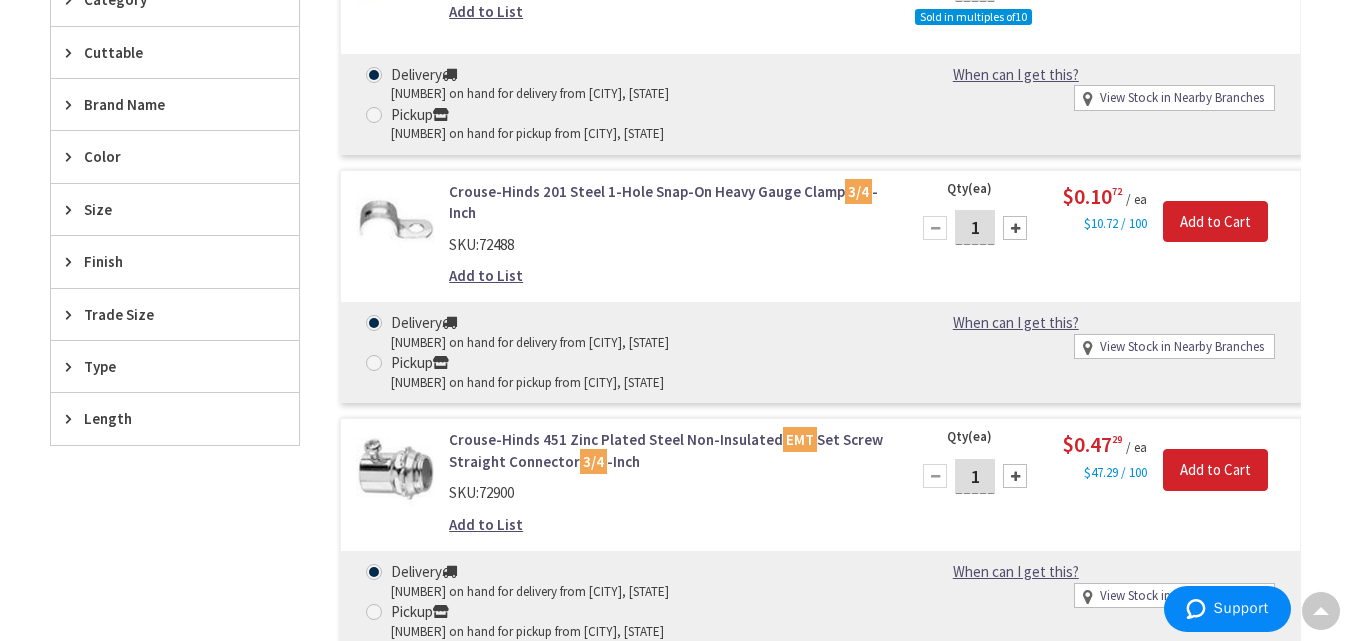 click at bounding box center [1015, 476] 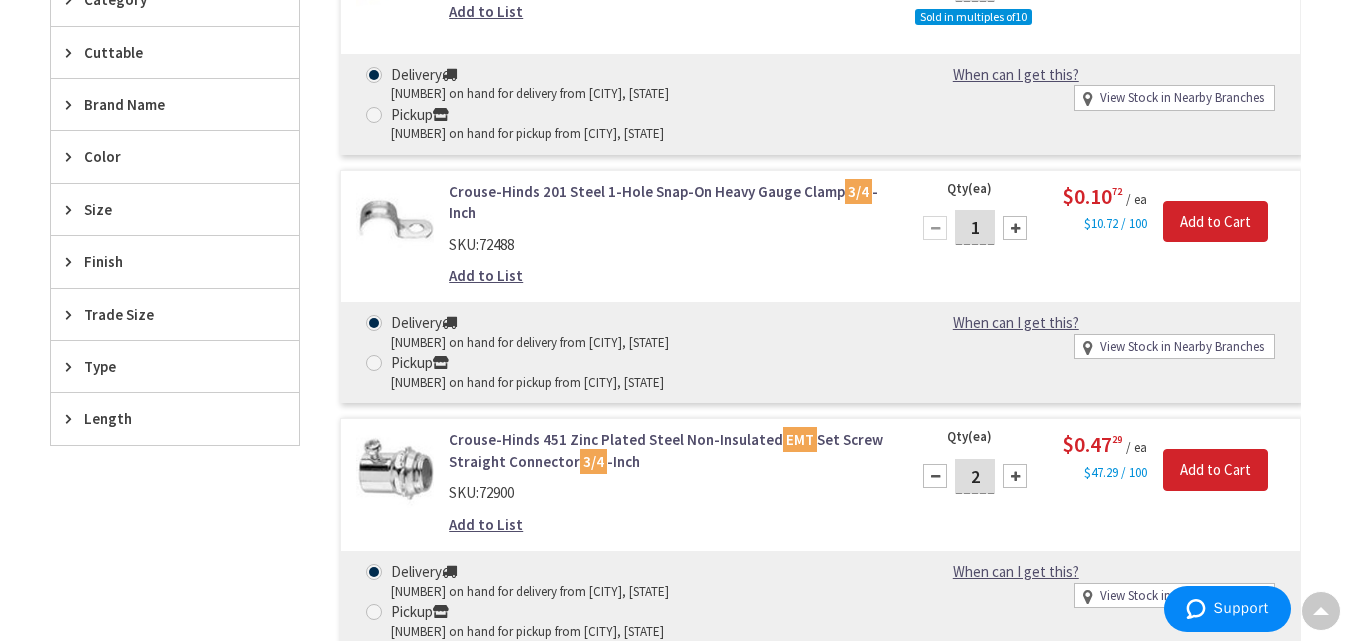 click at bounding box center (1015, 476) 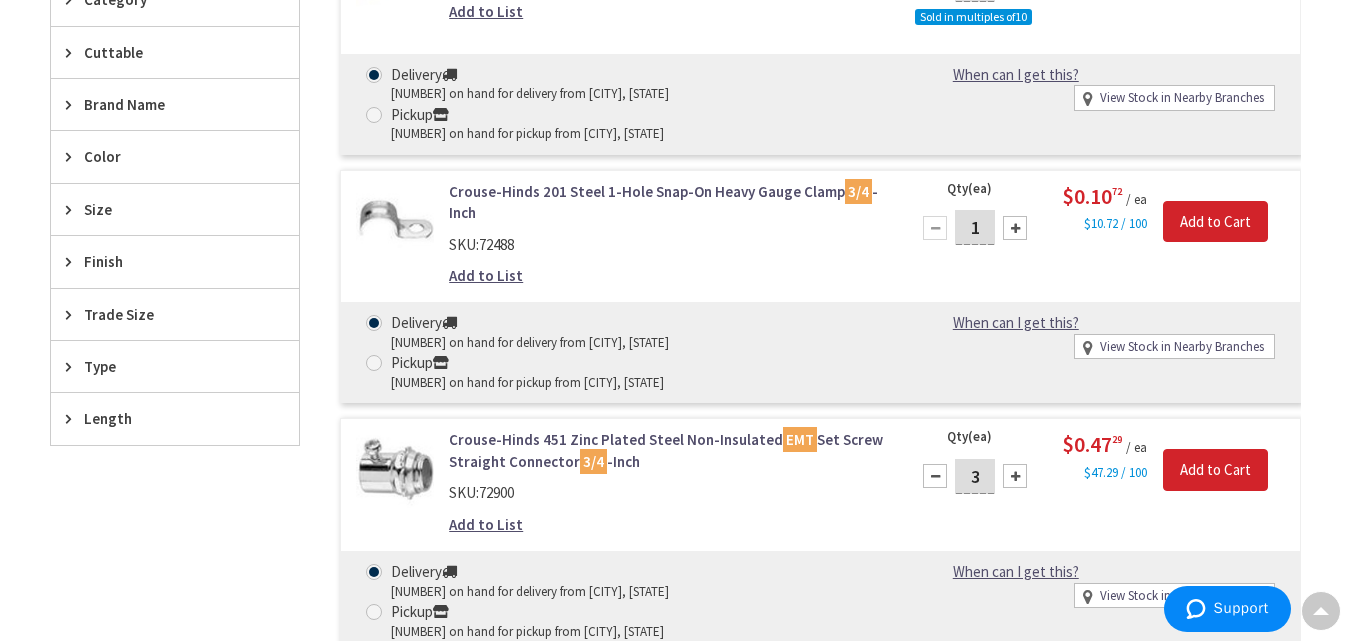 click at bounding box center (1015, 476) 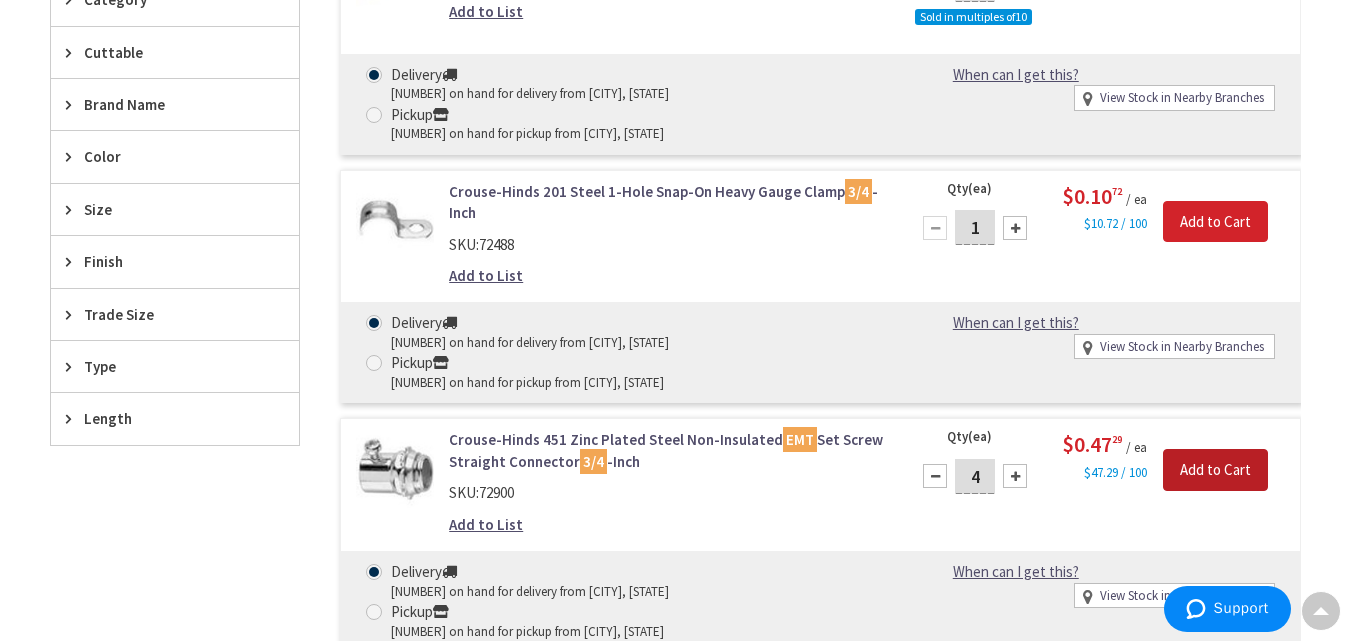 click on "Add to Cart" at bounding box center [1215, 470] 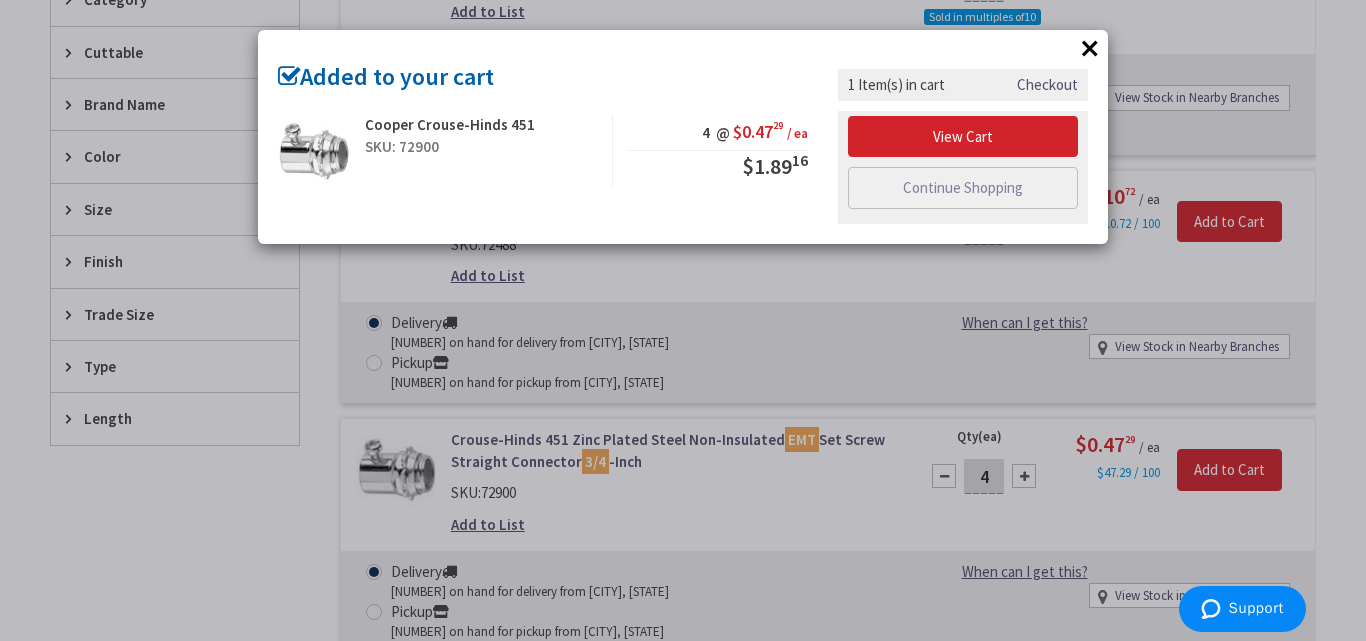 click on "×" at bounding box center [1090, 48] 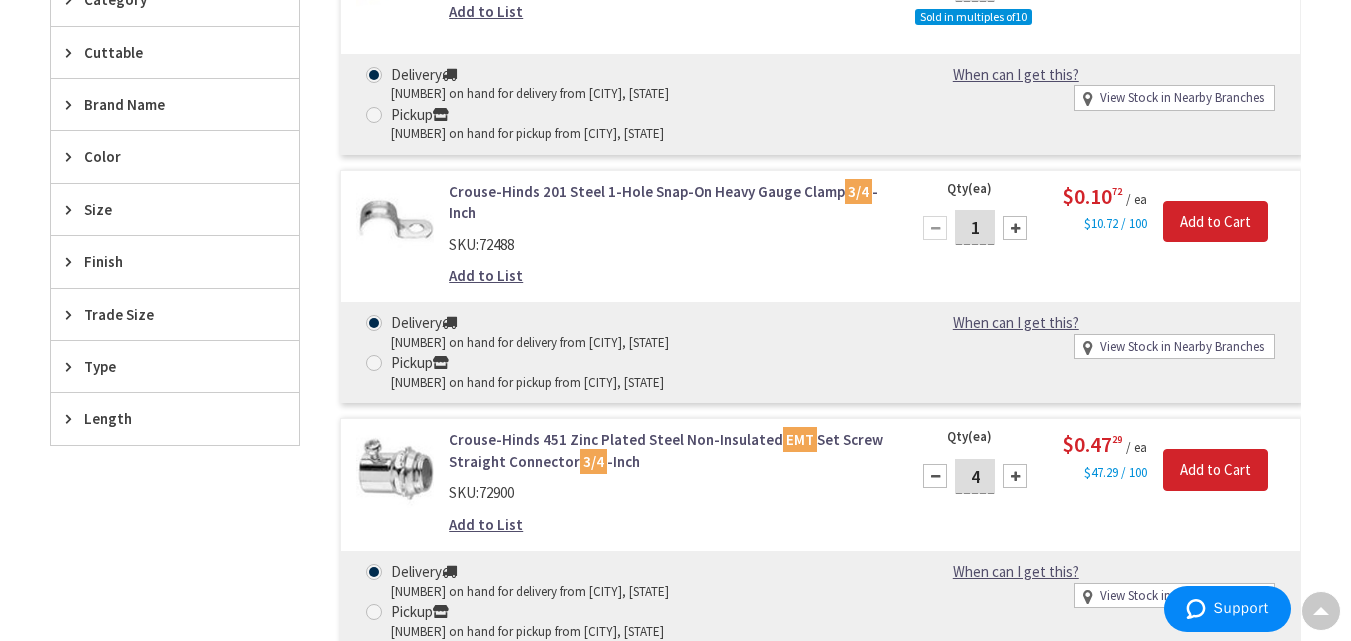click at bounding box center (1015, 476) 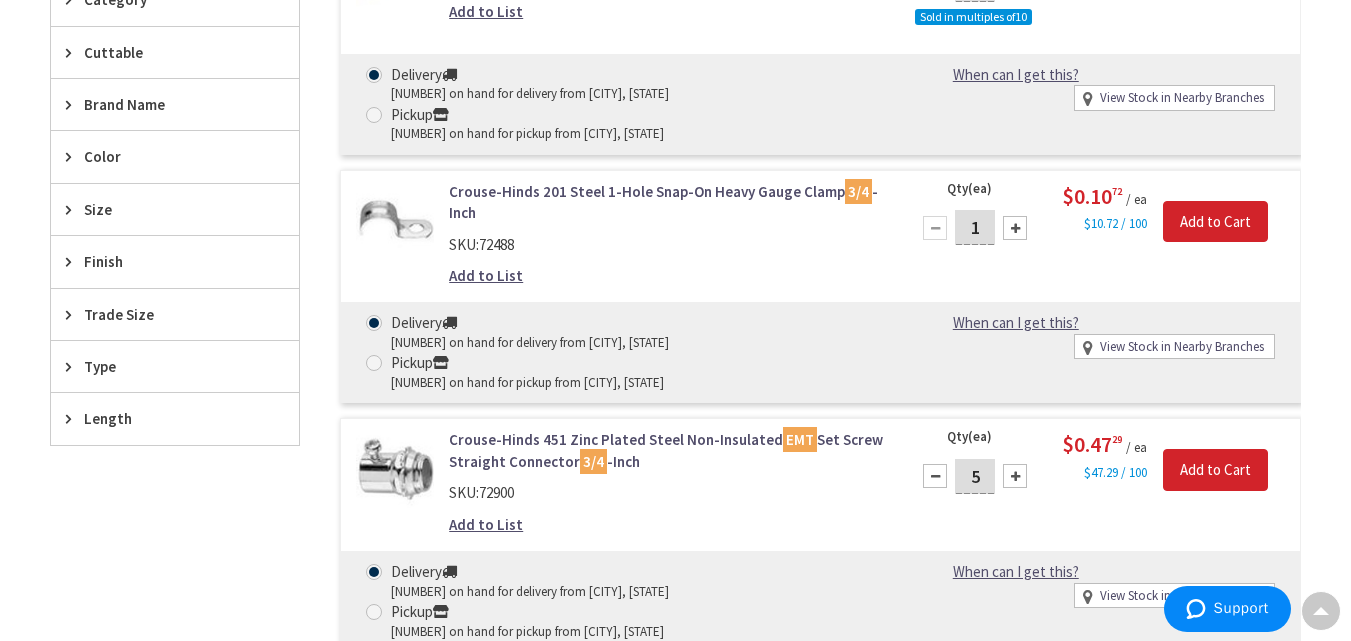 click at bounding box center [1015, 476] 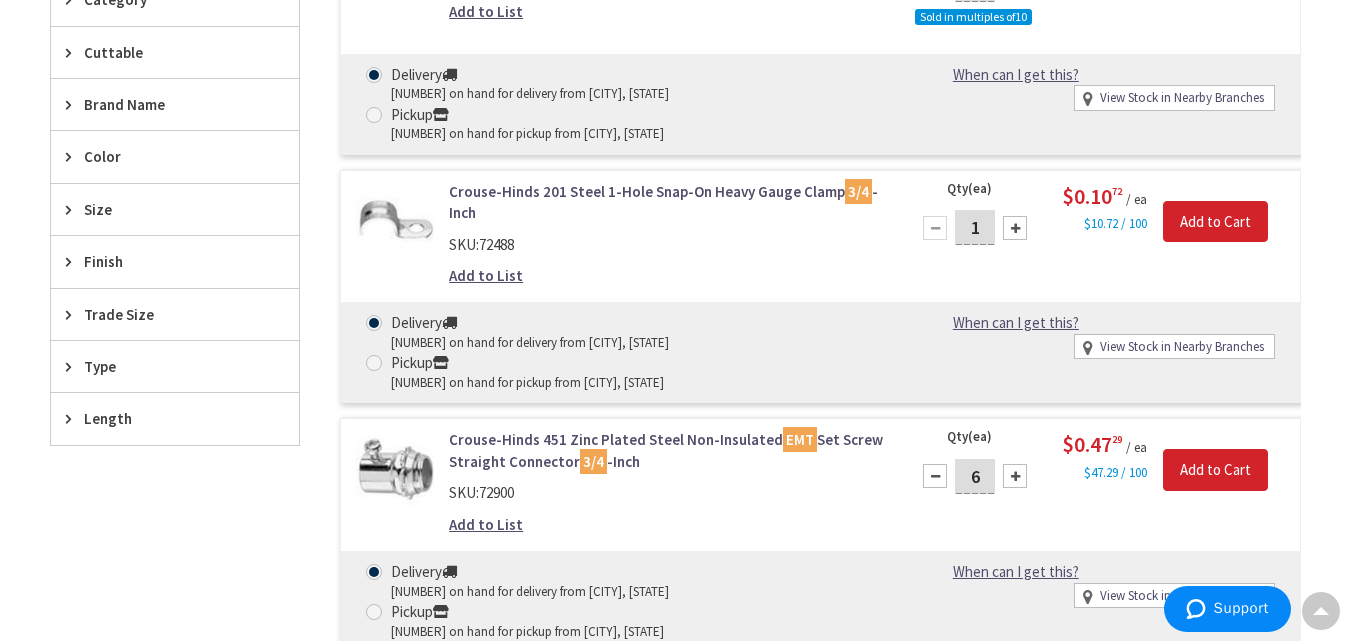 click on "Add to List" at bounding box center (486, 524) 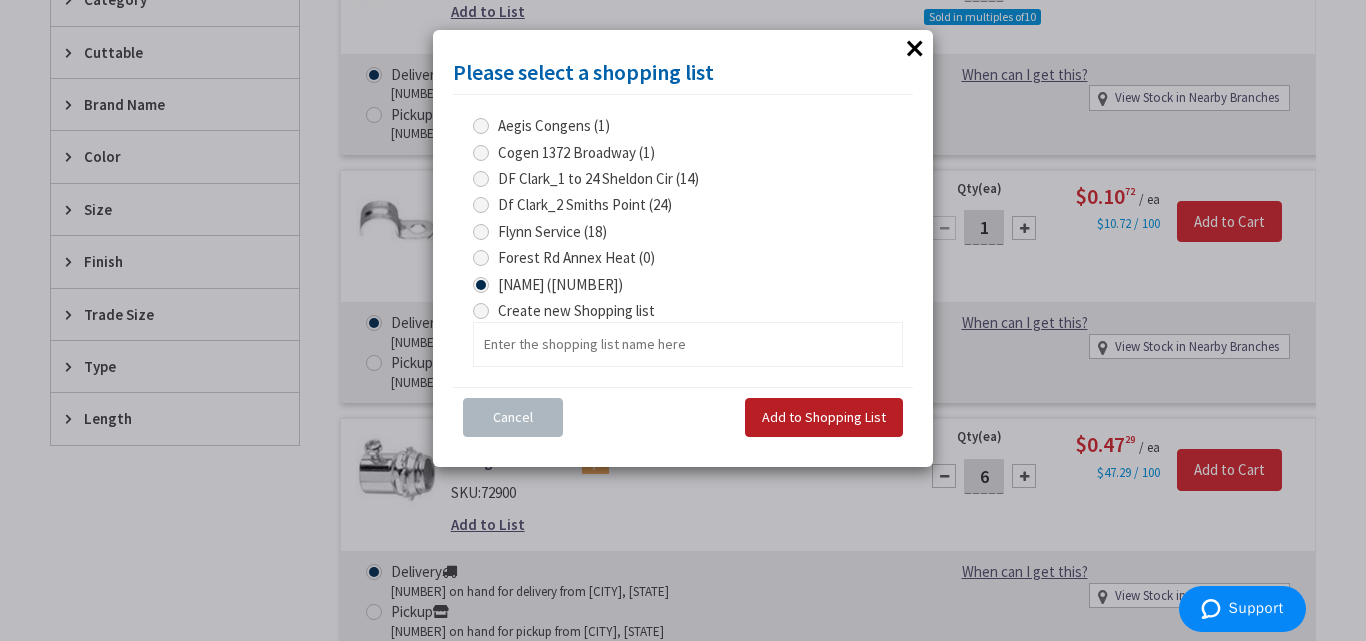 click on "Add to Shopping List" at bounding box center (824, 418) 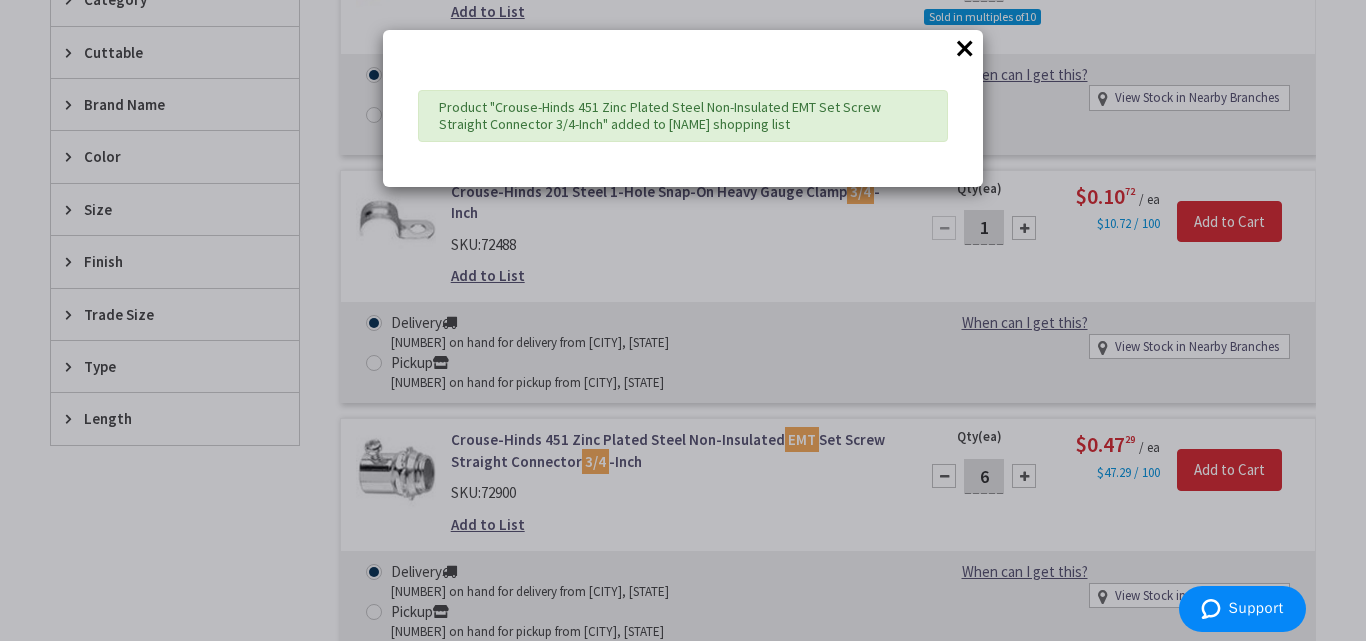 click on "×" at bounding box center (965, 48) 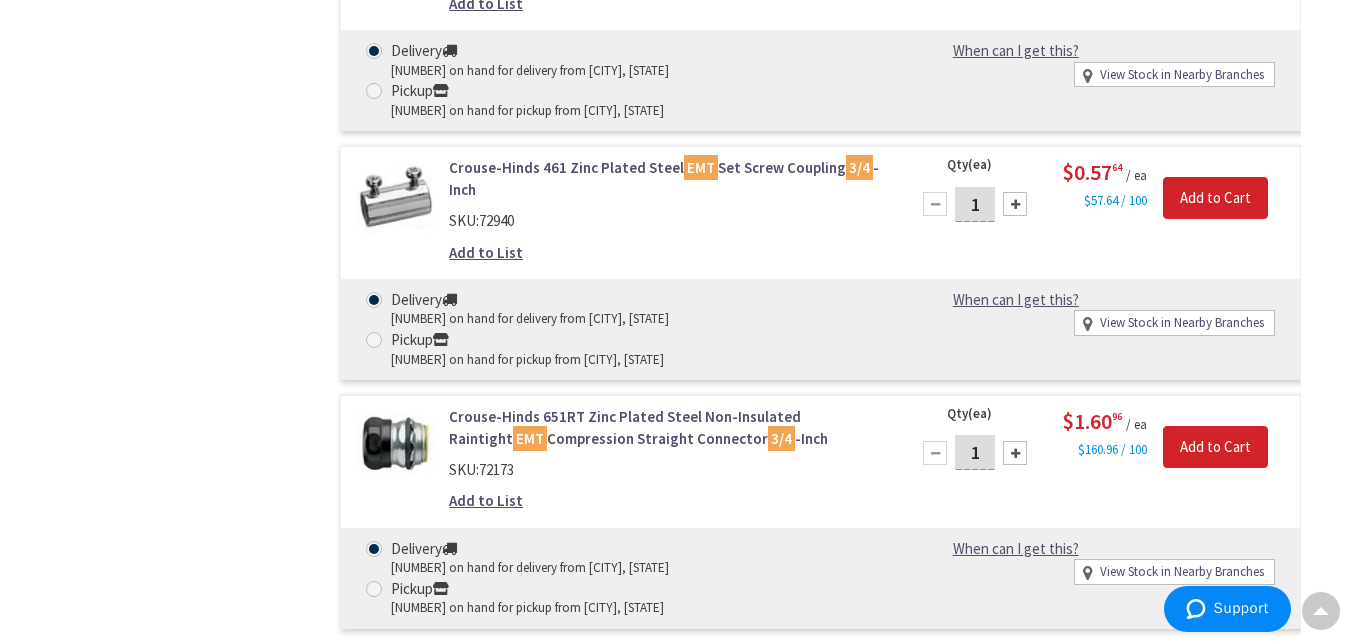 scroll, scrollTop: 1274, scrollLeft: 0, axis: vertical 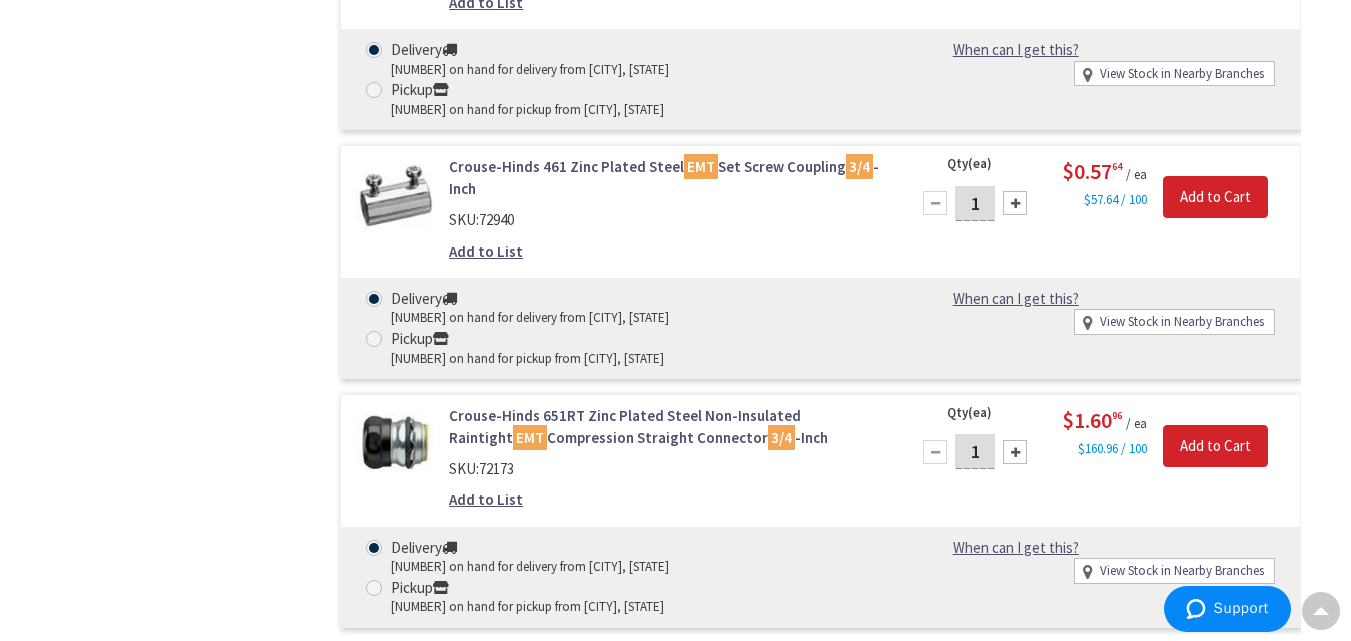 click at bounding box center [1015, 203] 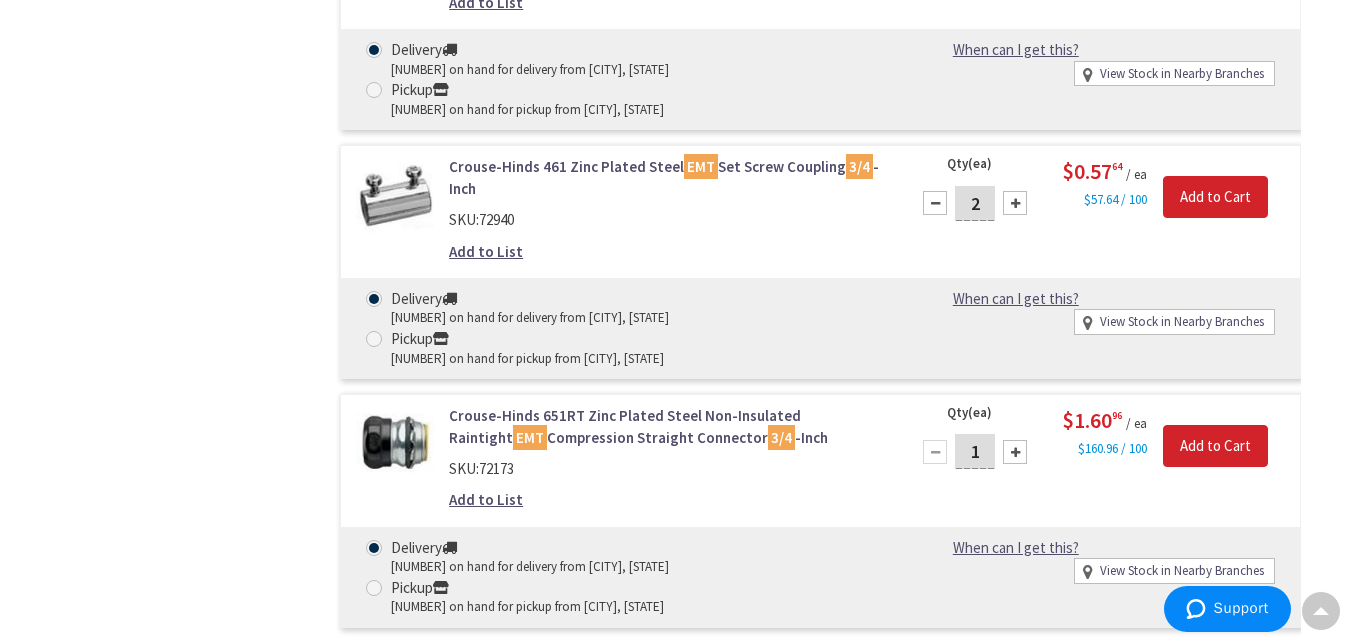 click at bounding box center (1015, 203) 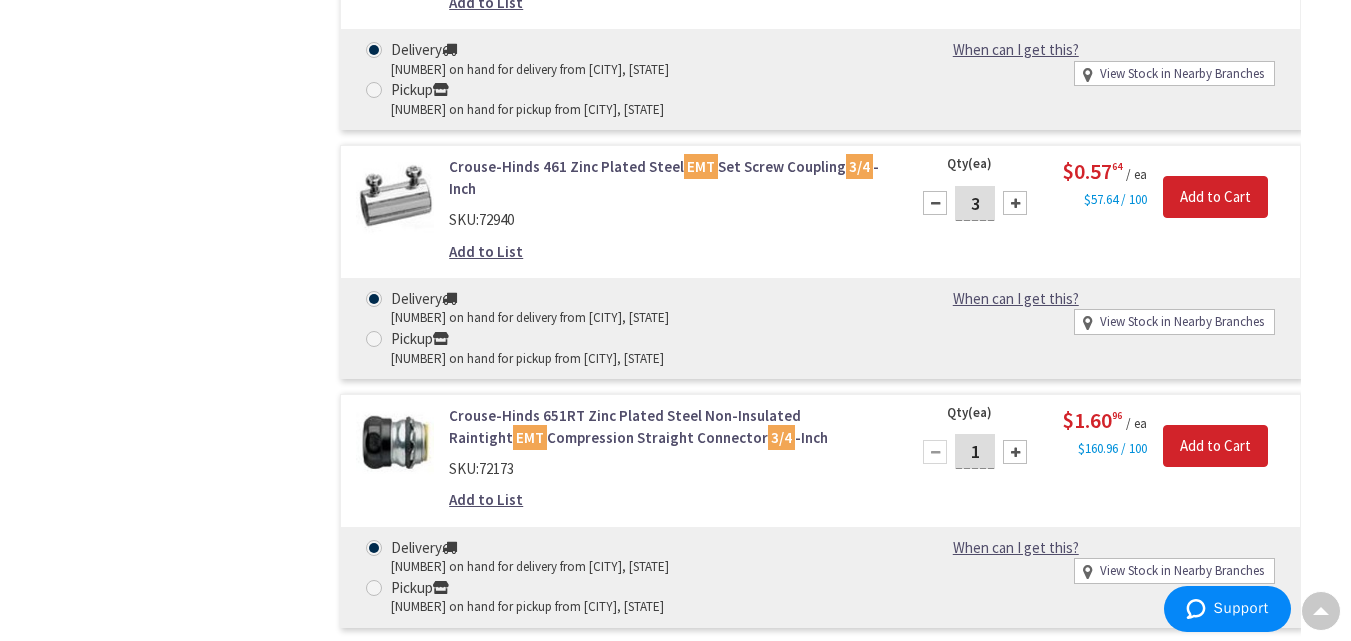 click at bounding box center (1015, 203) 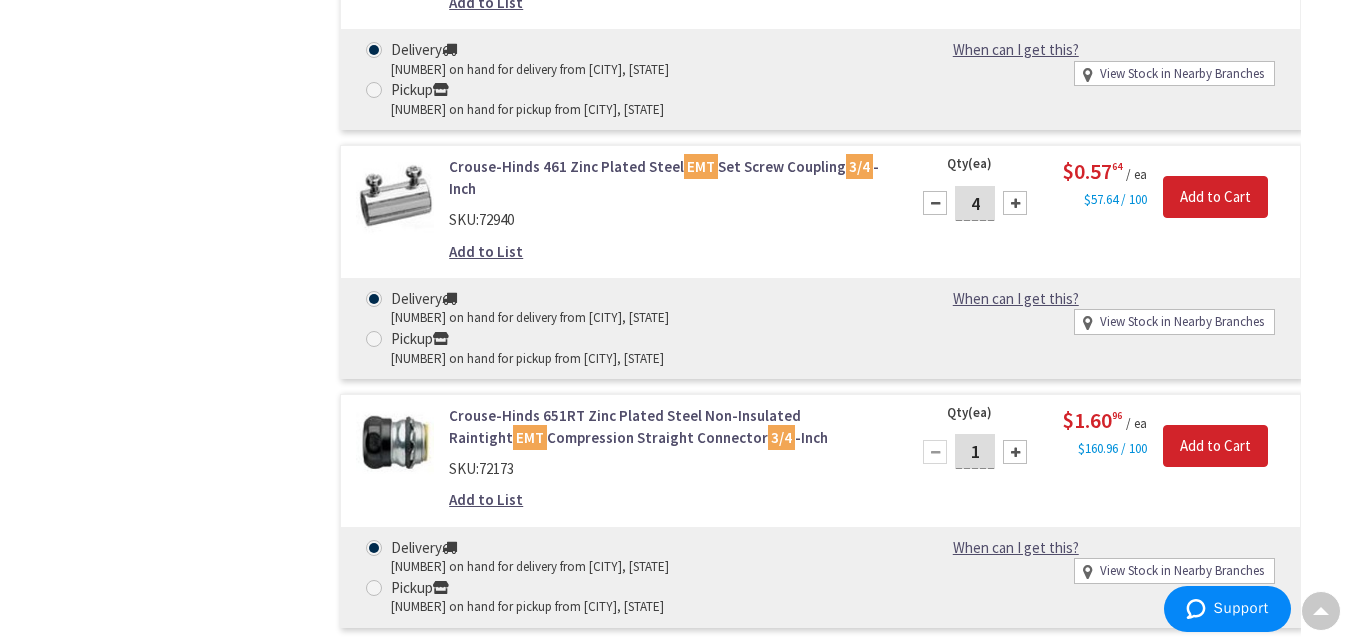 click at bounding box center [1015, 203] 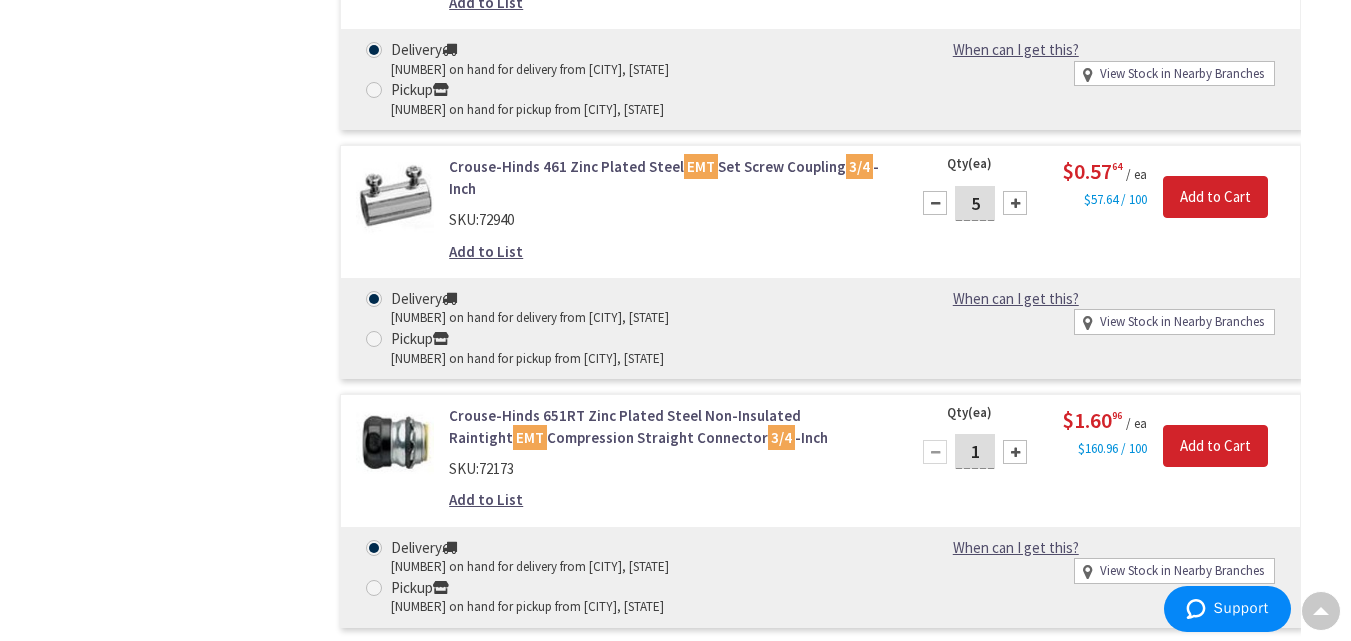 click at bounding box center [1015, 203] 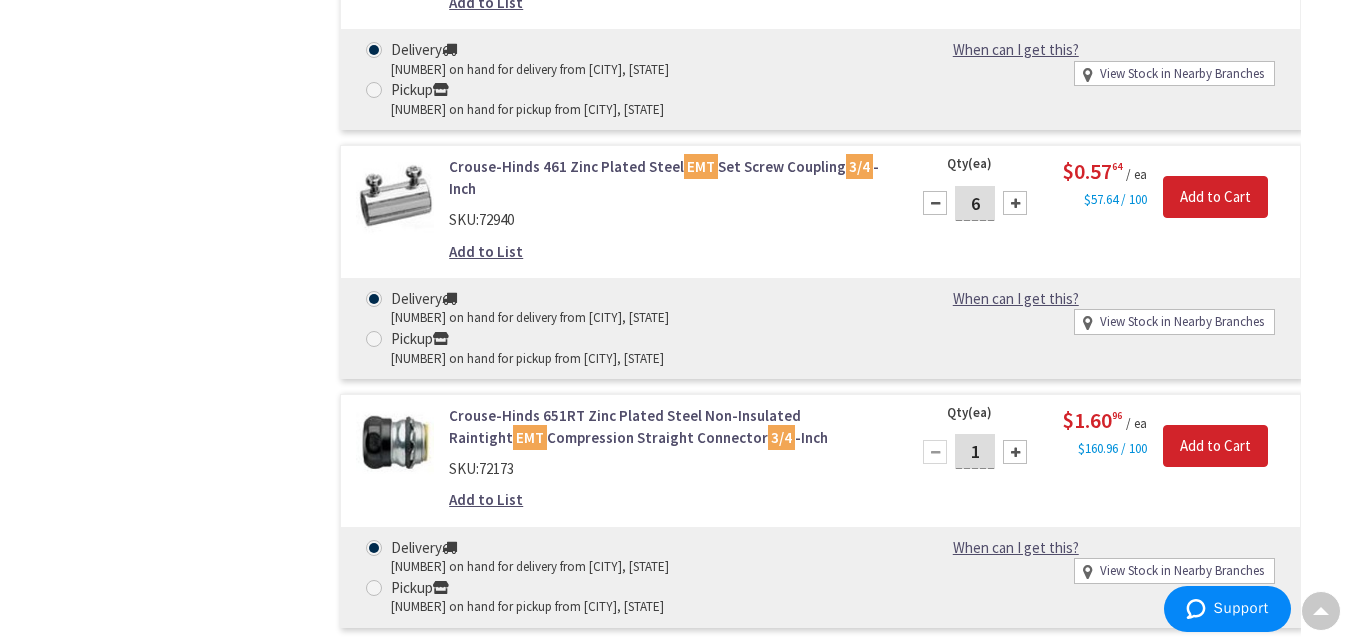 click at bounding box center (1015, 203) 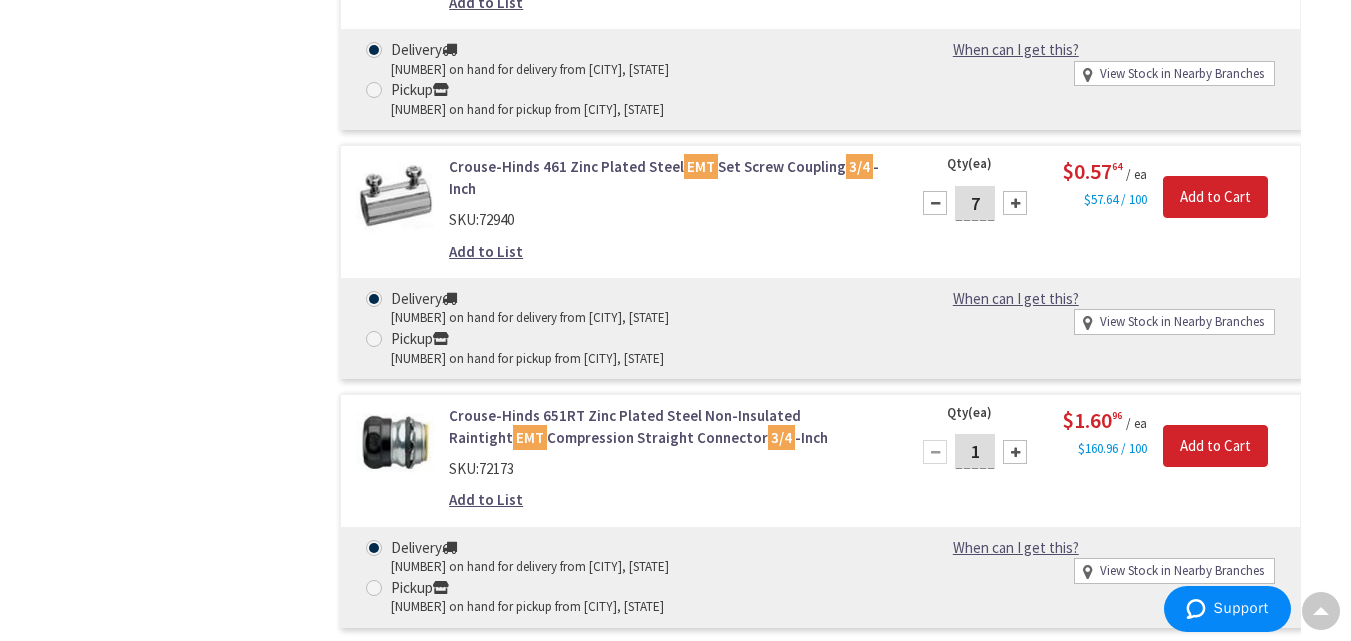 click at bounding box center [935, 203] 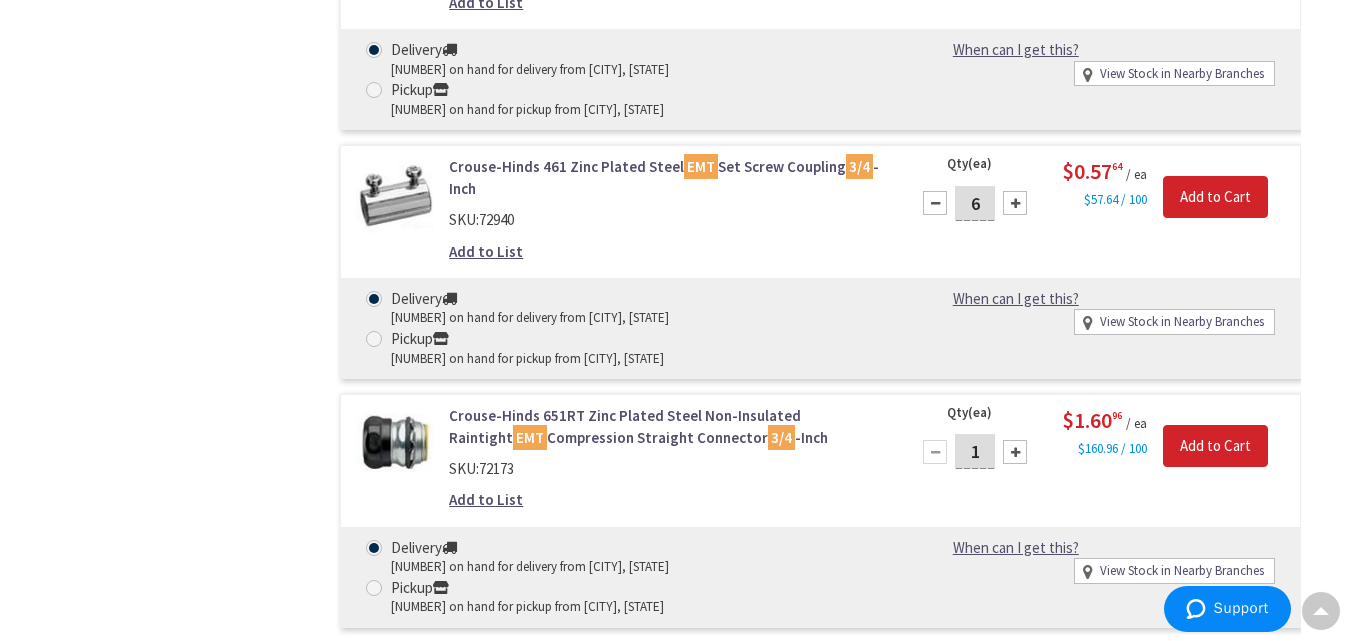 click on "Add to List" at bounding box center [486, 251] 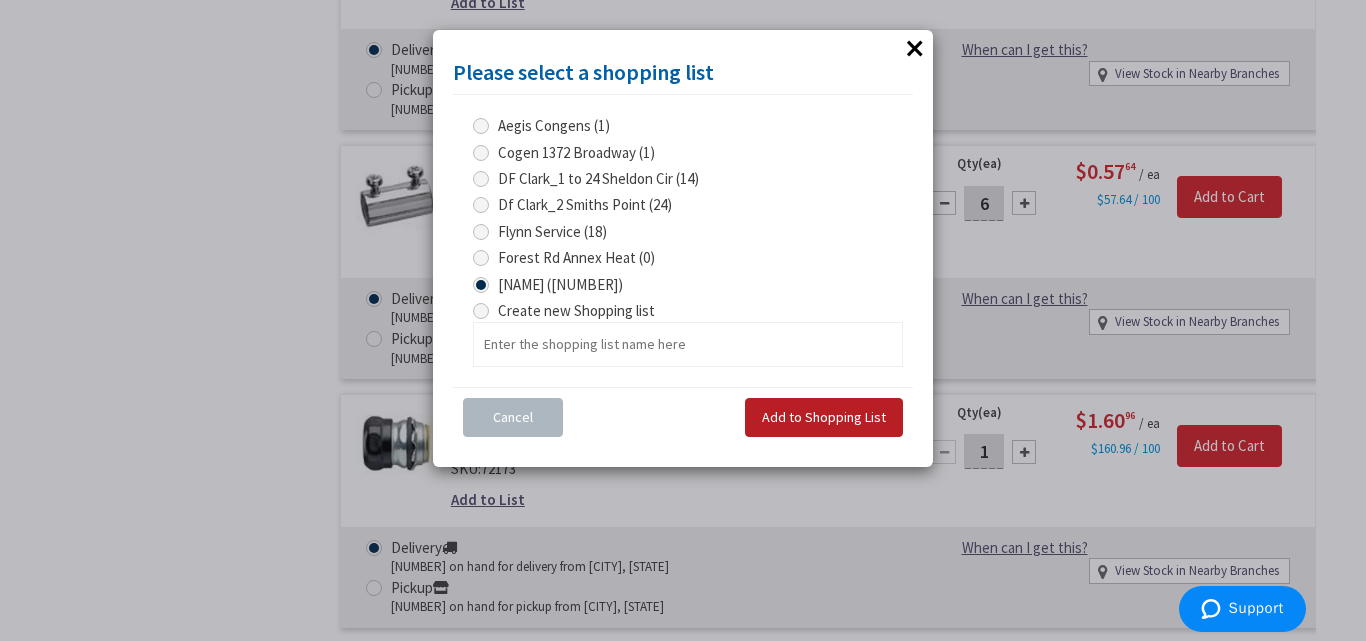 click on "Add to Shopping List" at bounding box center [824, 417] 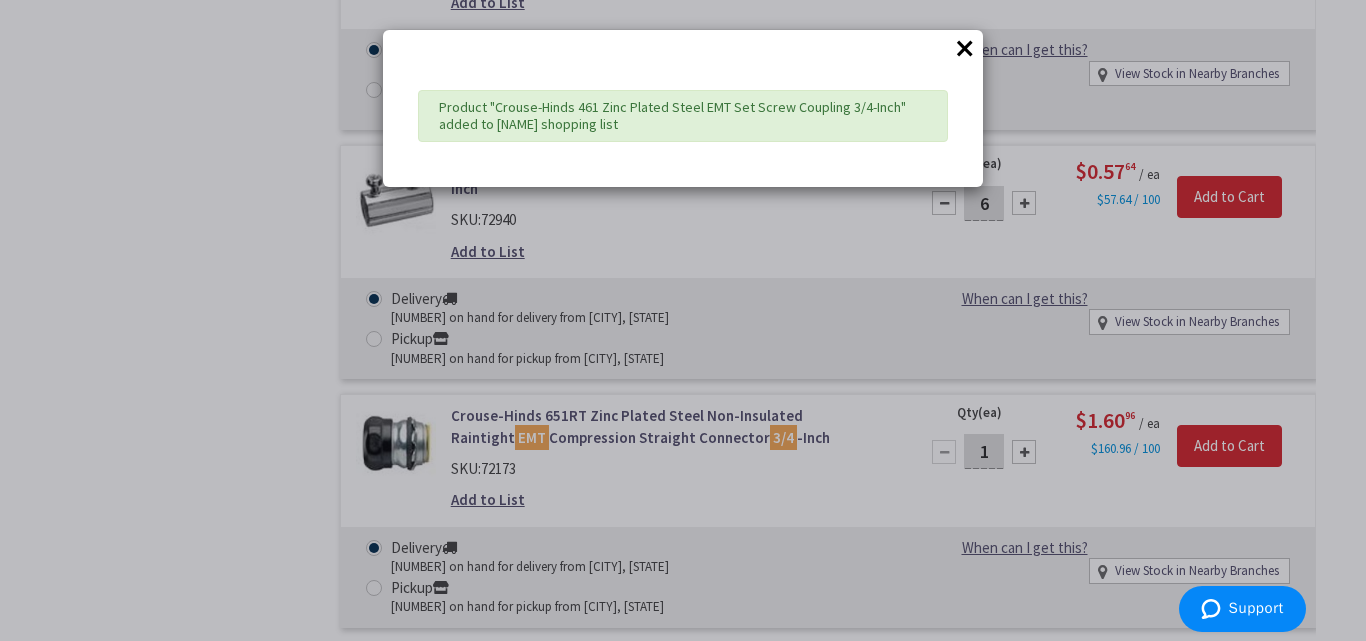 click on "×" at bounding box center (965, 48) 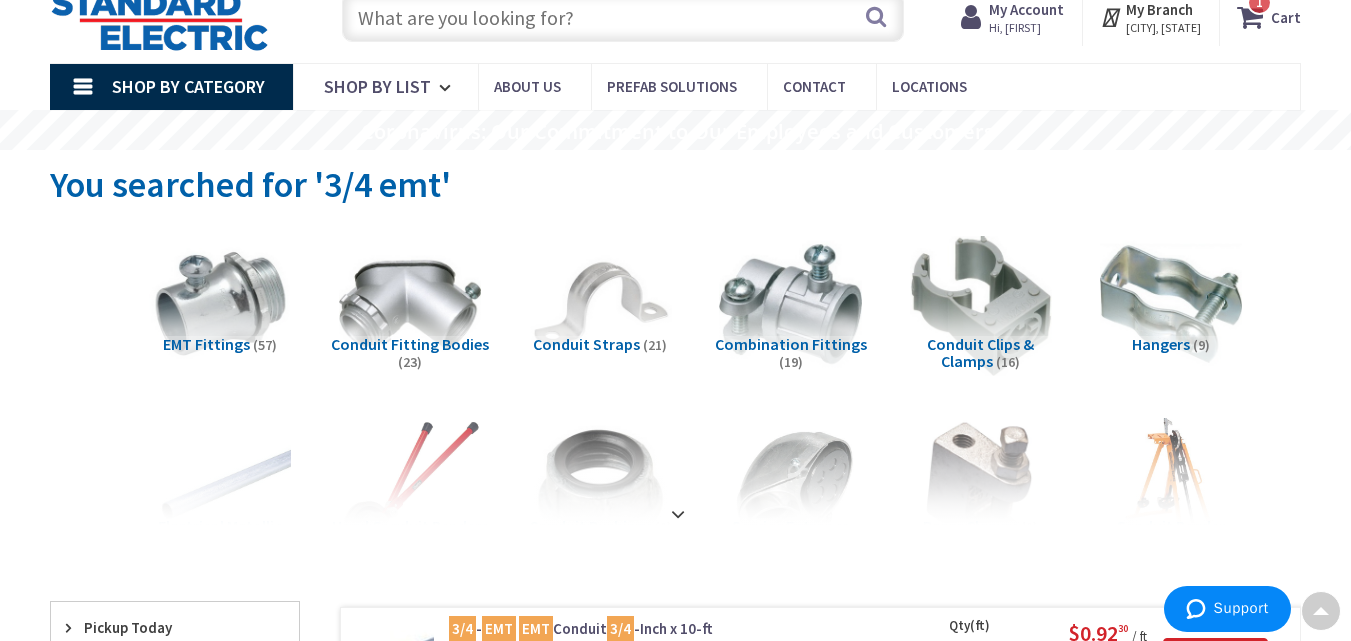 scroll, scrollTop: 0, scrollLeft: 0, axis: both 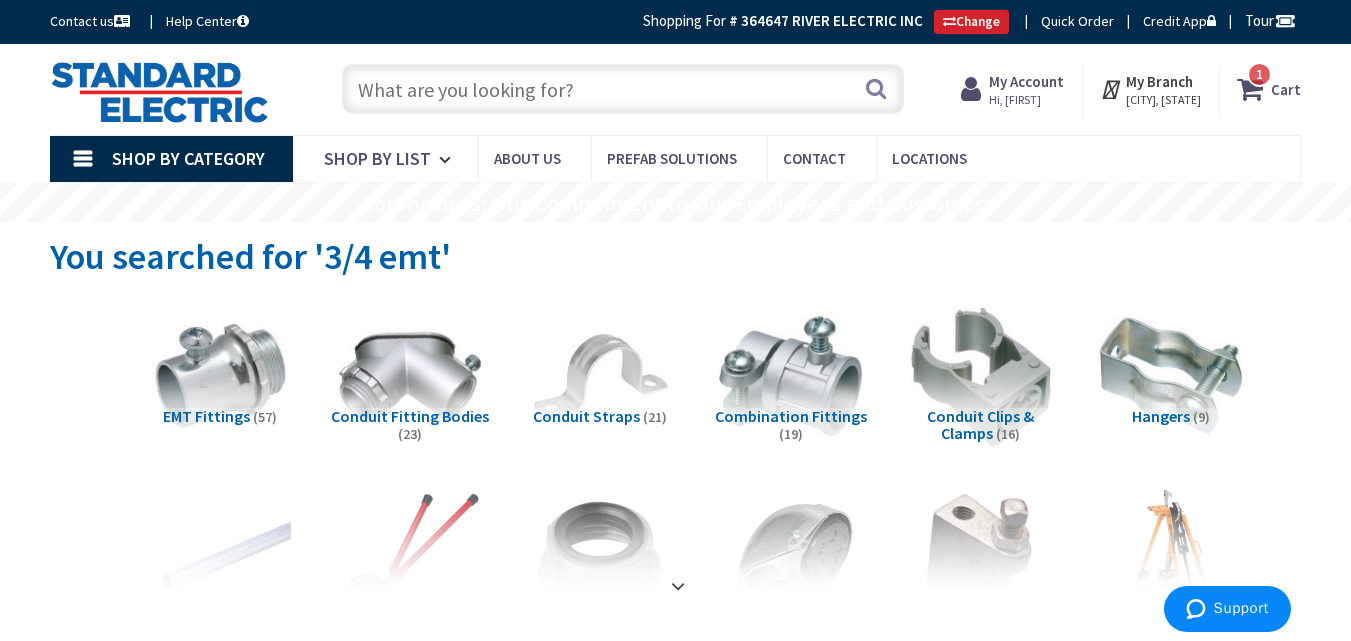 click at bounding box center [623, 89] 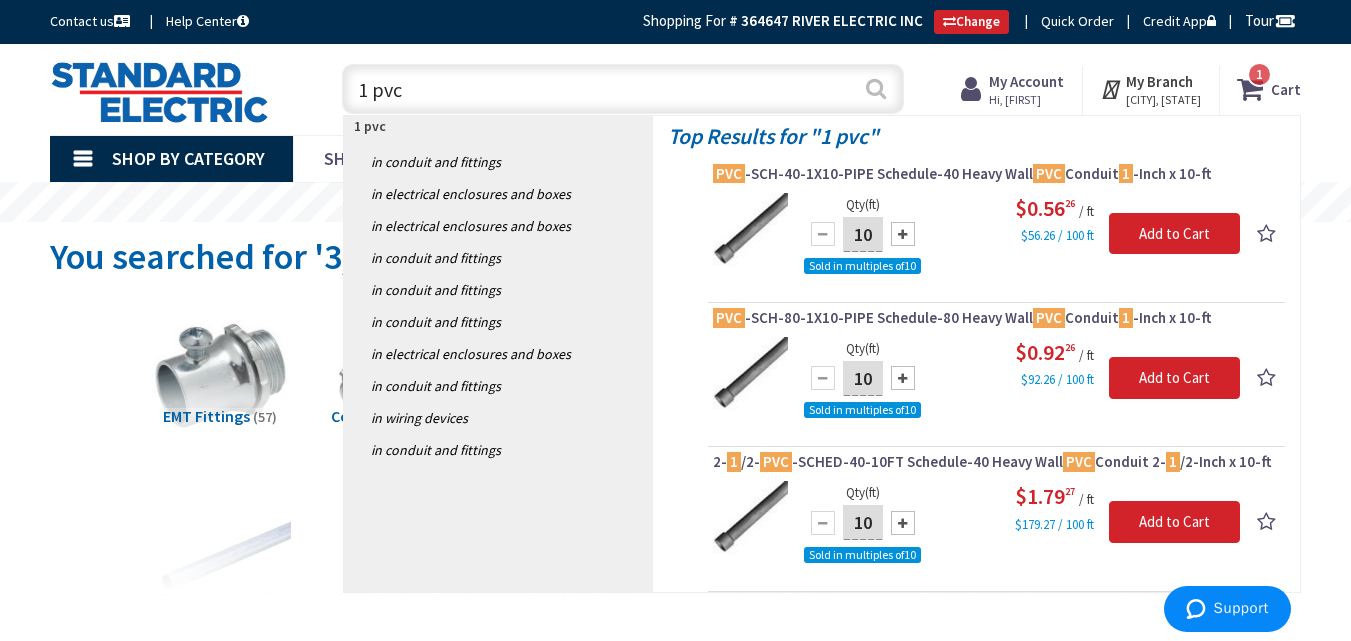 type on "1 pvc" 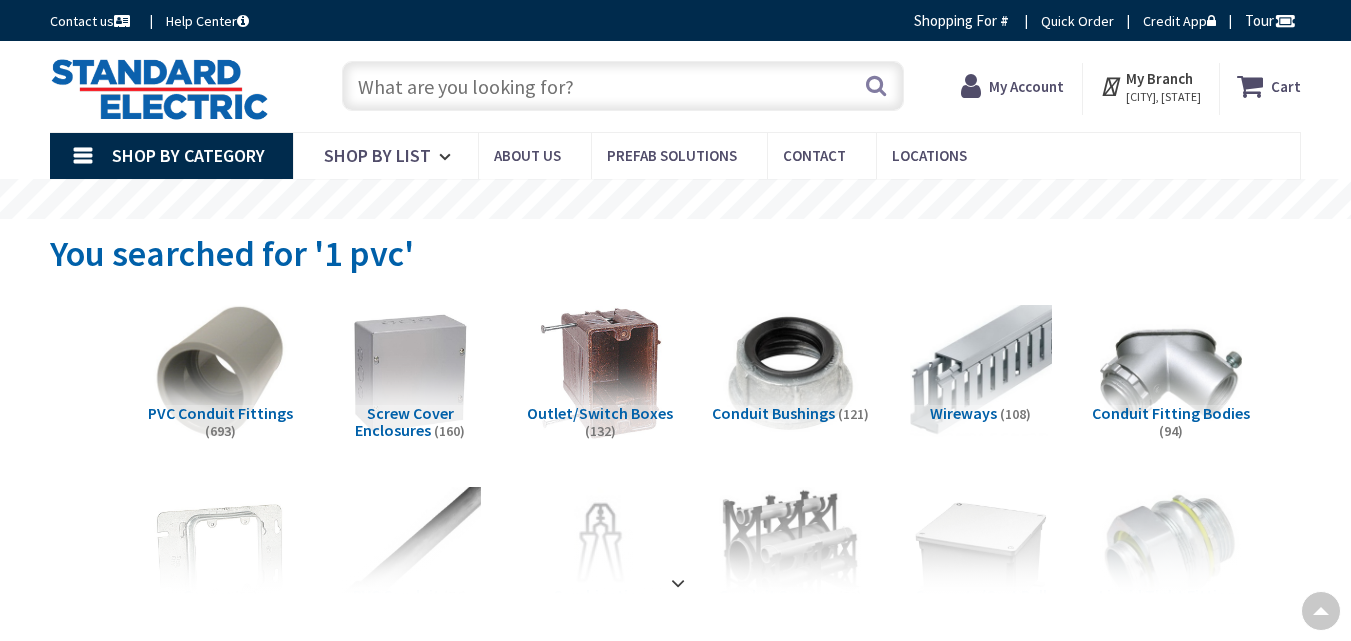 scroll, scrollTop: 617, scrollLeft: 0, axis: vertical 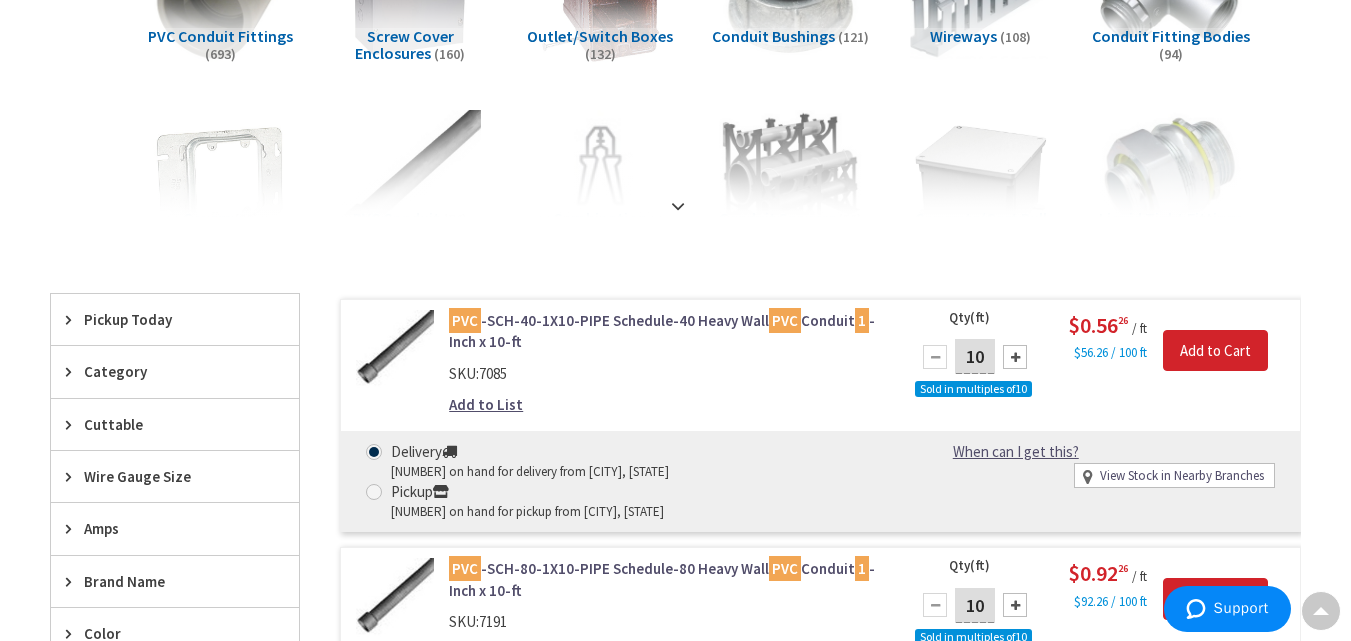 click on "Category" at bounding box center (175, 371) 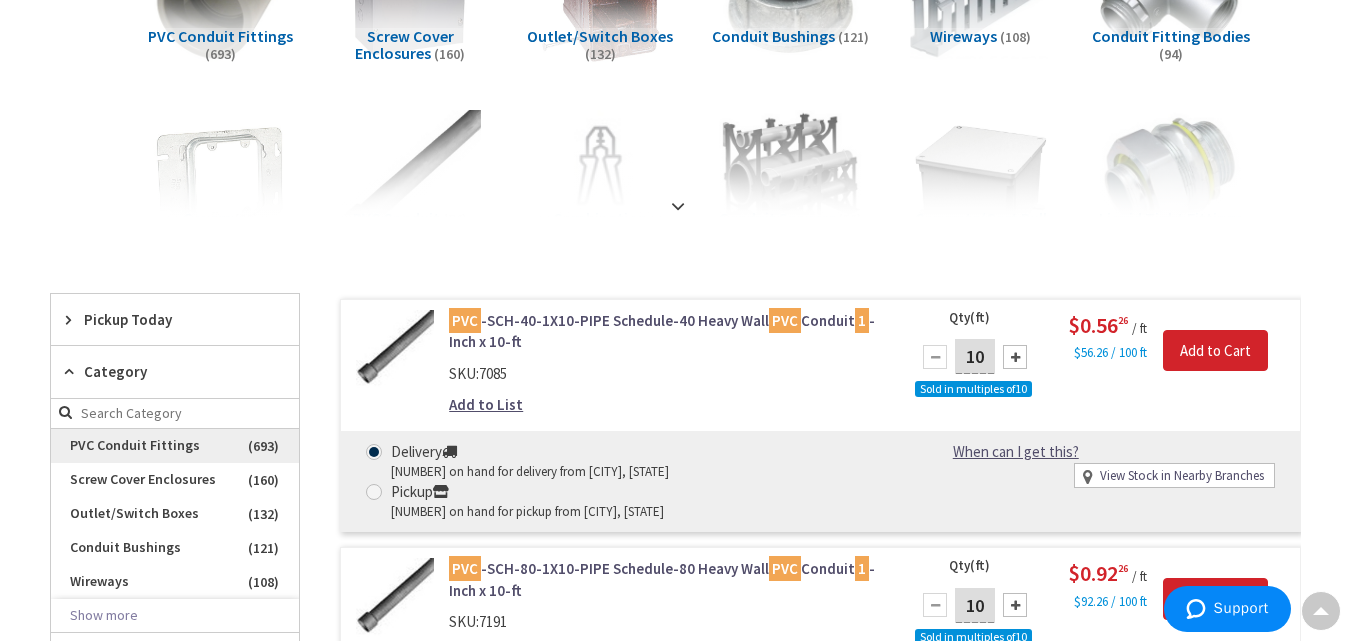click on "PVC Conduit Fittings" at bounding box center [175, 446] 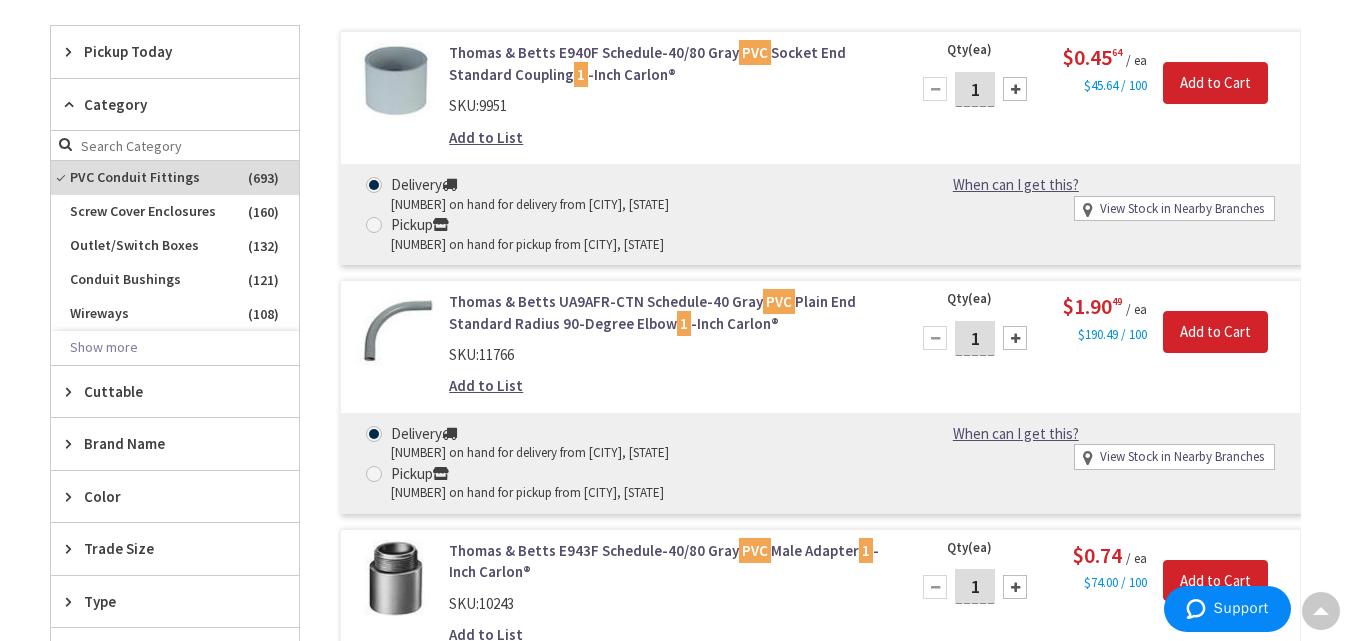 scroll, scrollTop: 659, scrollLeft: 0, axis: vertical 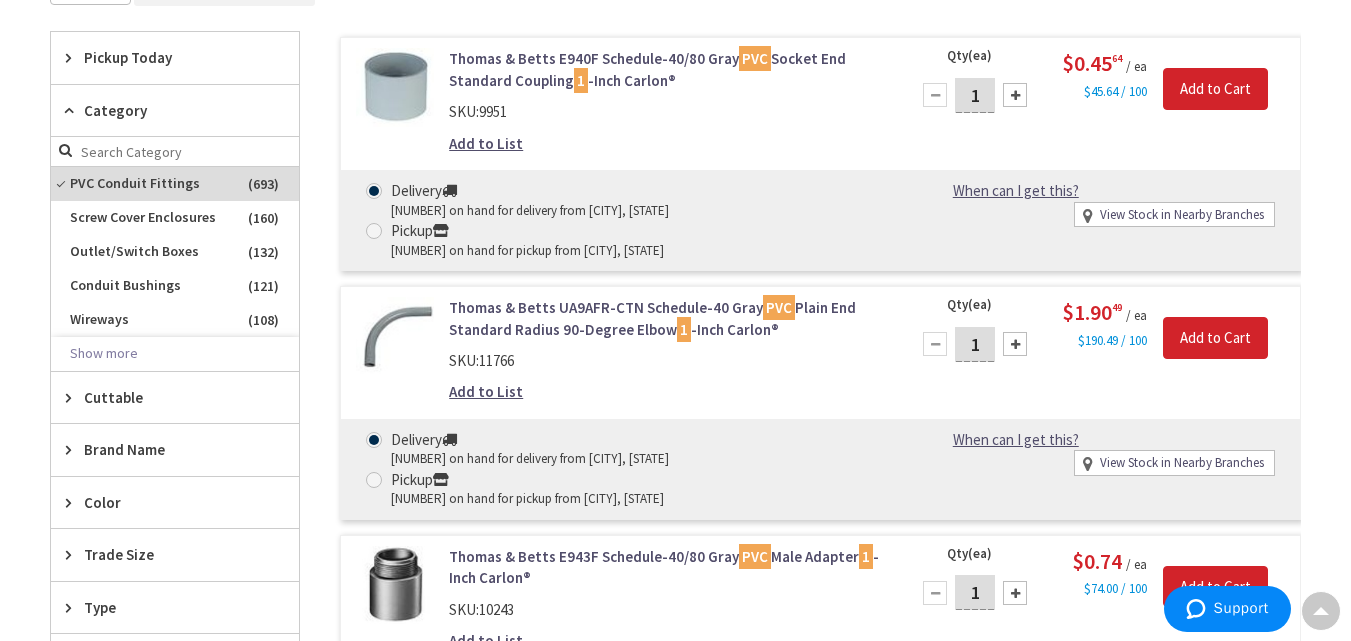 click at bounding box center (1015, 95) 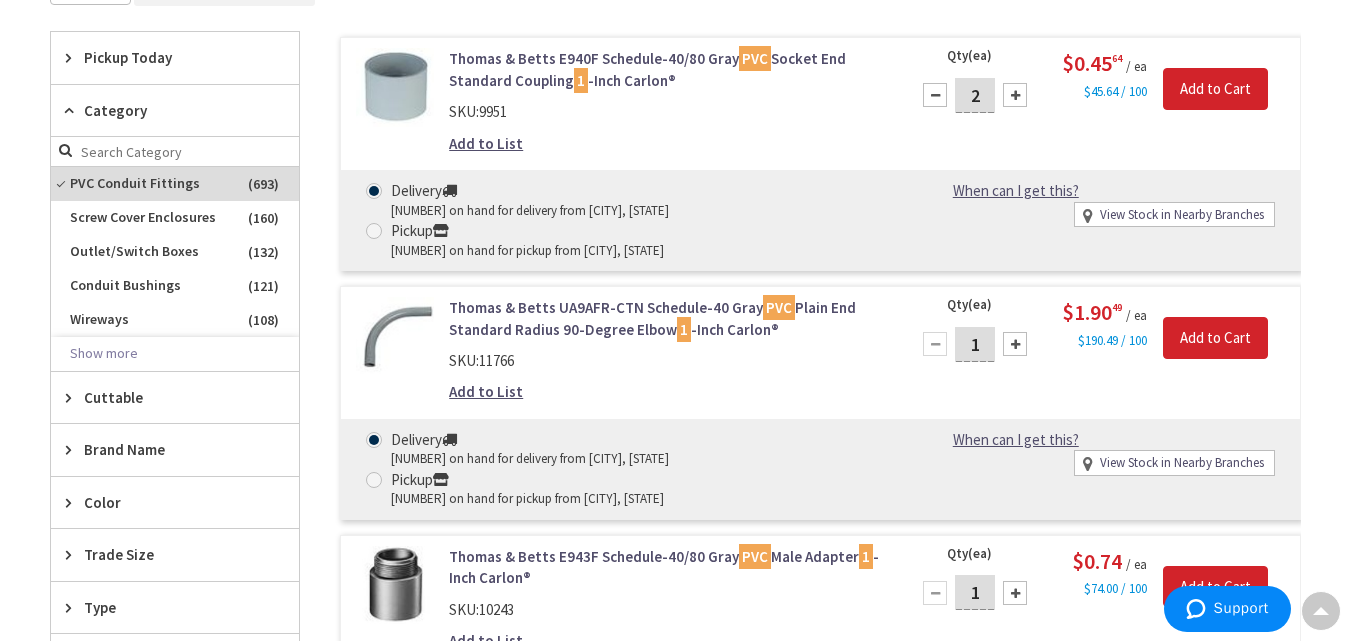 click at bounding box center (1015, 95) 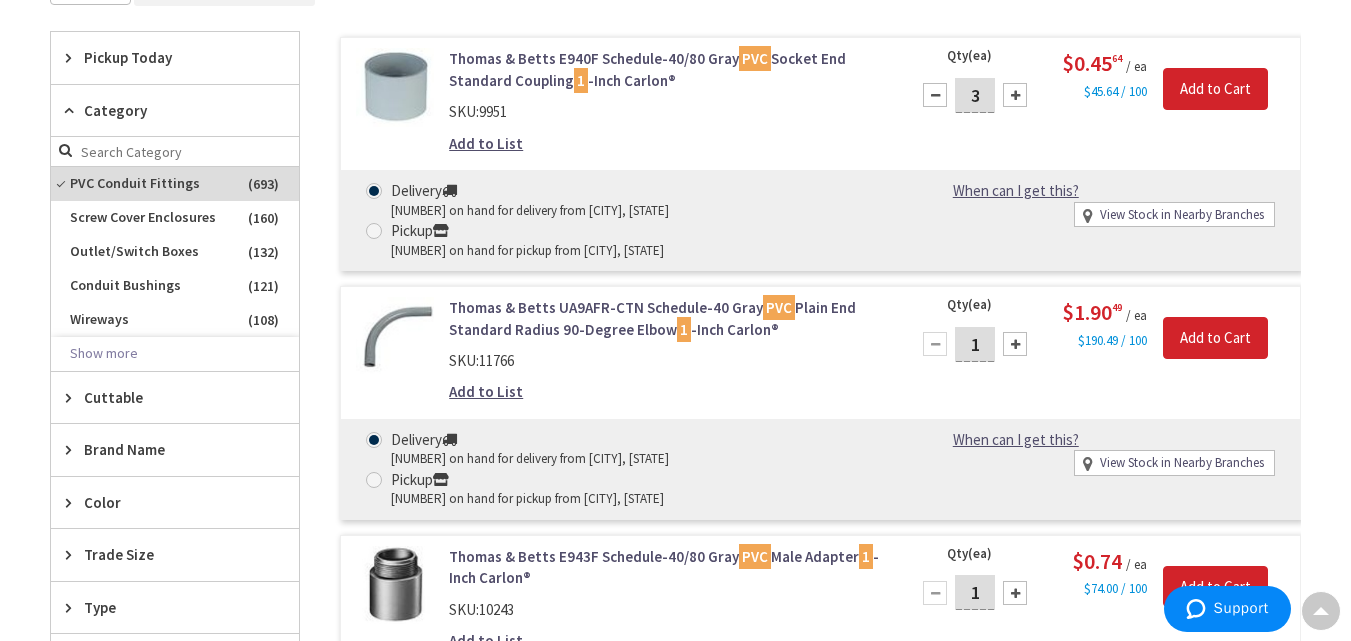 click at bounding box center [1015, 95] 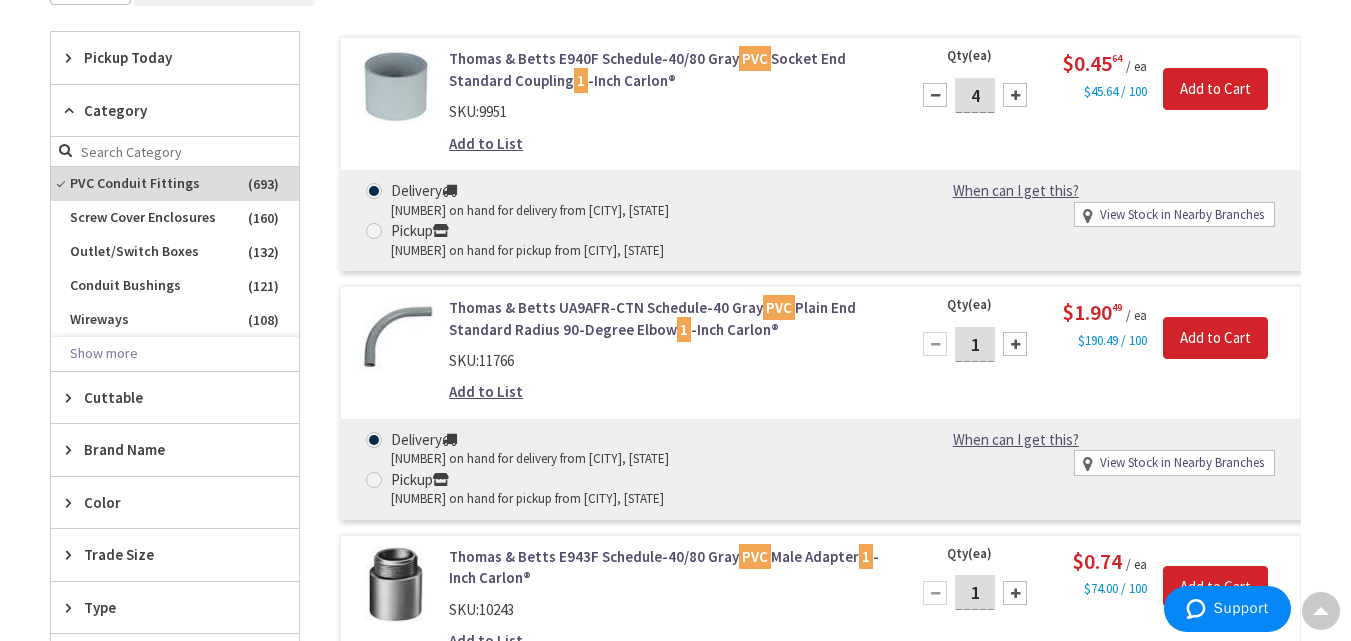 click at bounding box center [1015, 95] 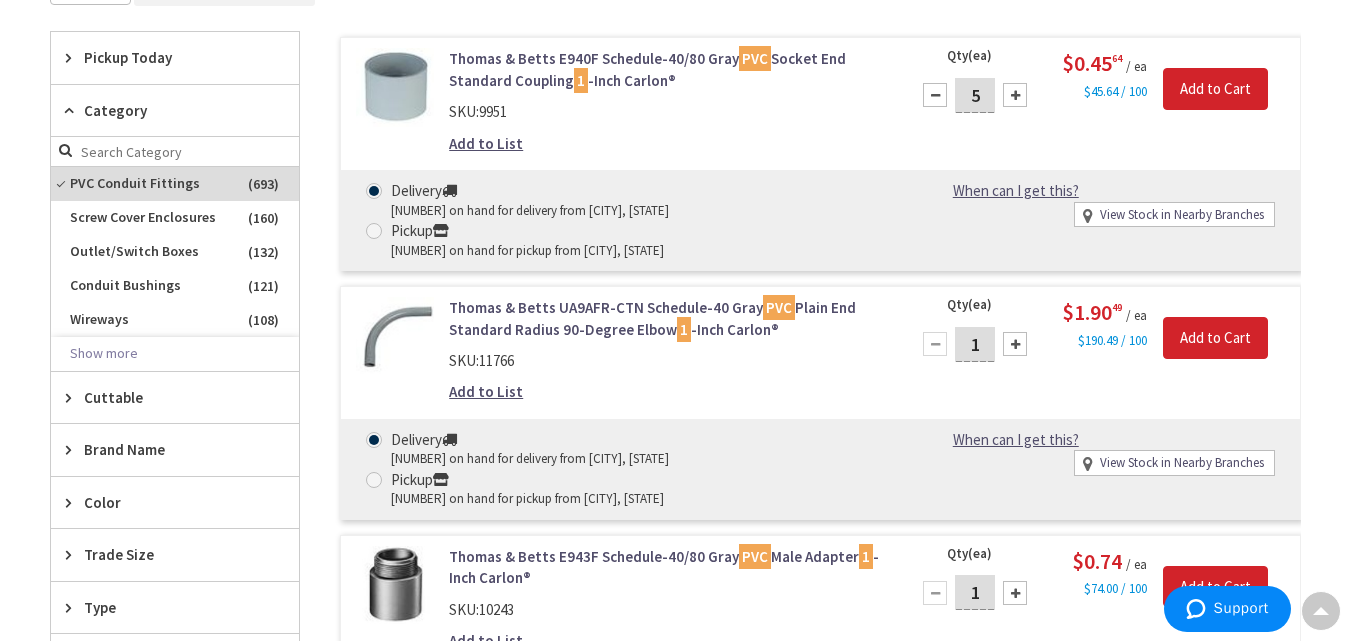 click at bounding box center (1015, 95) 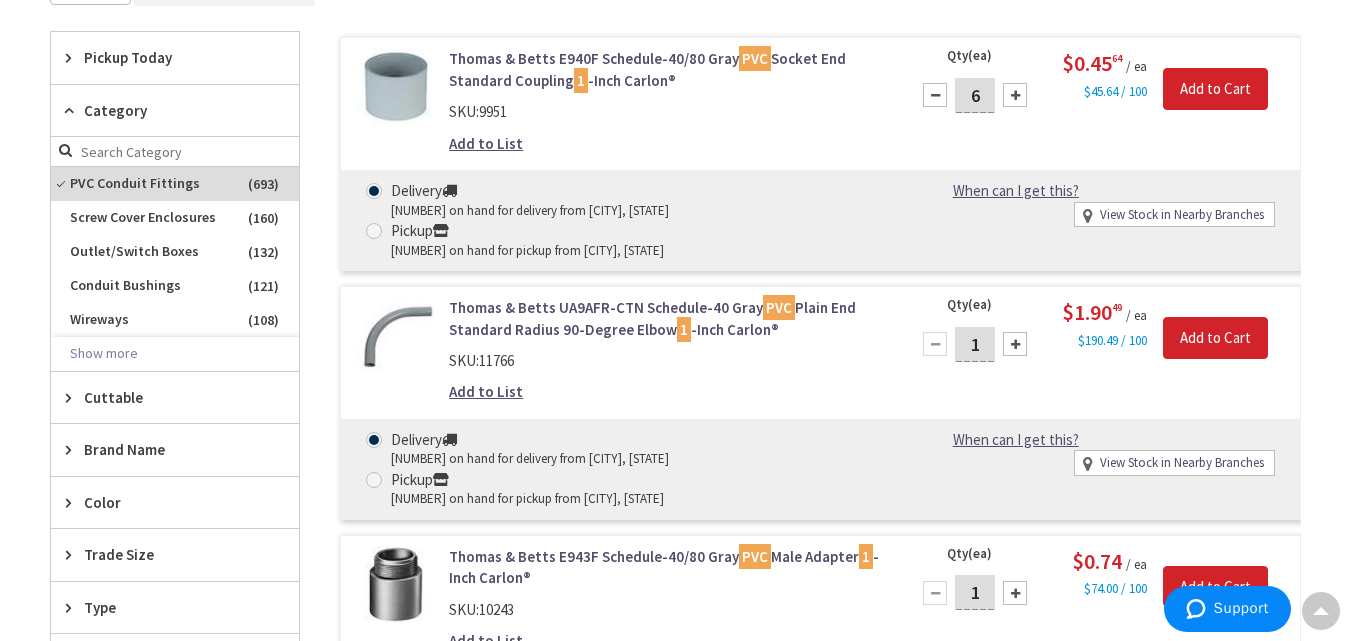 click at bounding box center (1015, 95) 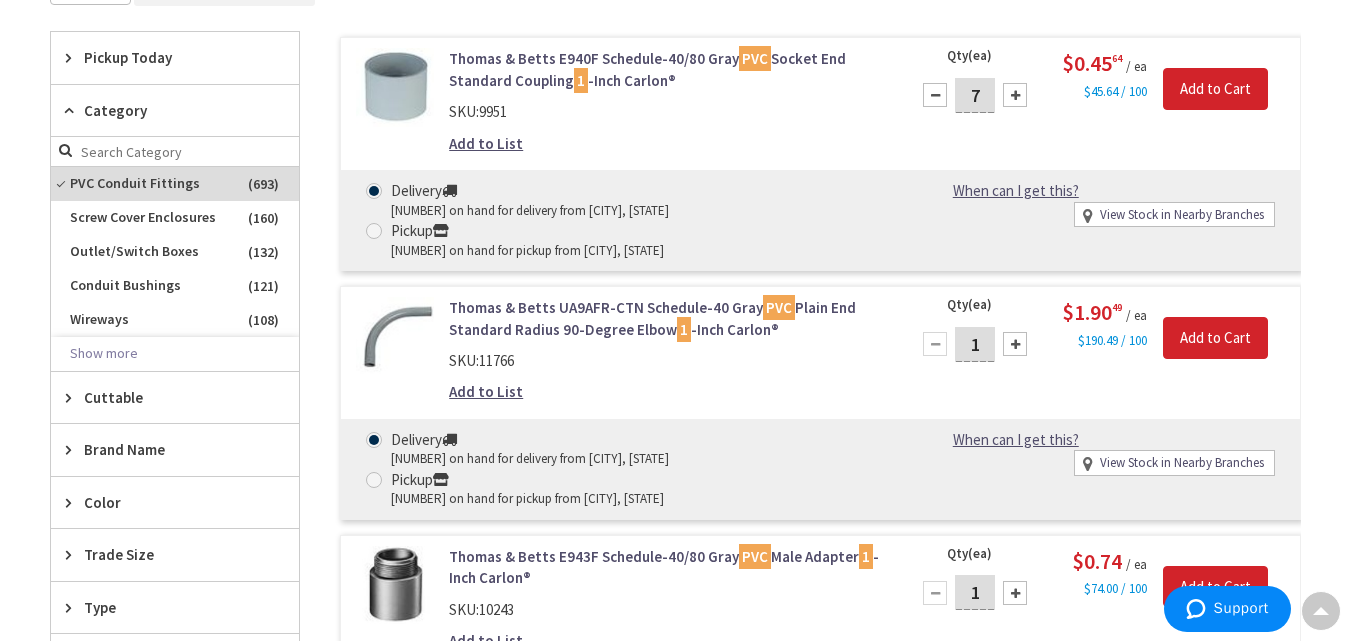 click at bounding box center [1015, 95] 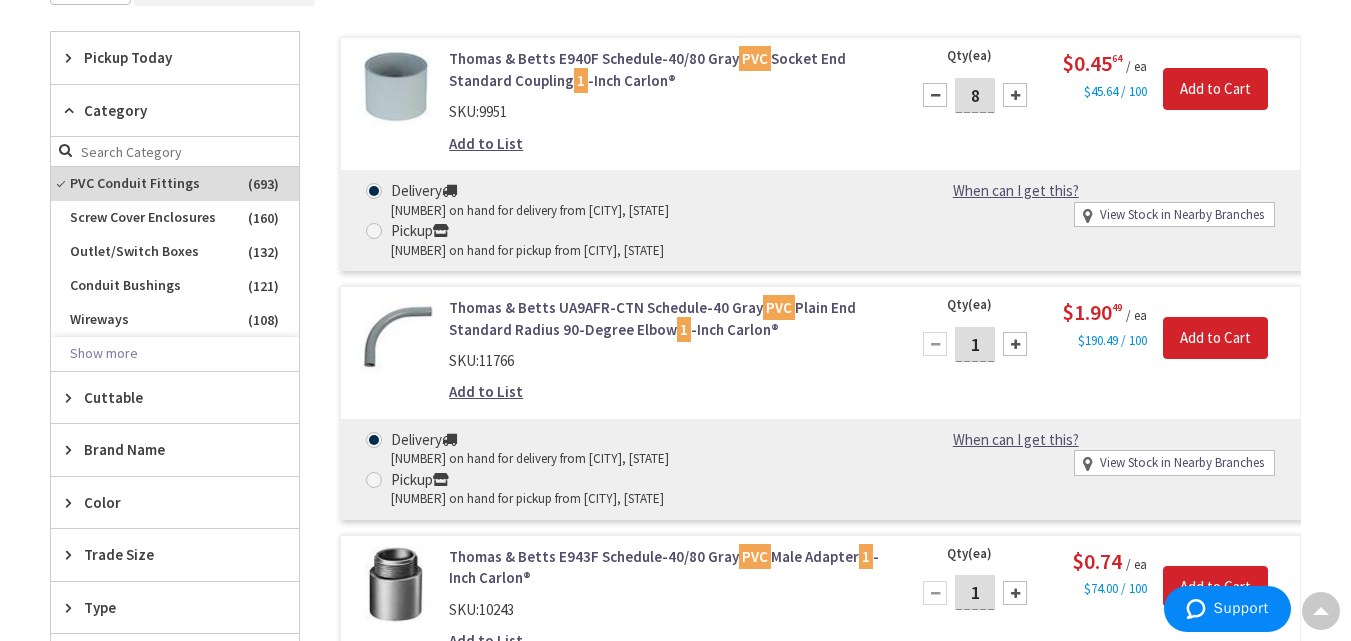 click at bounding box center [1015, 95] 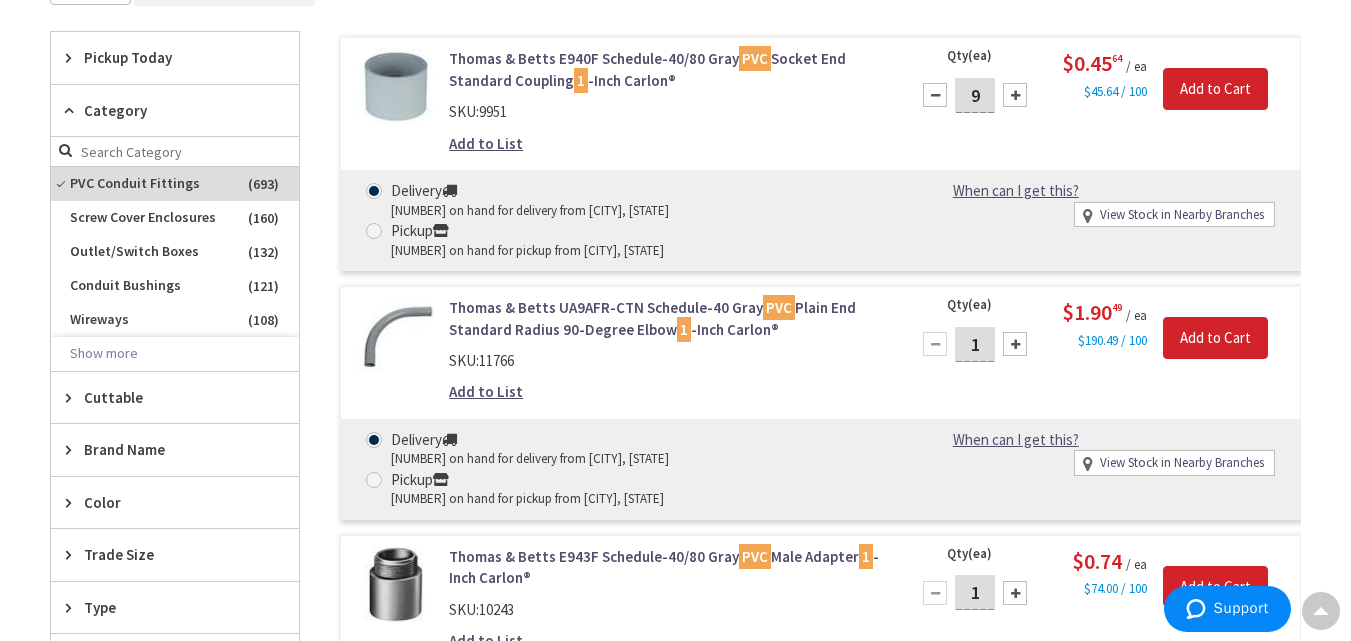 click at bounding box center [1015, 95] 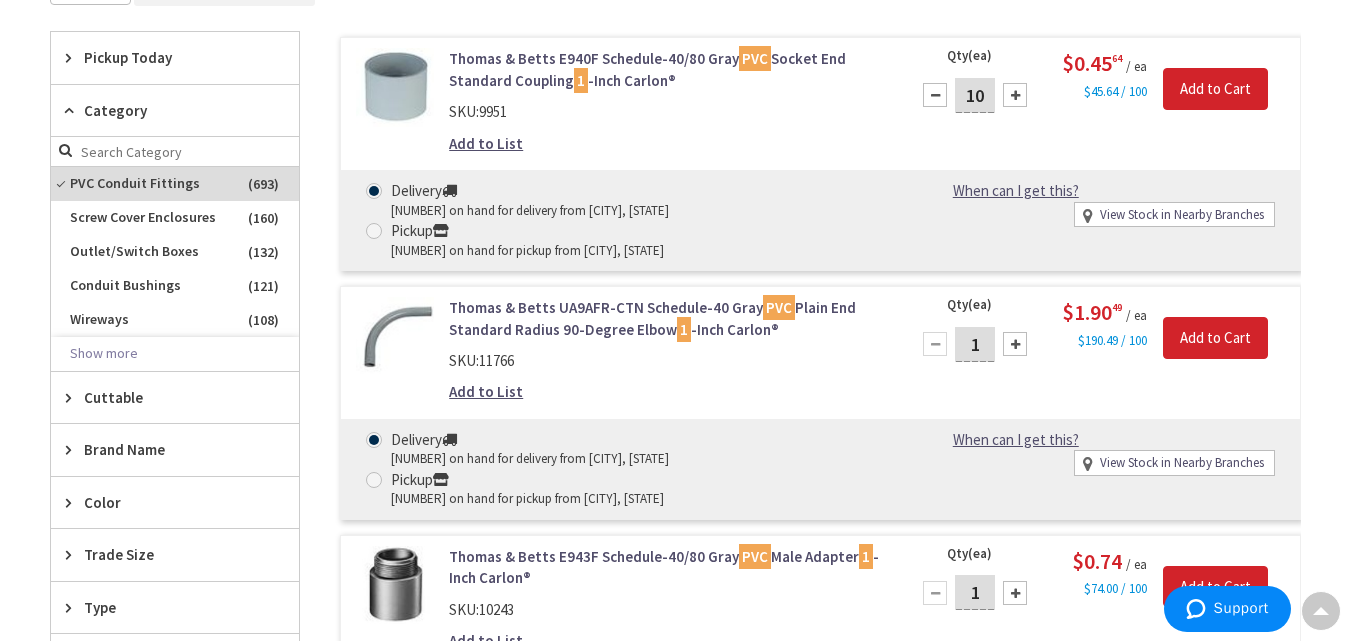 click at bounding box center [1015, 95] 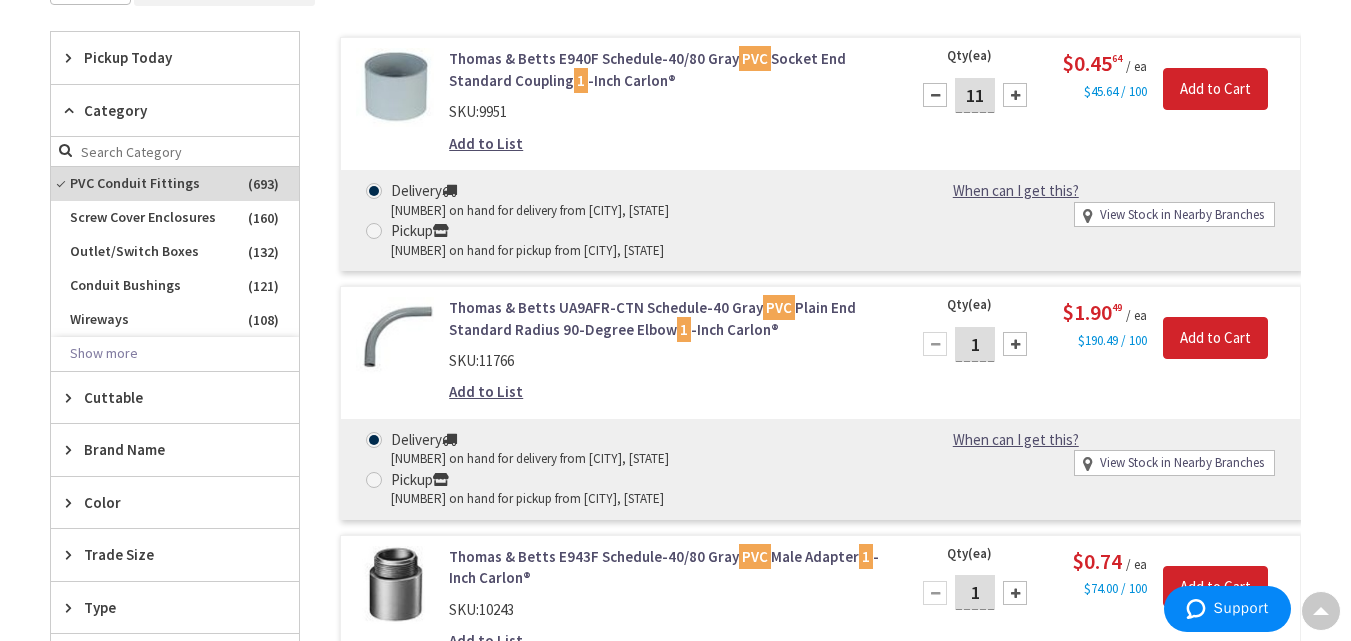 click at bounding box center (1015, 95) 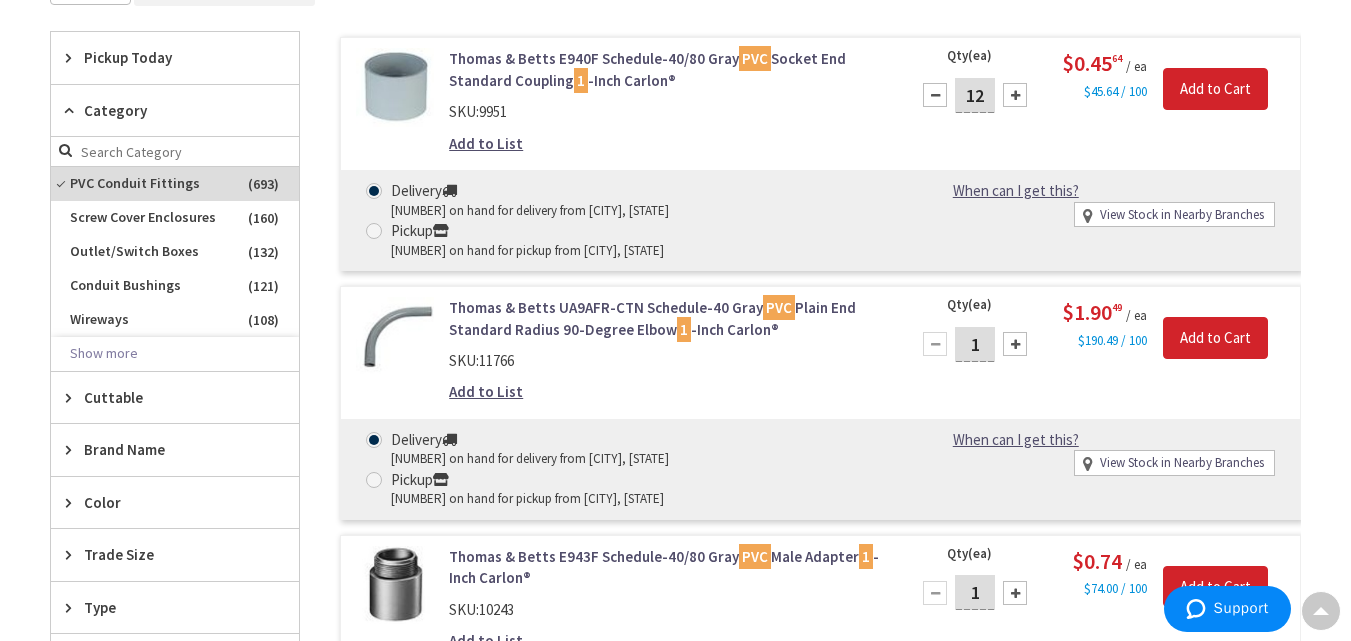click on "Add to List" at bounding box center (486, 143) 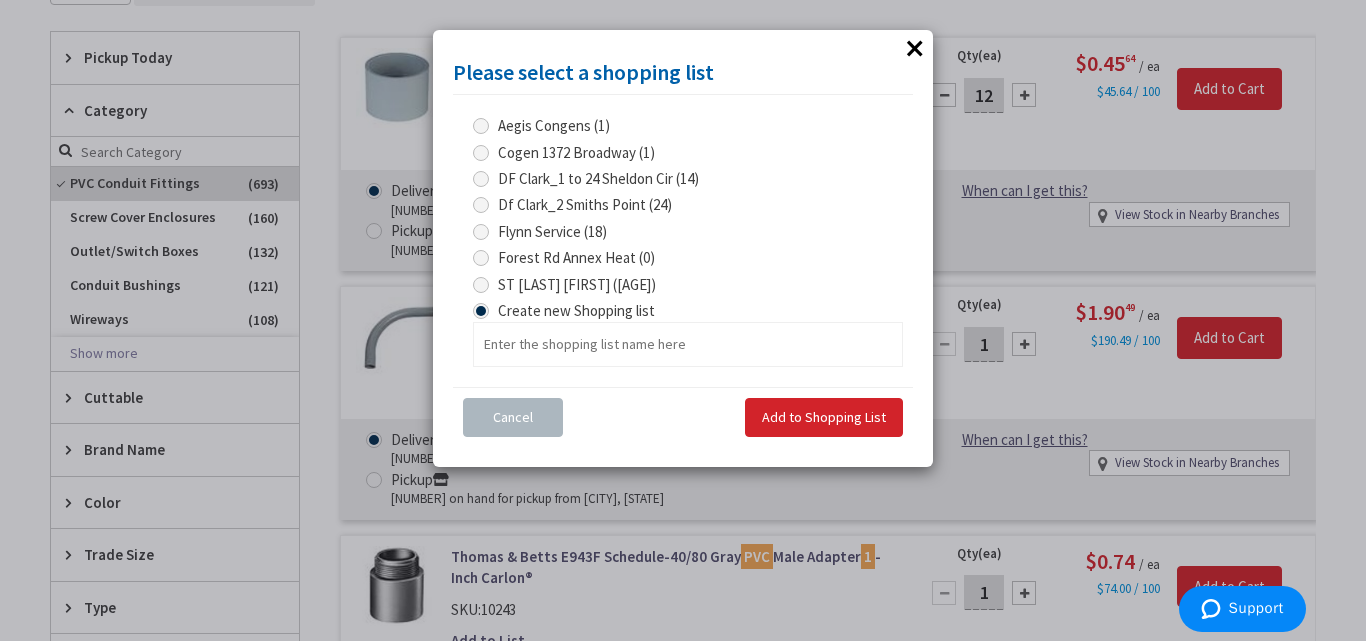 click on "ST Michael Genni (25)" at bounding box center [484, 284] 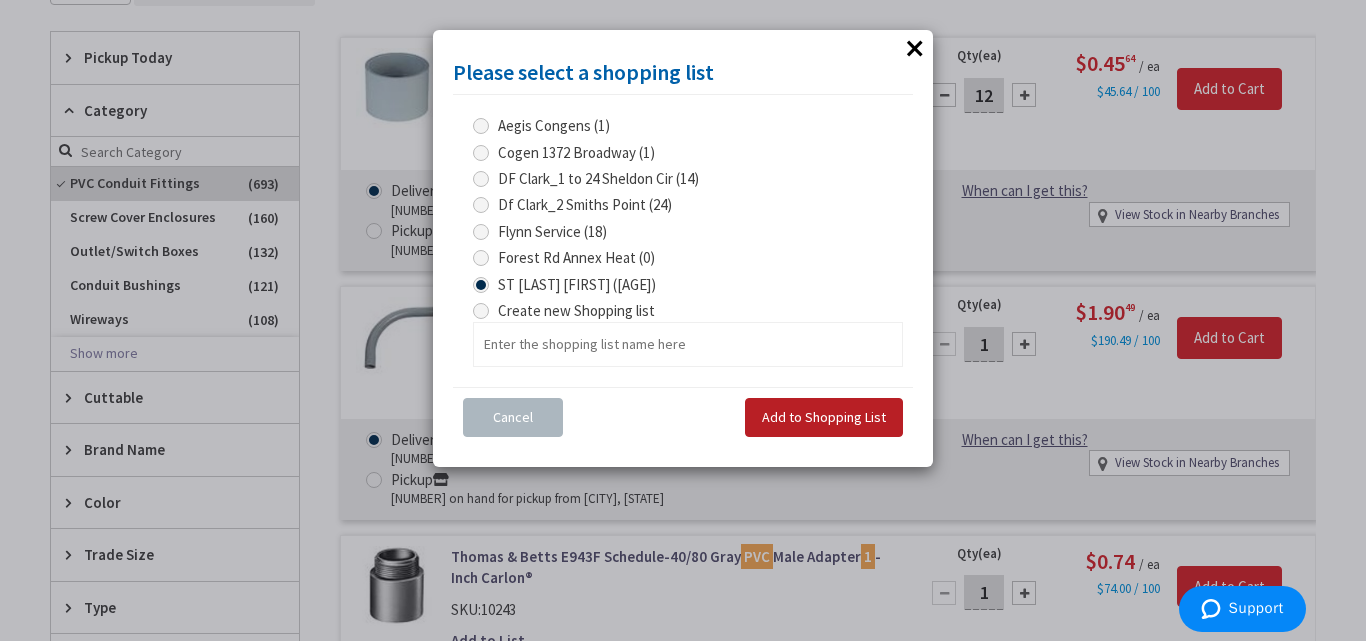 click on "Add to Shopping List" at bounding box center (824, 417) 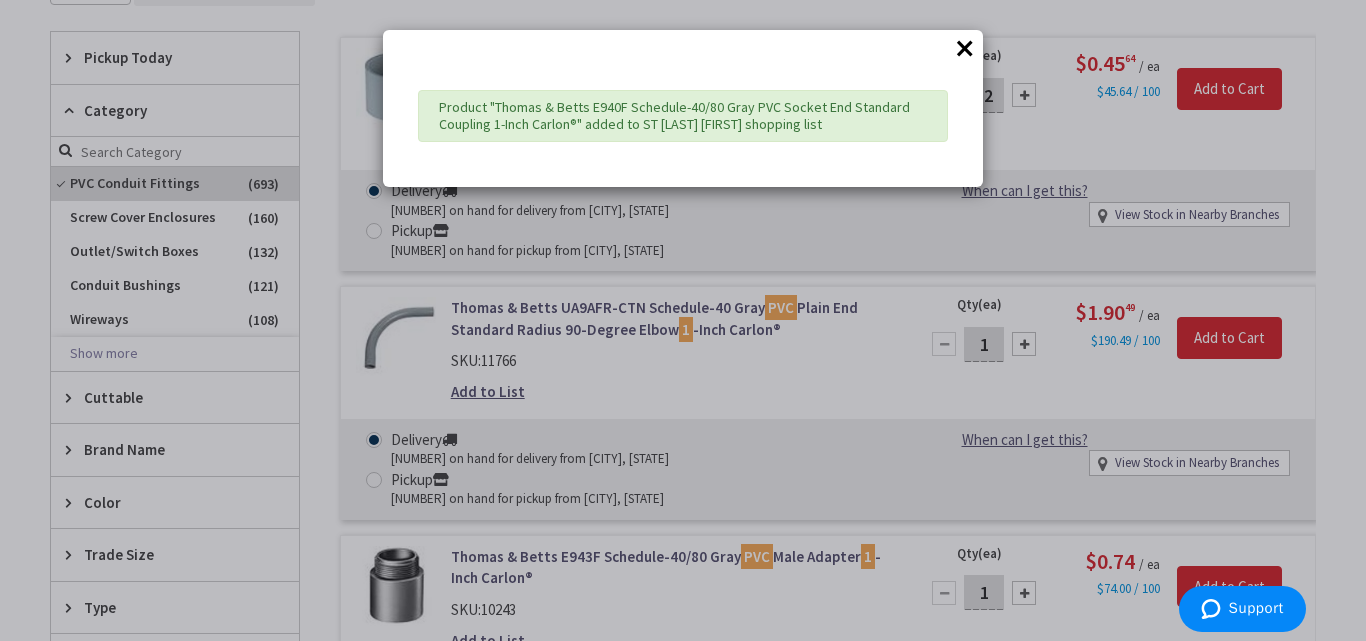 click on "×" at bounding box center (965, 48) 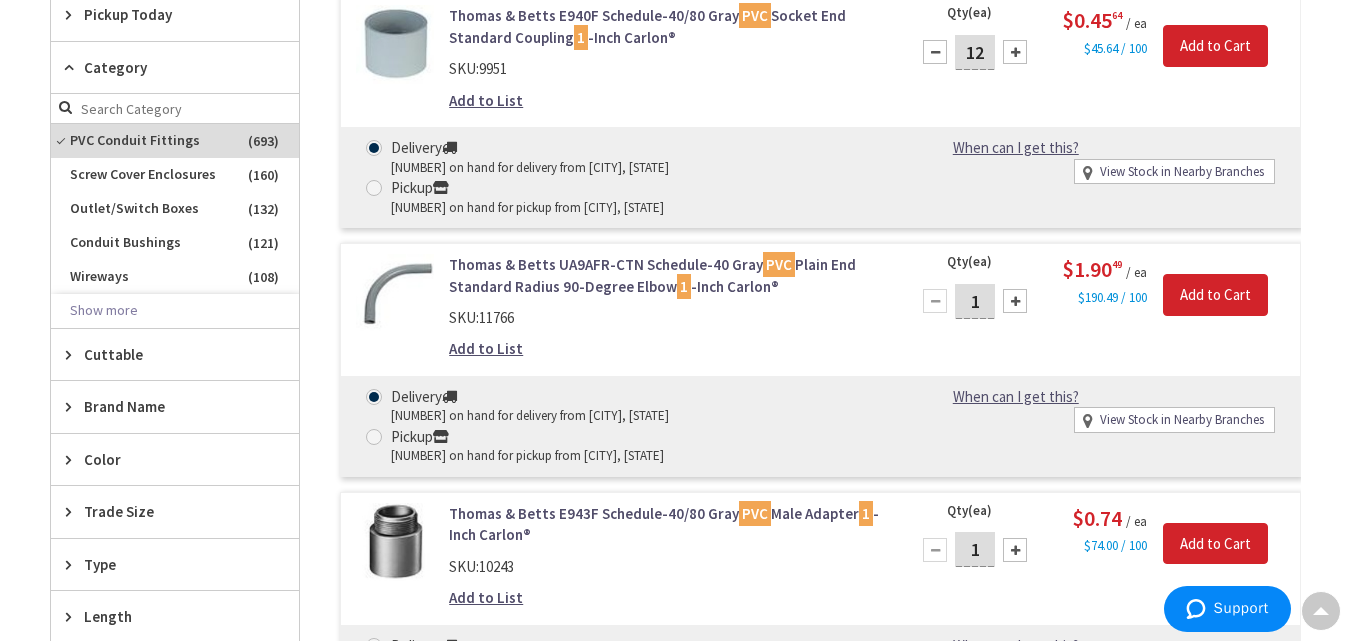 scroll, scrollTop: 0, scrollLeft: 0, axis: both 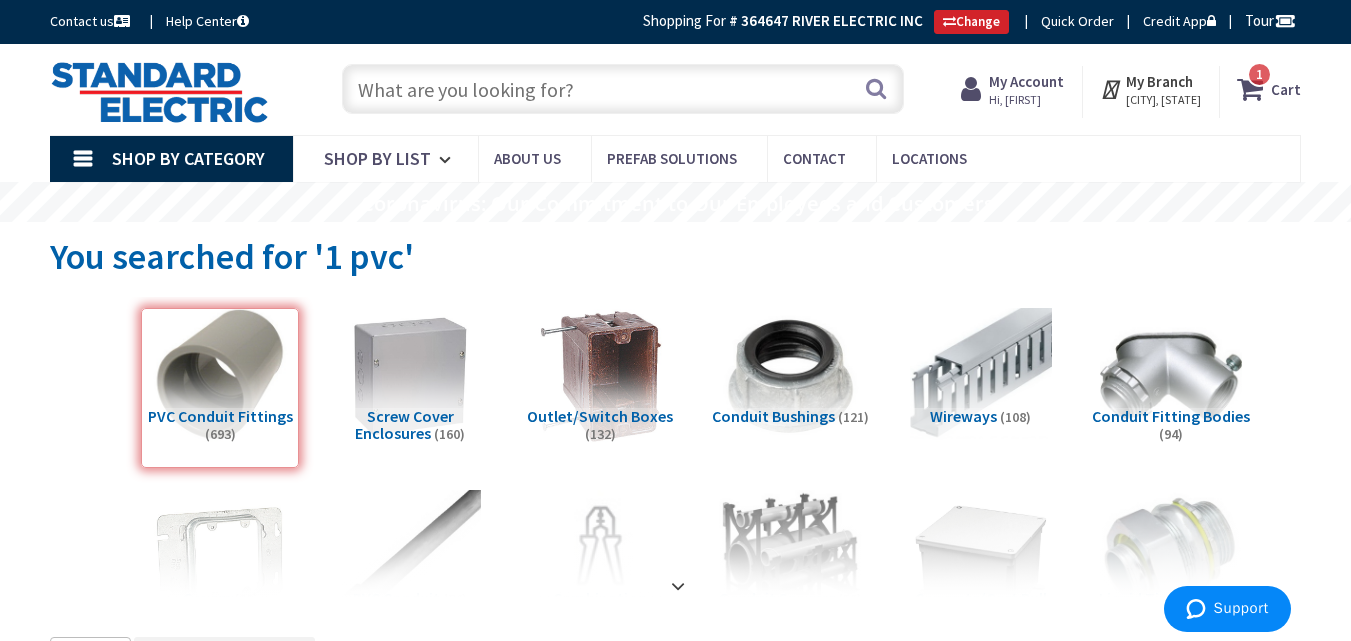 click at bounding box center [623, 89] 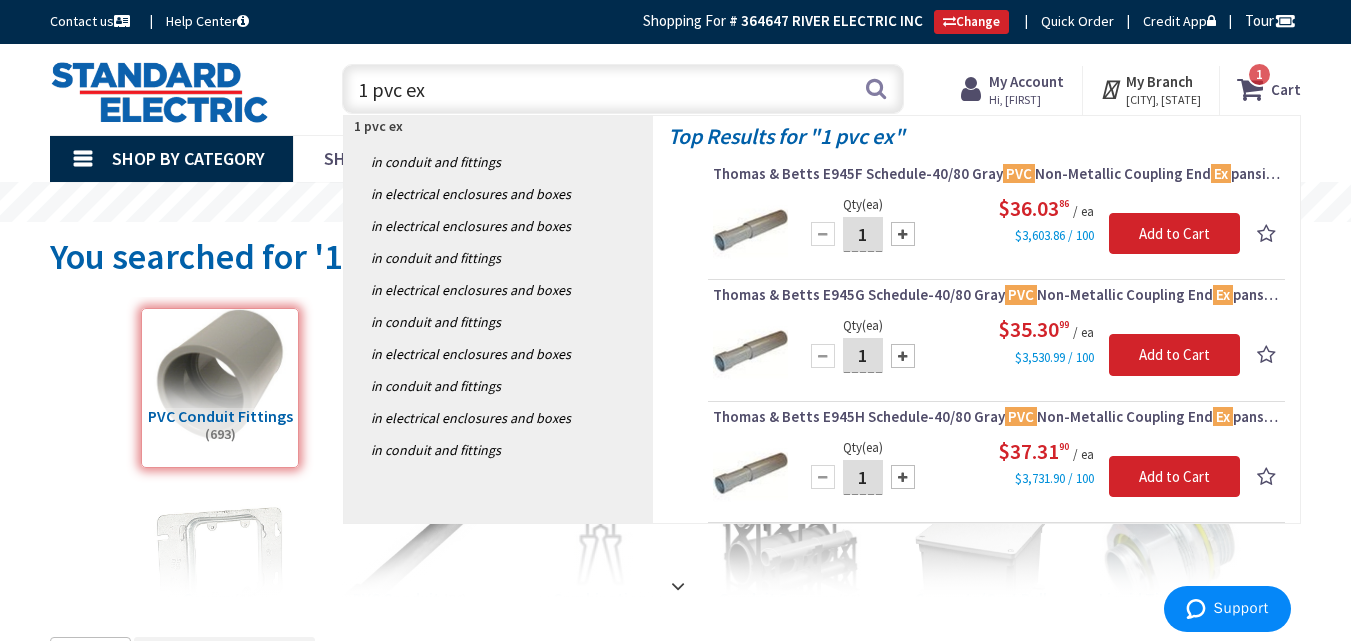 click on "1 pvc ex" at bounding box center (623, 89) 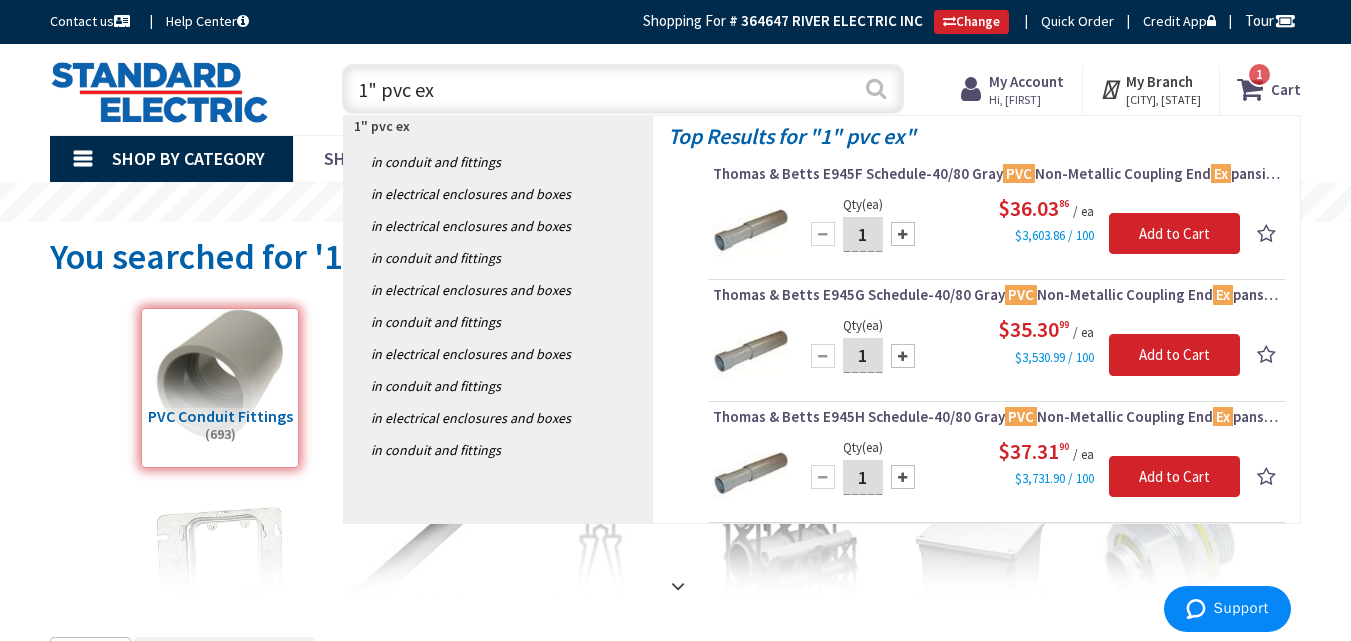 type on "1" pvc ex" 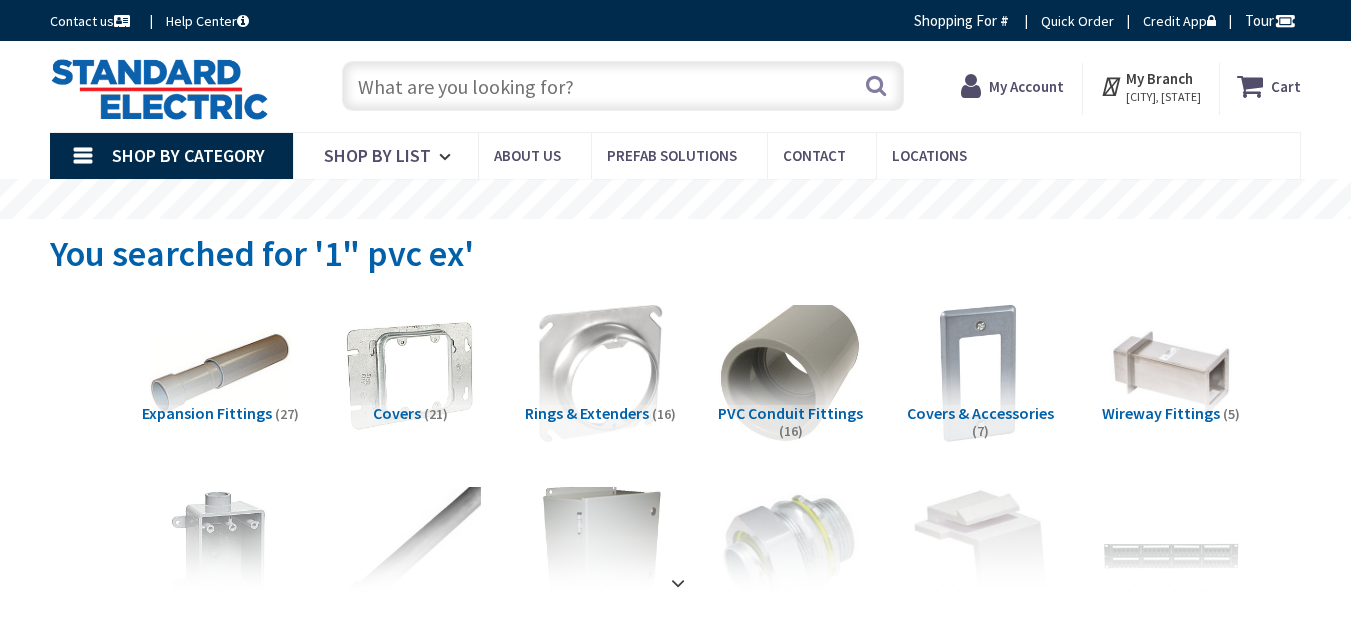 scroll, scrollTop: 0, scrollLeft: 0, axis: both 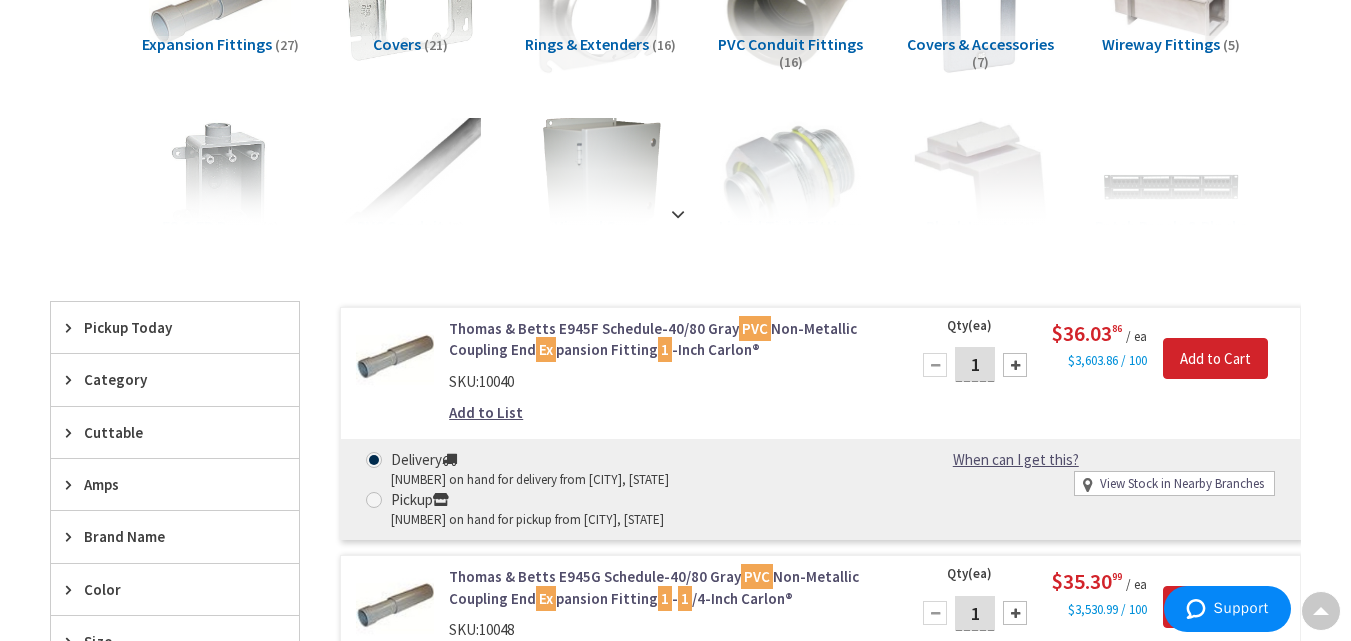 click at bounding box center (1015, 365) 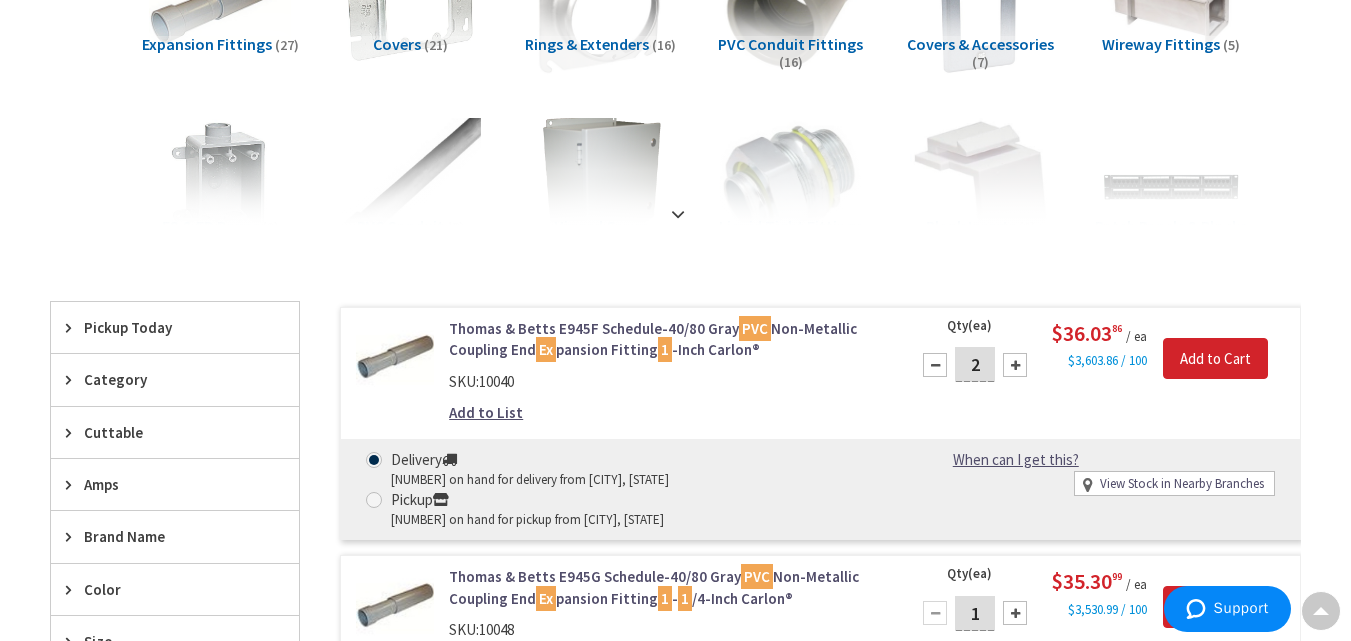 click on "Add to List" at bounding box center (486, 412) 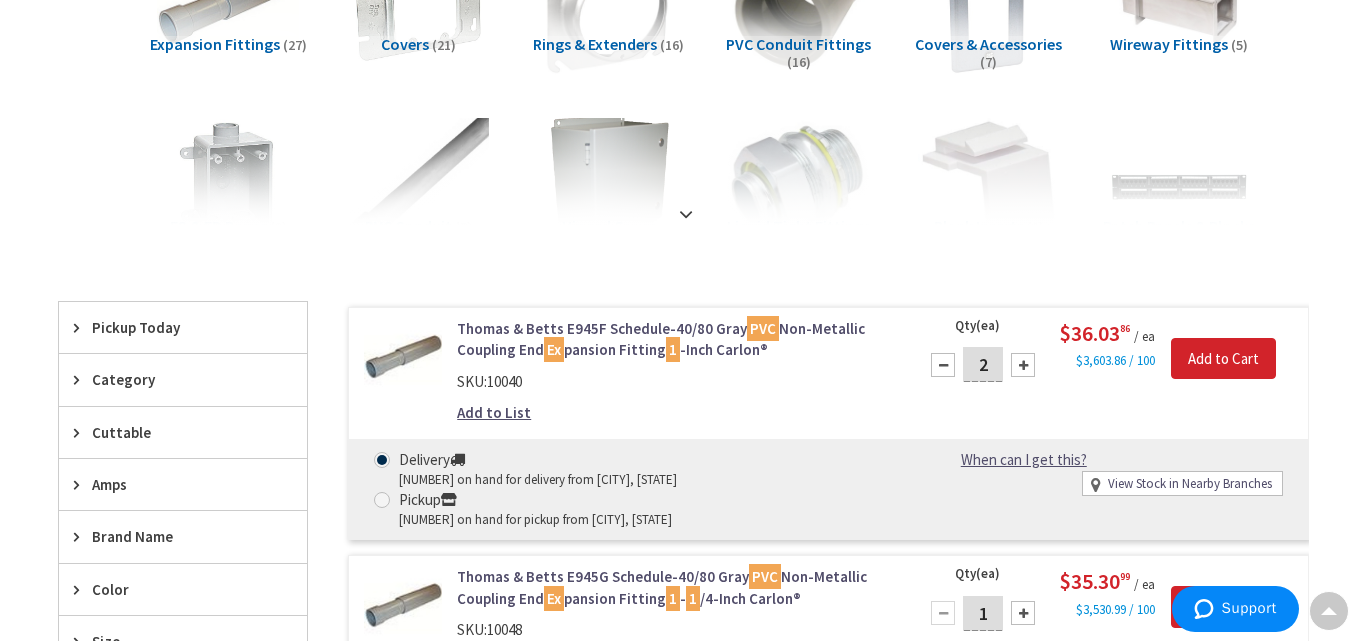 scroll, scrollTop: 371, scrollLeft: 0, axis: vertical 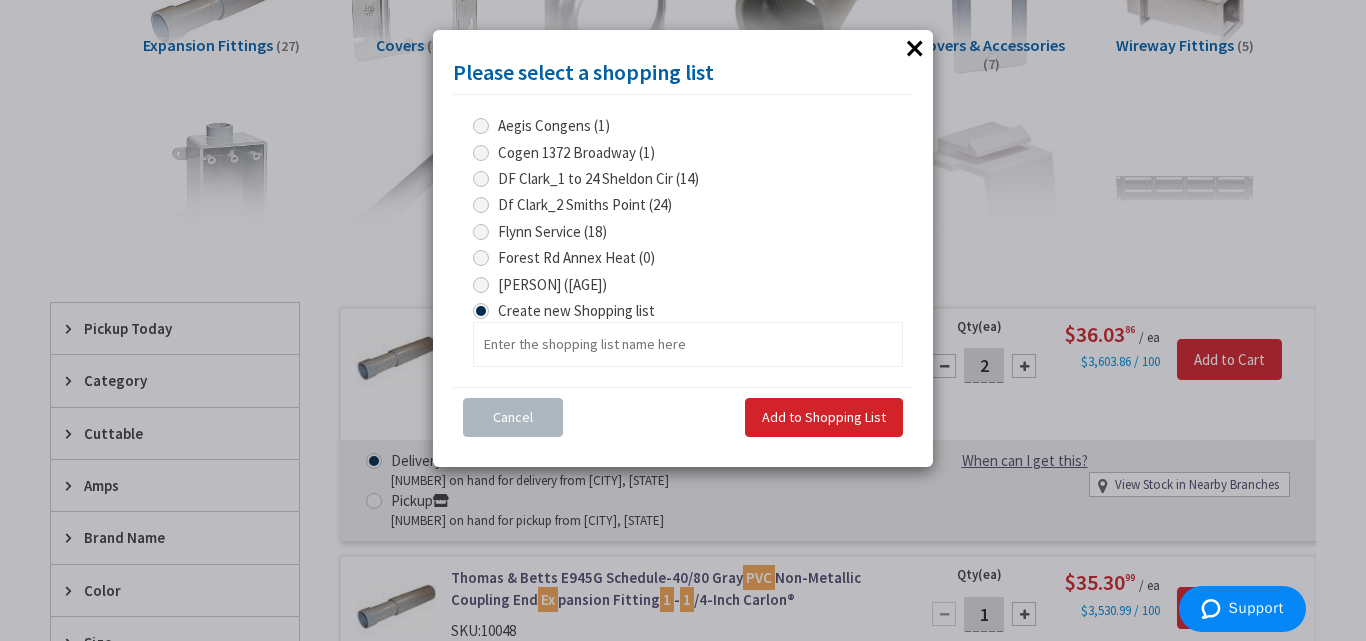 click on "[PERSON] ([AGE])" at bounding box center [540, 284] 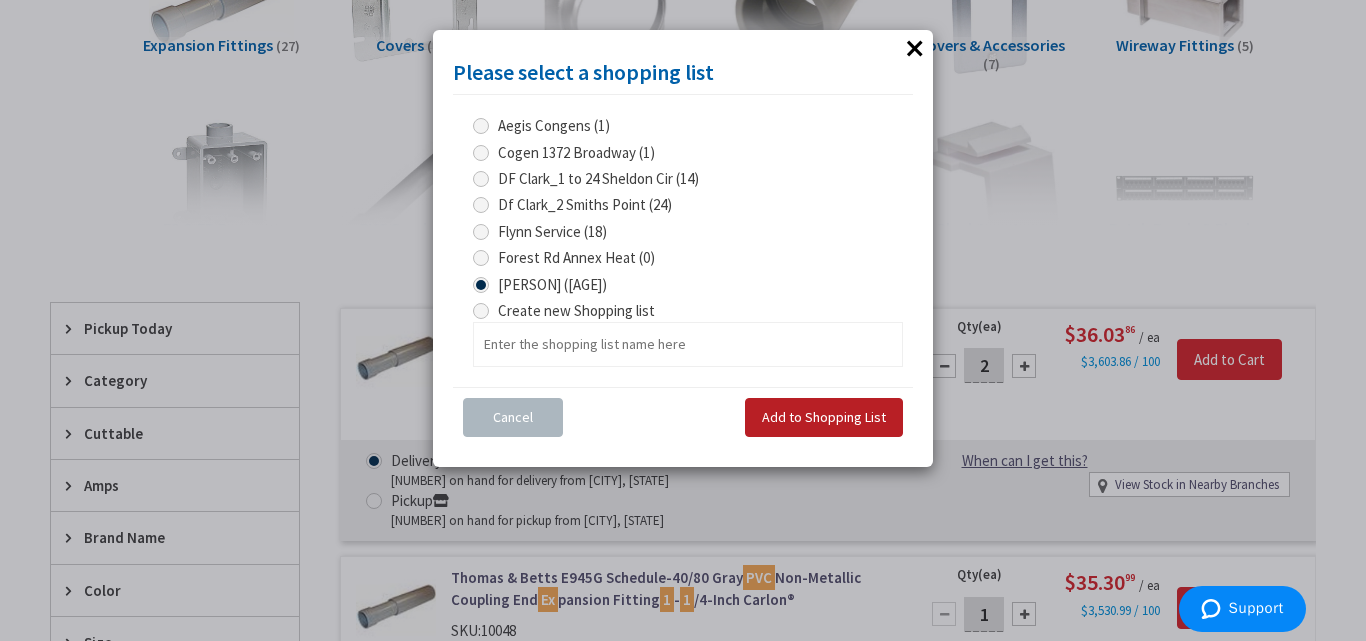 click on "Add to Shopping List" at bounding box center (824, 417) 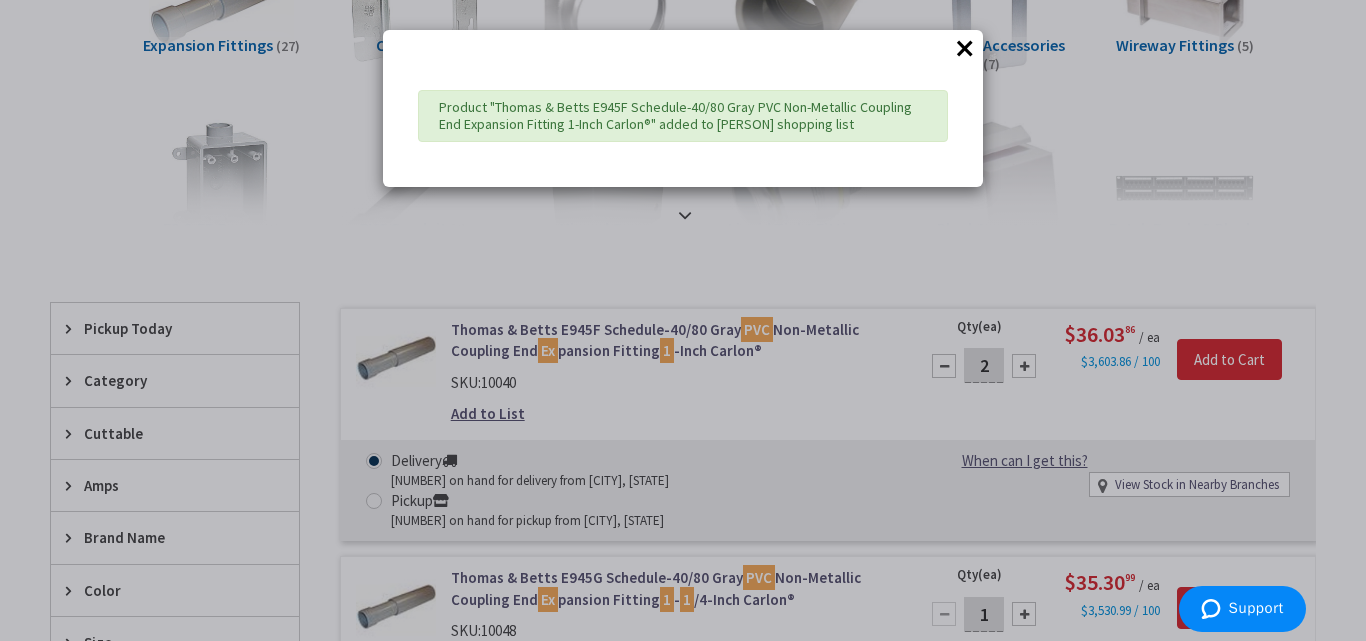 click on "×" at bounding box center (965, 48) 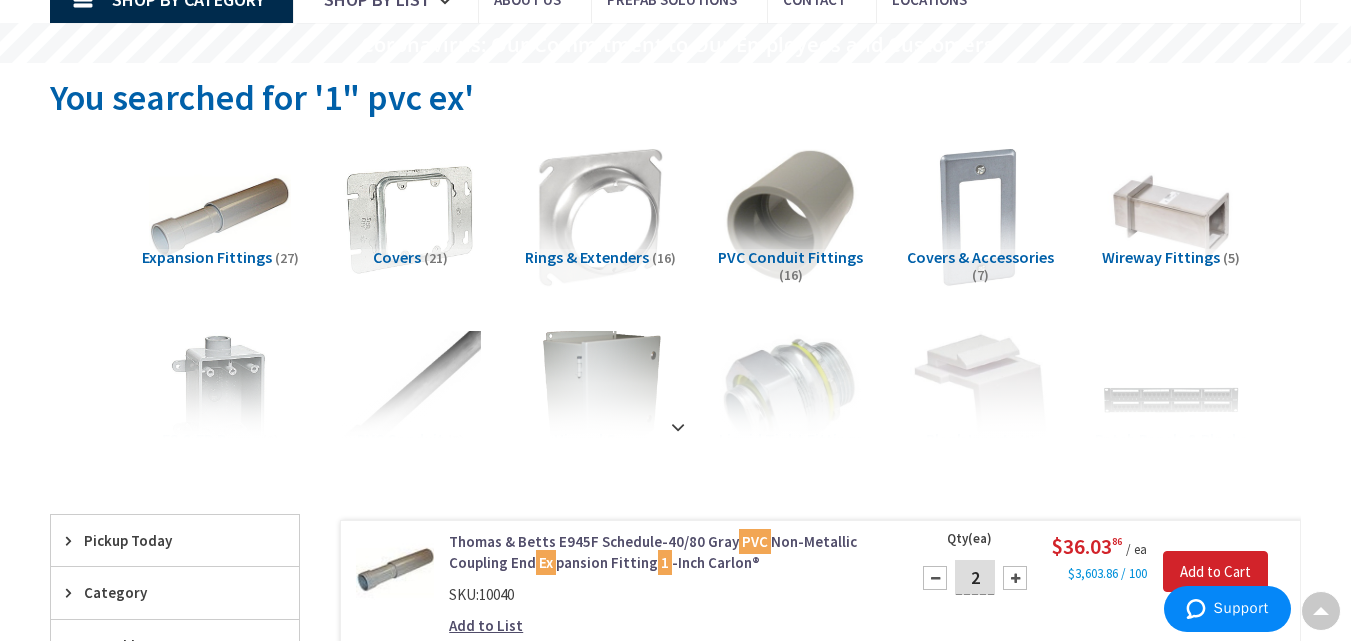 scroll, scrollTop: 0, scrollLeft: 0, axis: both 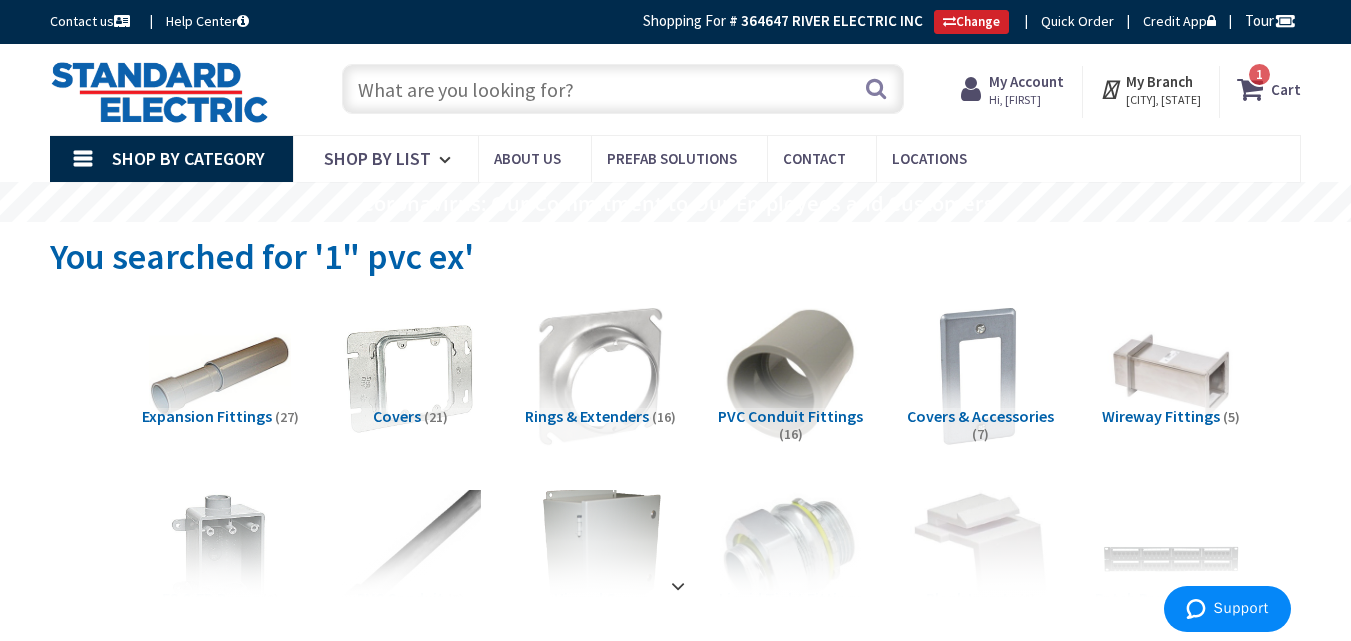 click on "My Account" at bounding box center [1026, 81] 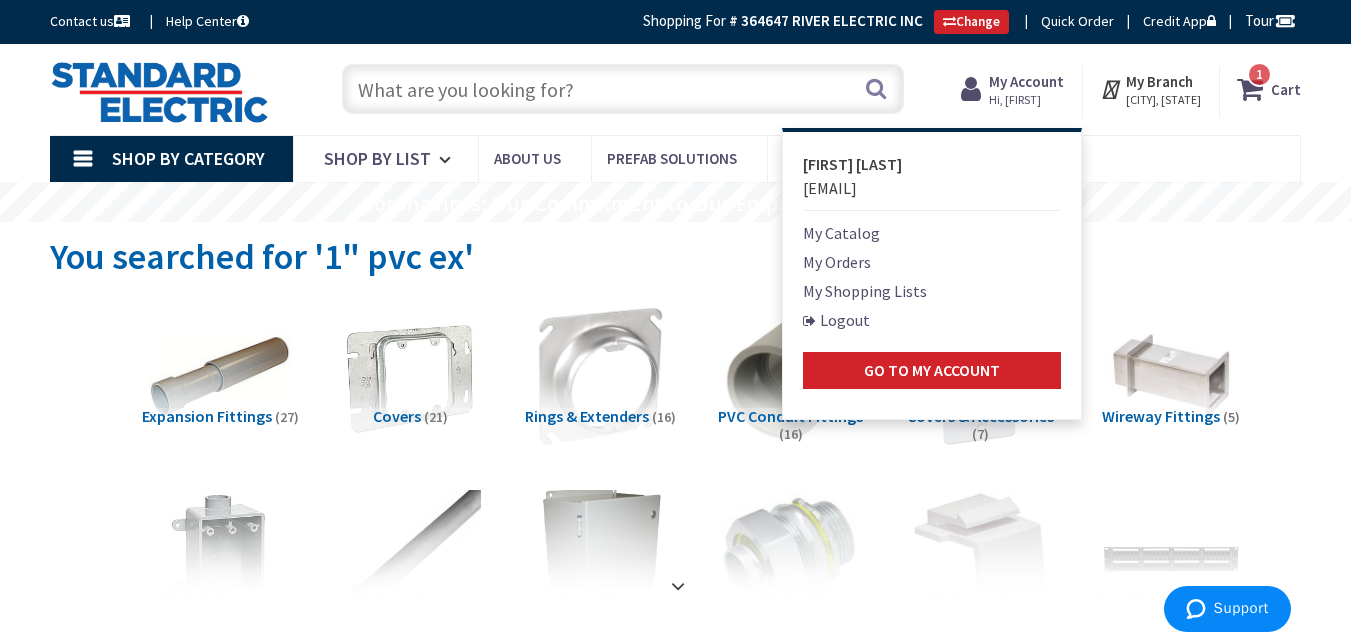 click on "My Shopping Lists" at bounding box center [865, 291] 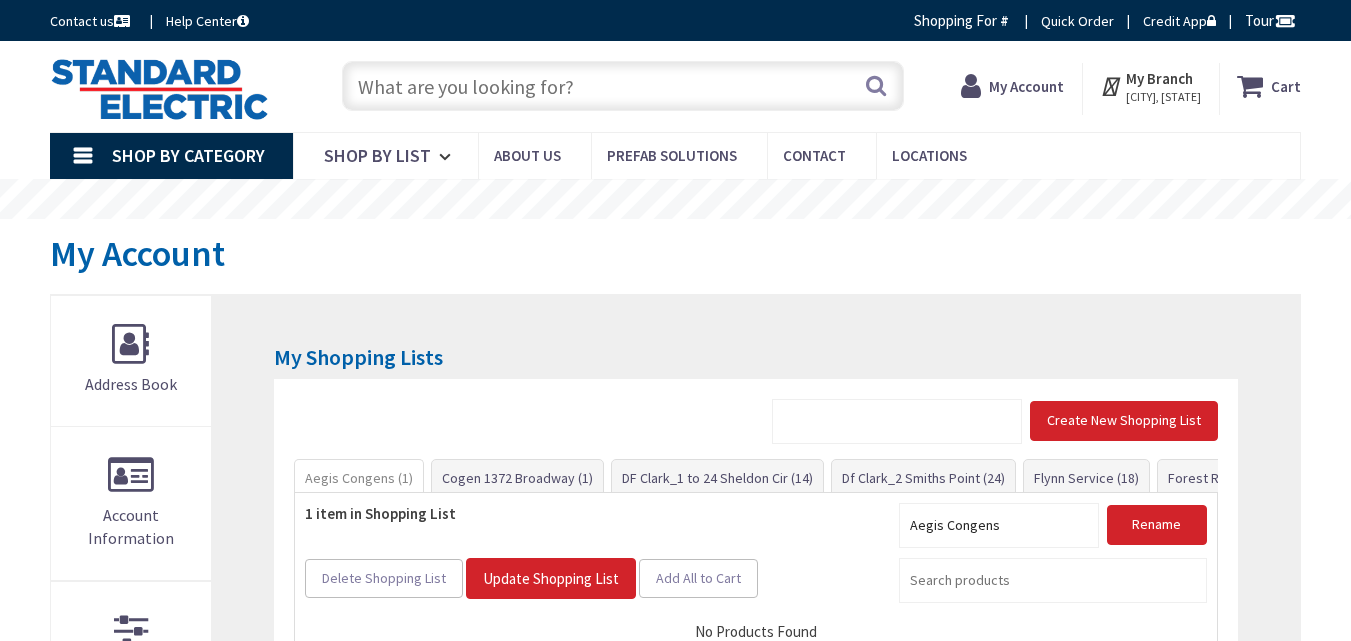 scroll, scrollTop: 0, scrollLeft: 0, axis: both 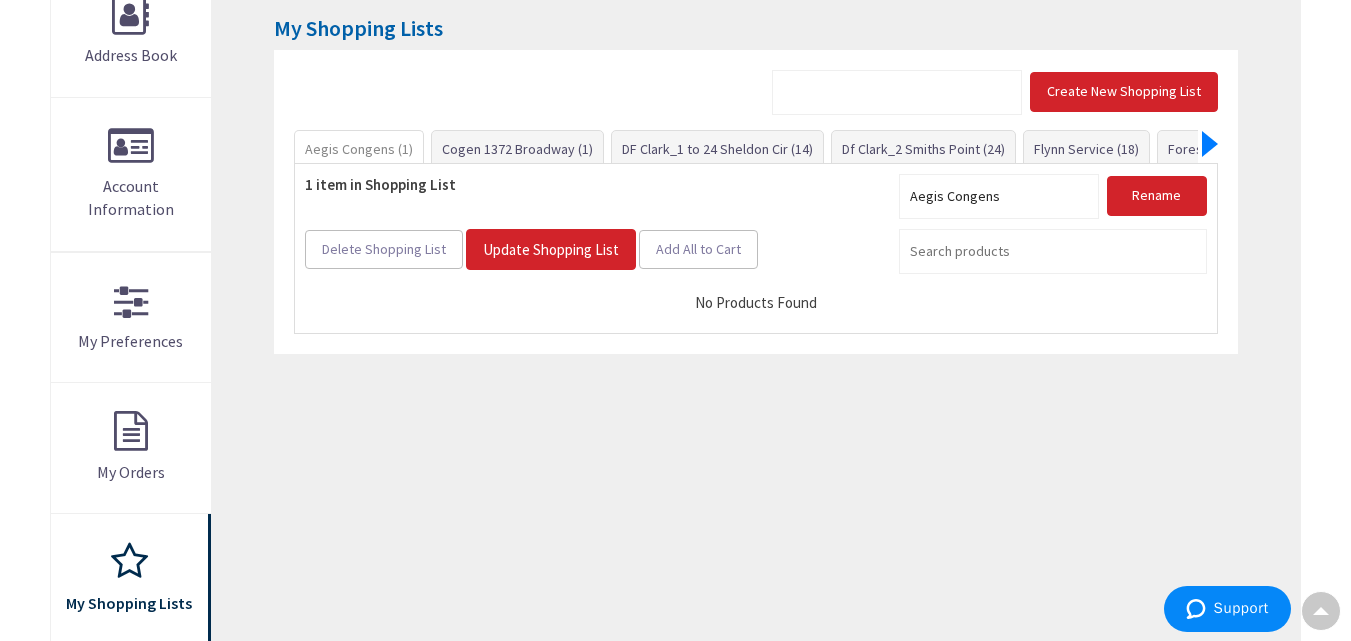 click at bounding box center (1210, 144) 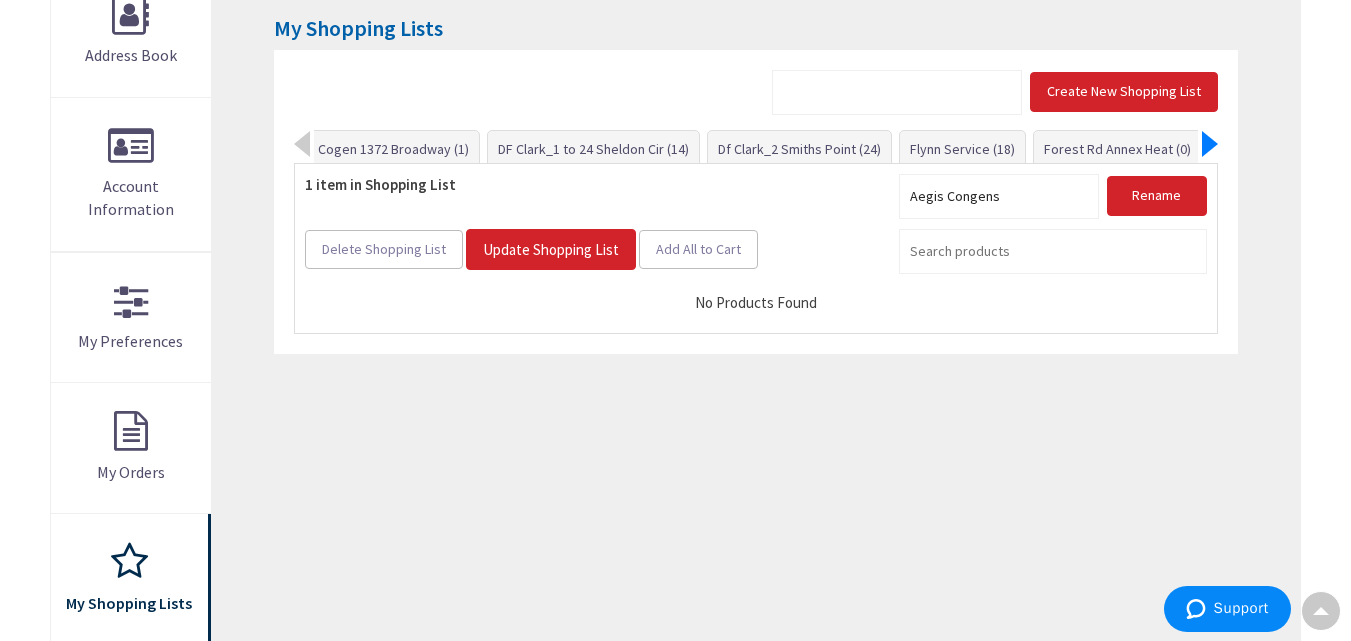 click at bounding box center (1210, 144) 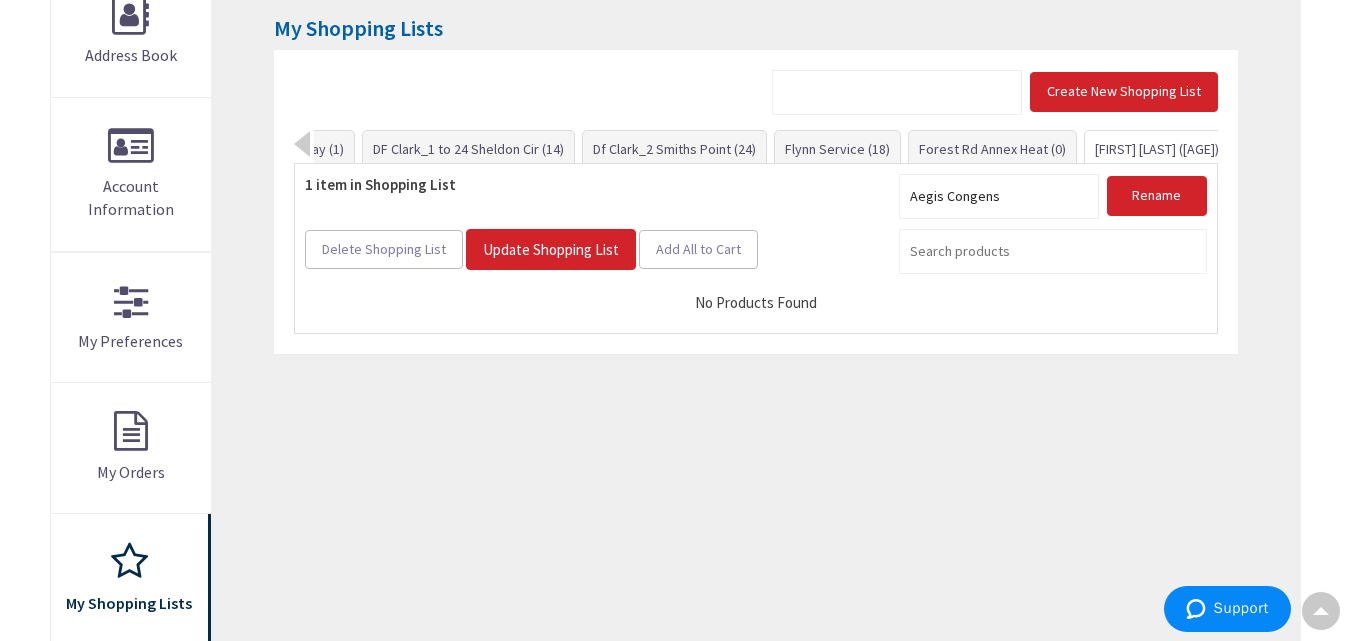 click on "ST [LAST] [LAST] ([AGE])" at bounding box center (1157, 149) 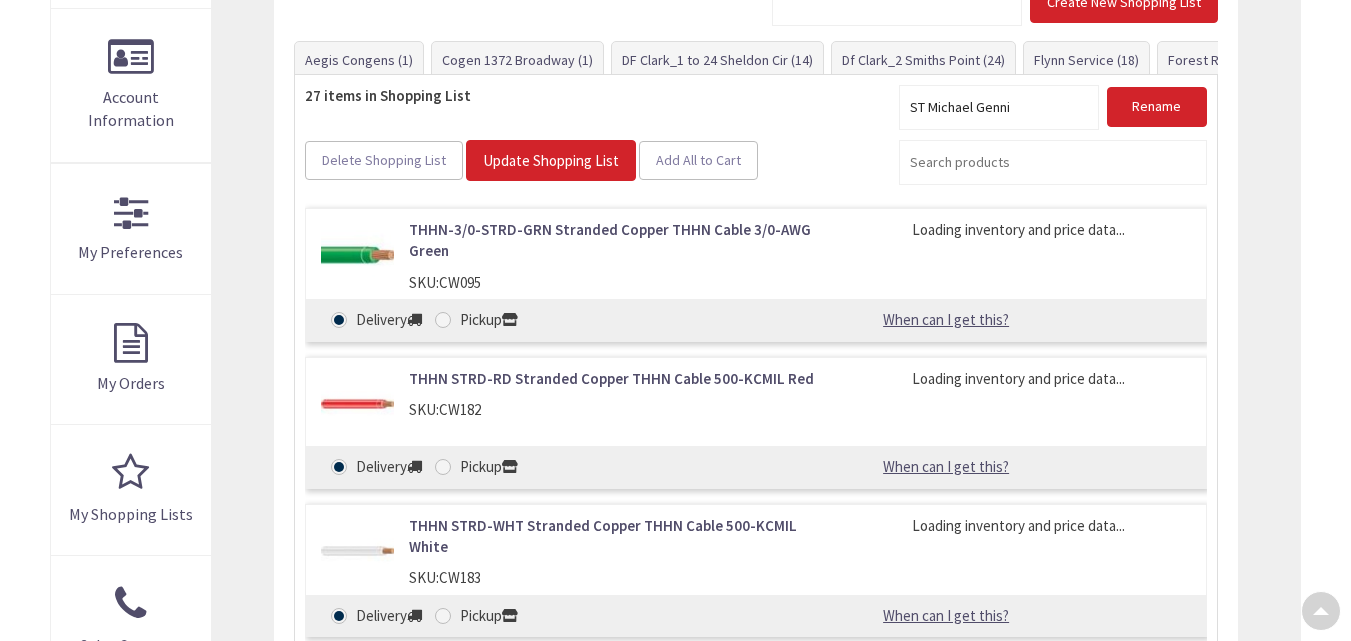 scroll, scrollTop: 0, scrollLeft: 0, axis: both 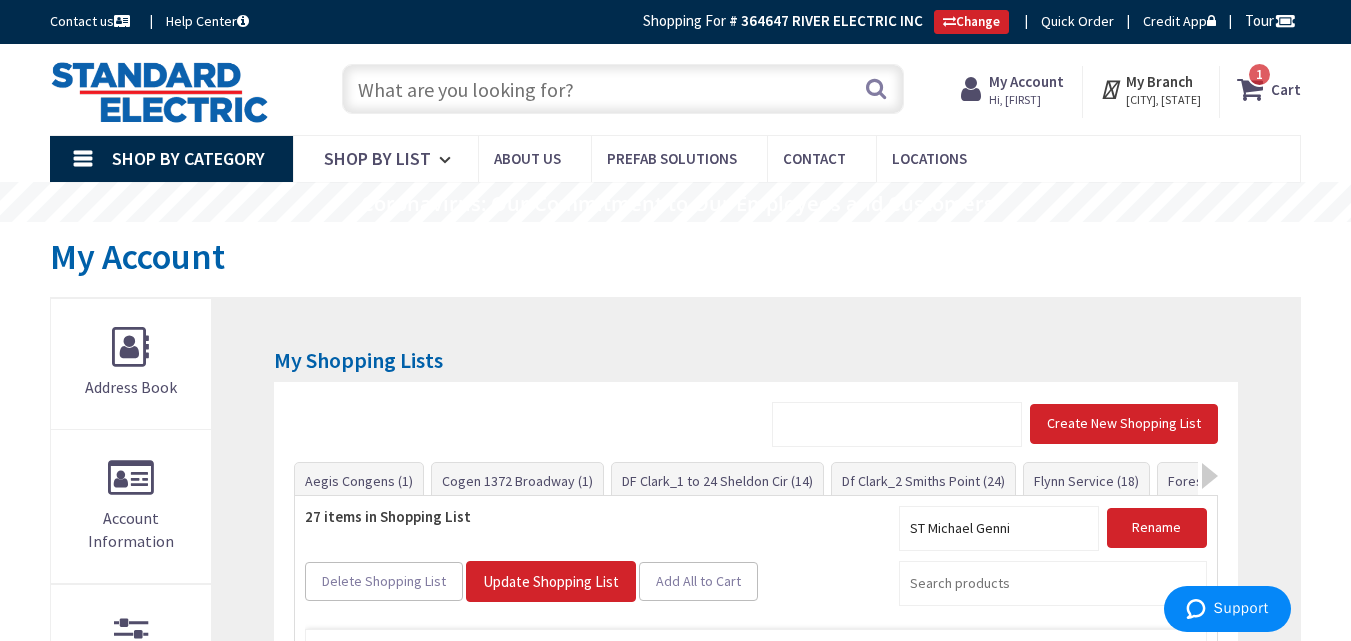 click at bounding box center (623, 89) 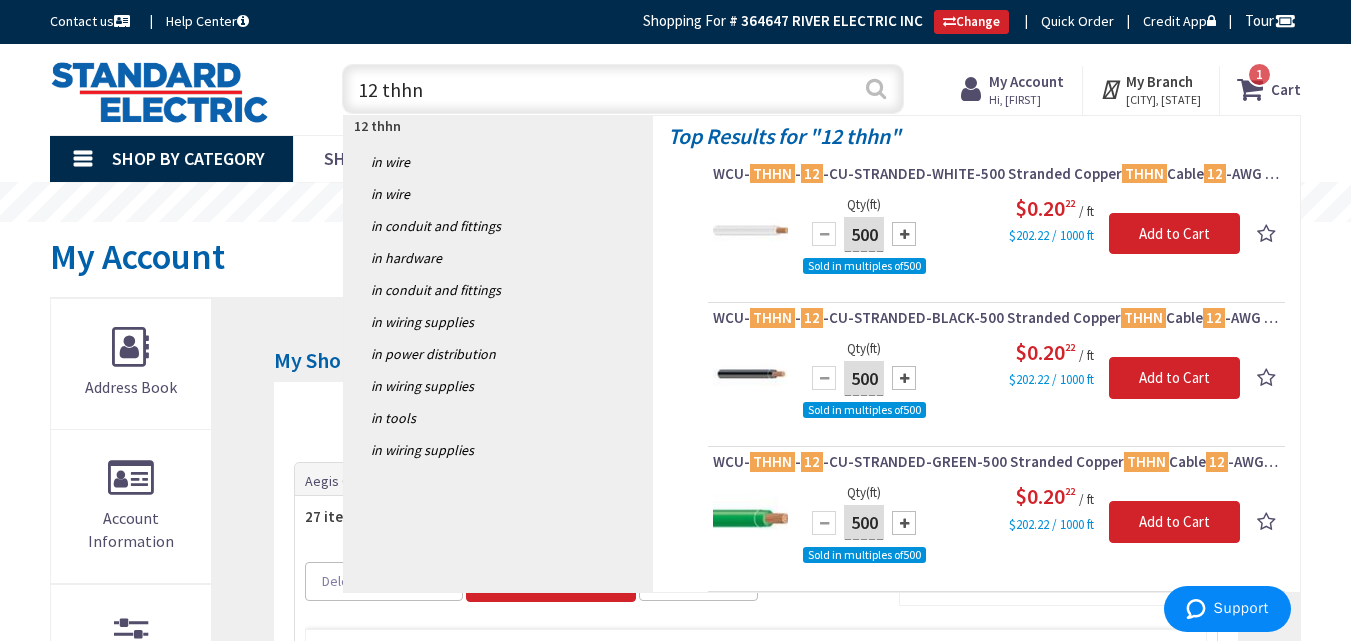 type on "12 thhn" 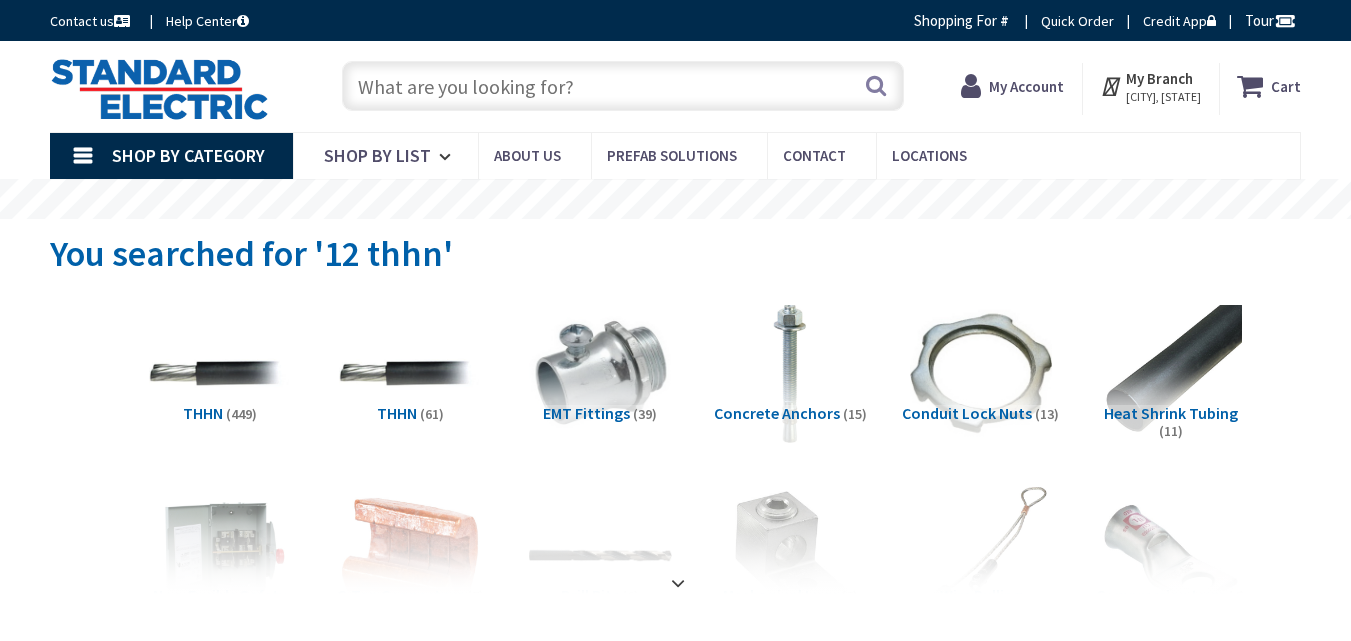 scroll, scrollTop: 0, scrollLeft: 0, axis: both 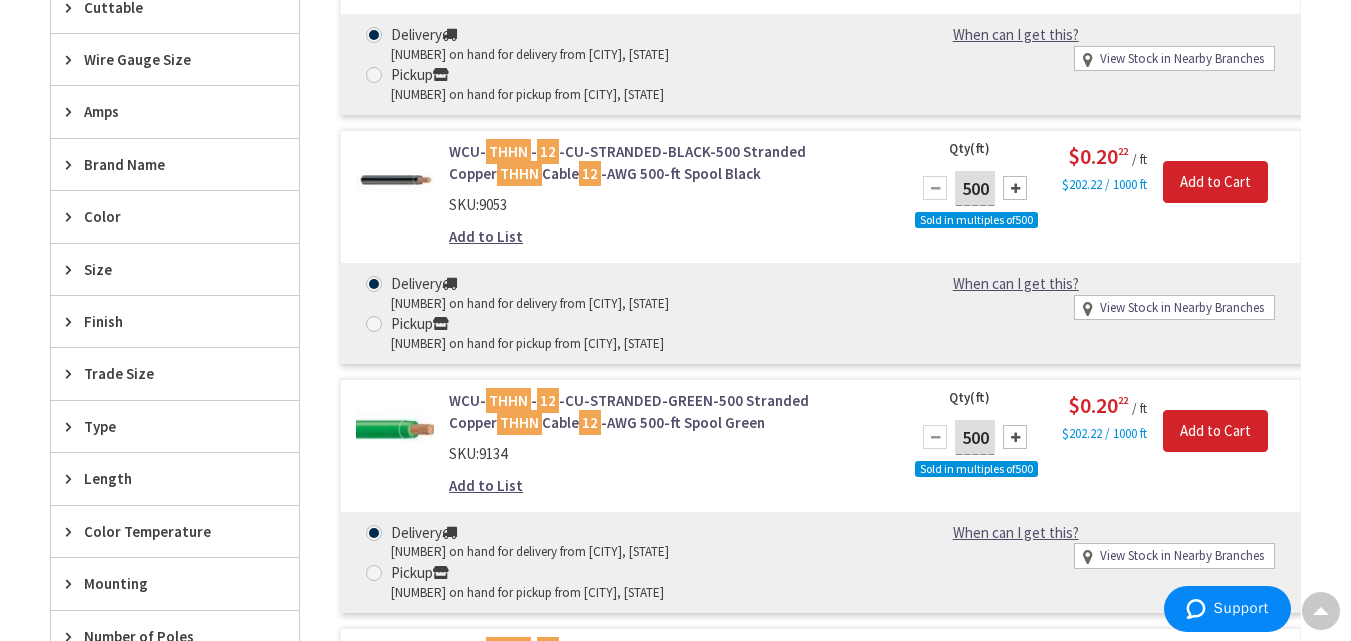 click on "Add to List" at bounding box center [486, 236] 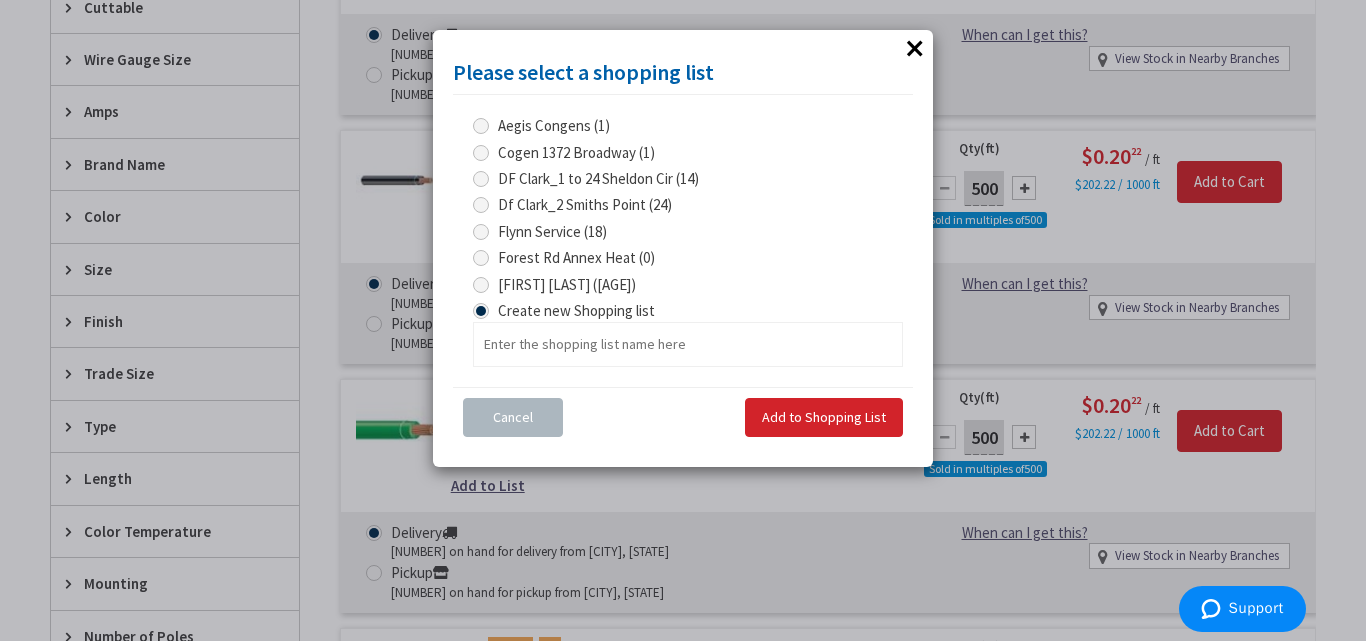 click at bounding box center (481, 285) 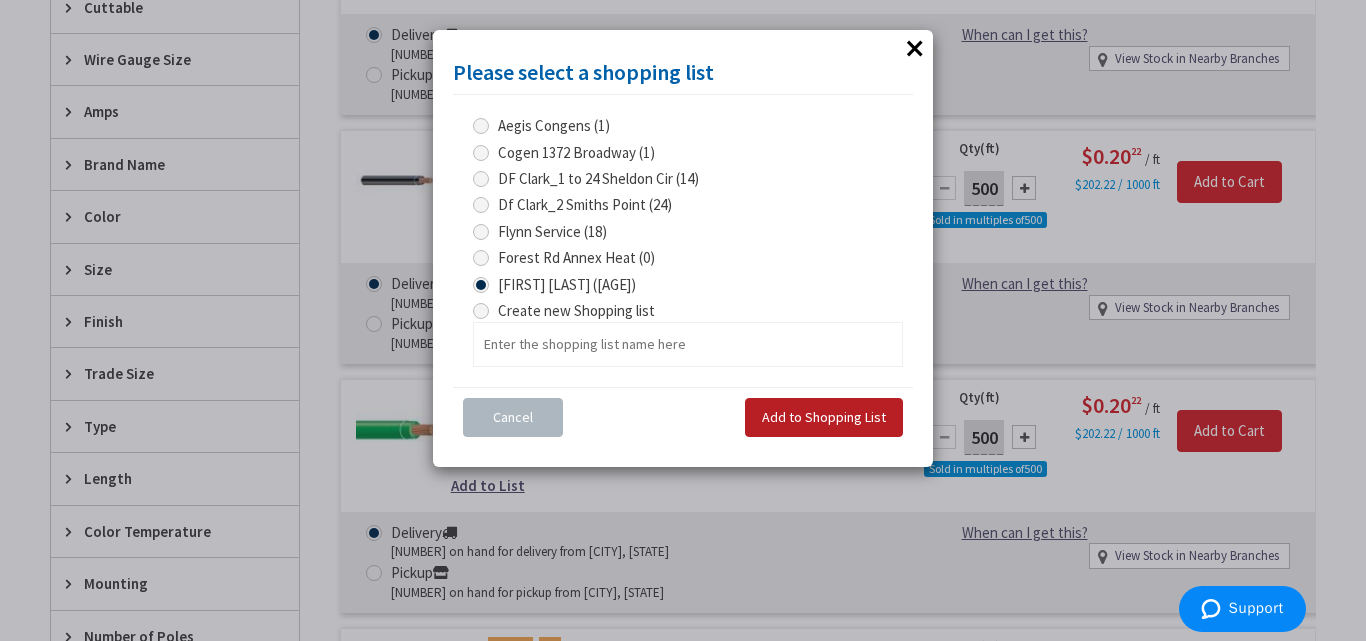 click on "Add to Shopping List" at bounding box center [824, 418] 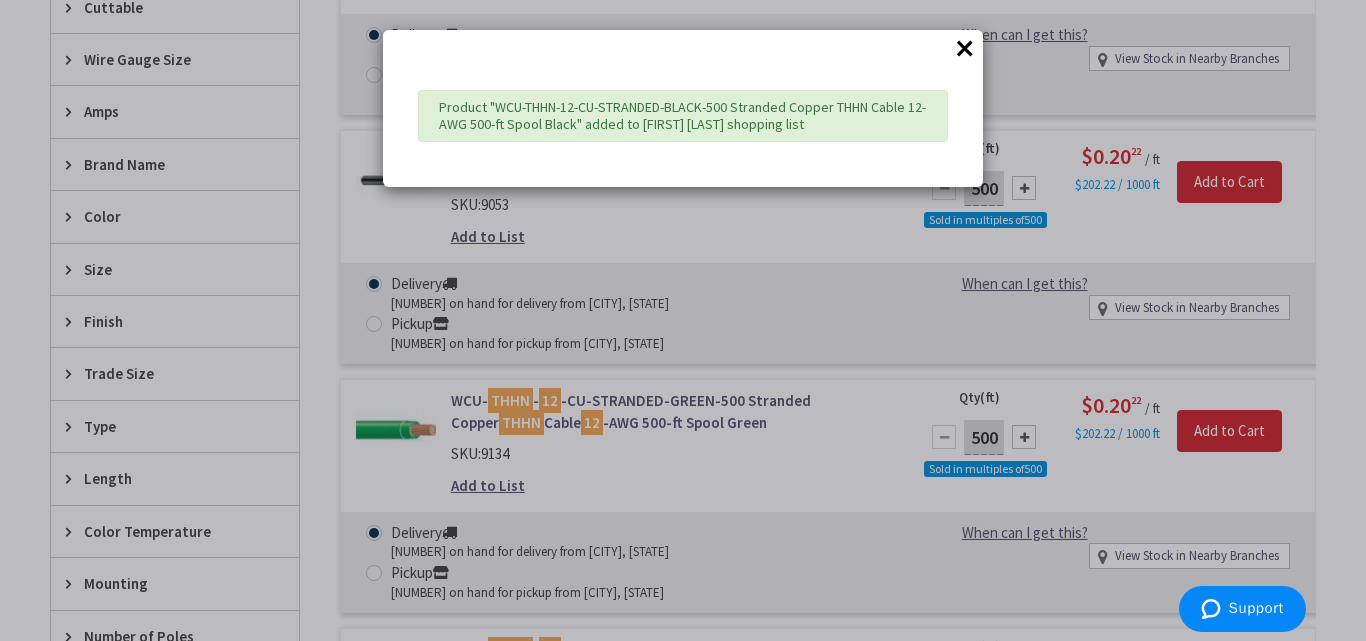 click on "×" at bounding box center (965, 48) 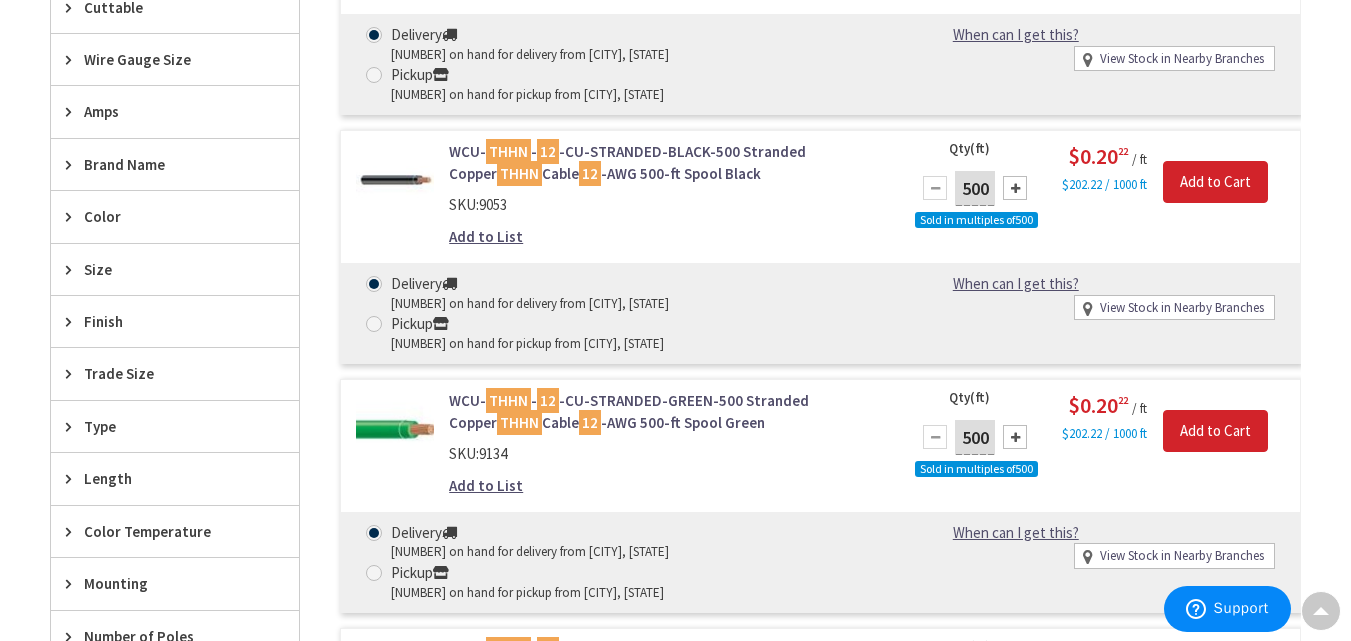 click on "Add to List" at bounding box center [486, 485] 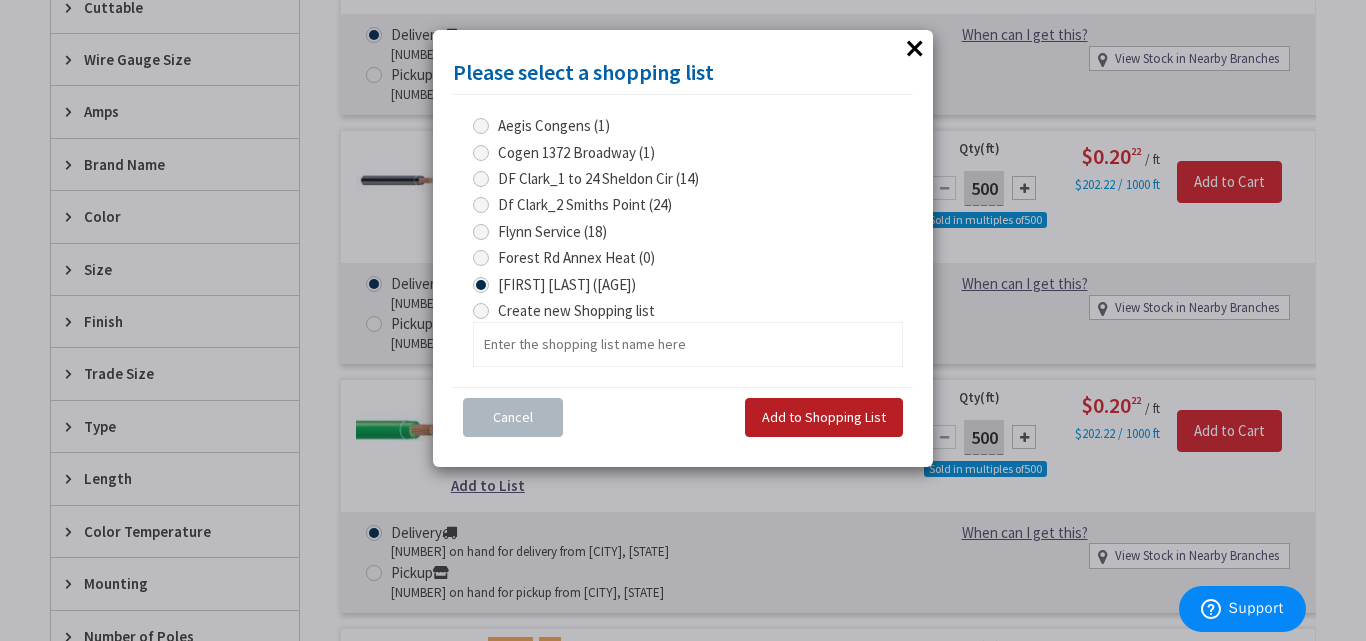 click on "Add to Shopping List" at bounding box center (824, 417) 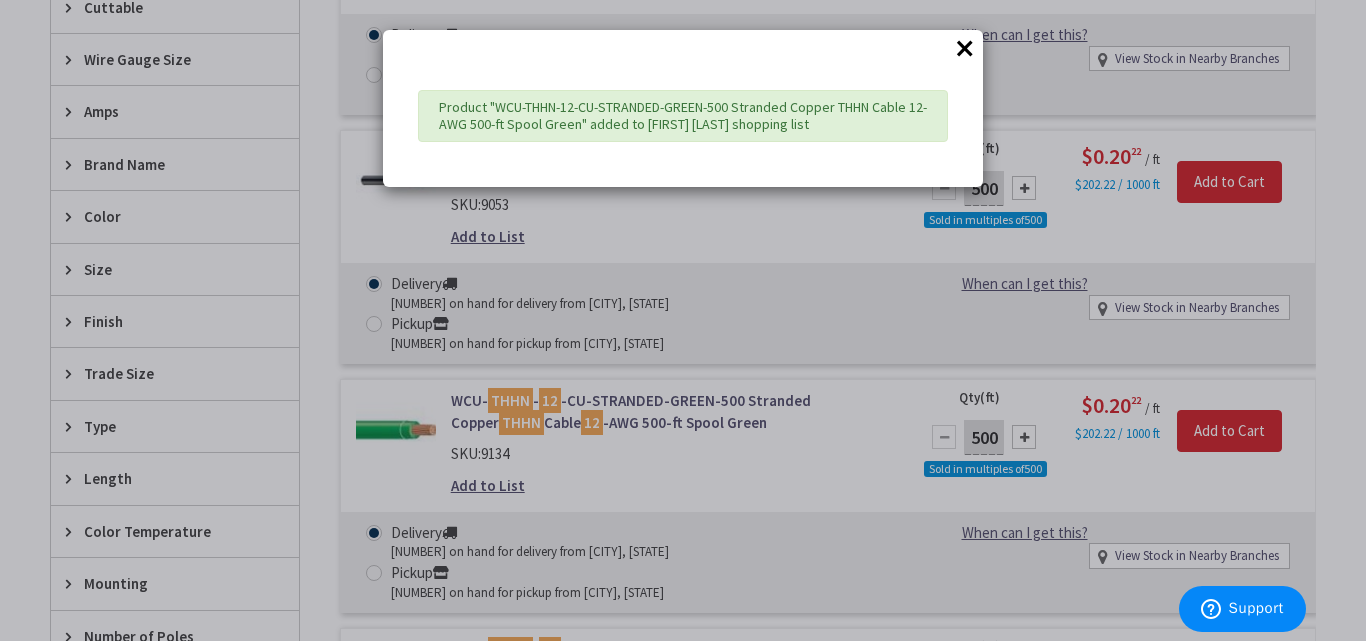 click on "×" at bounding box center [965, 48] 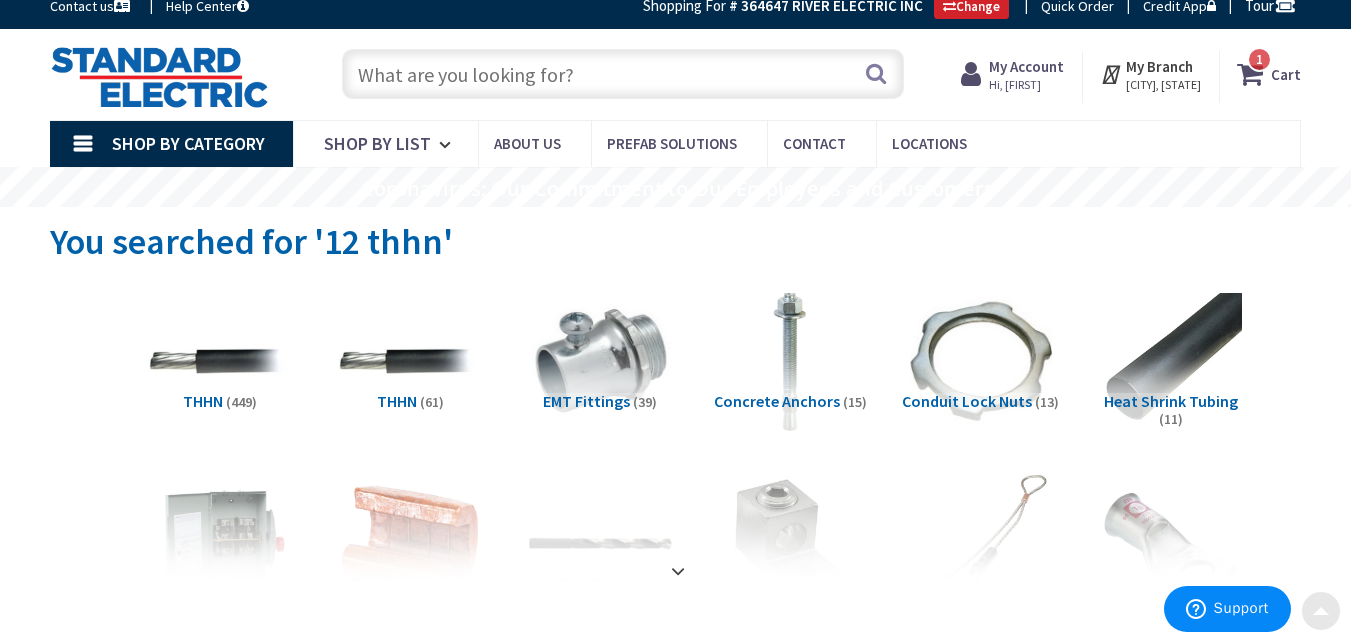 scroll, scrollTop: 0, scrollLeft: 0, axis: both 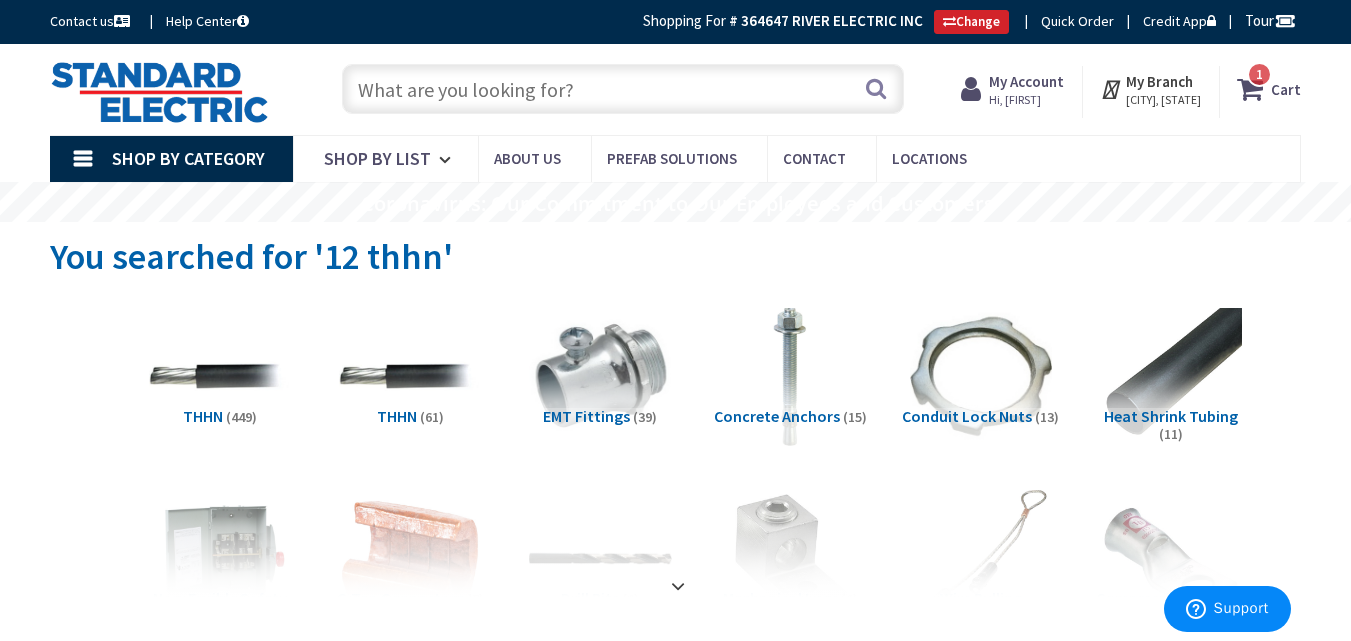 click on "My Account" at bounding box center (1026, 81) 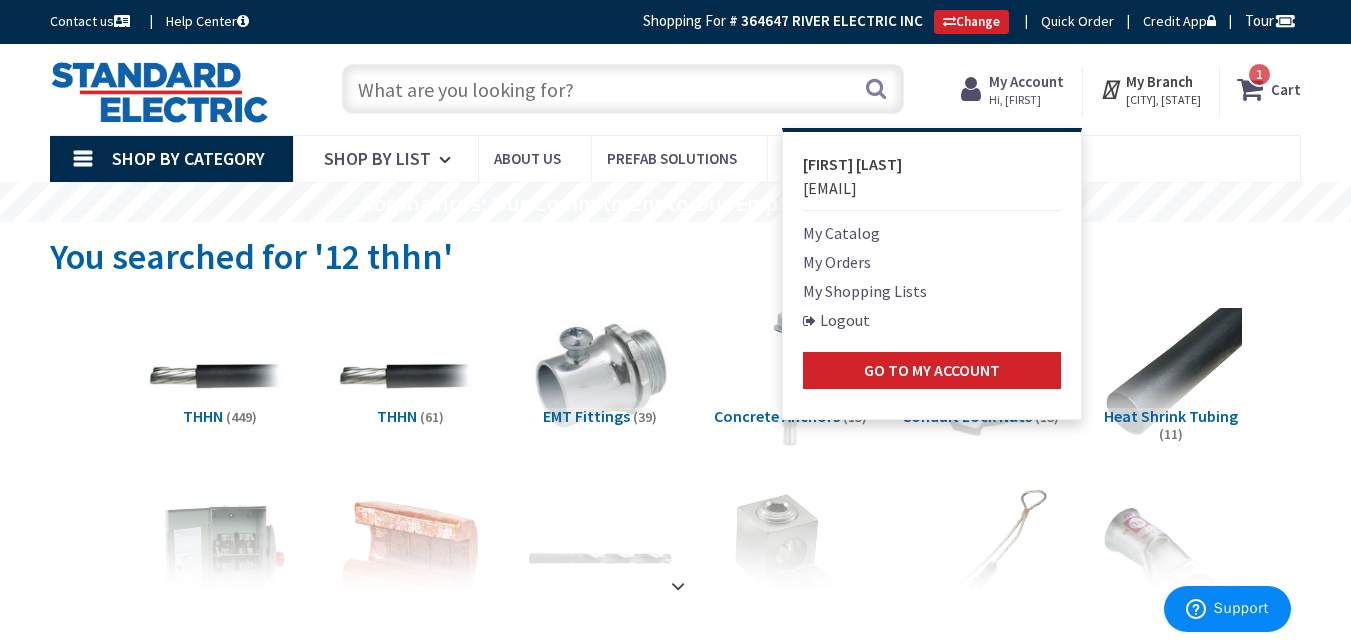 click on "My Shopping Lists" at bounding box center (865, 291) 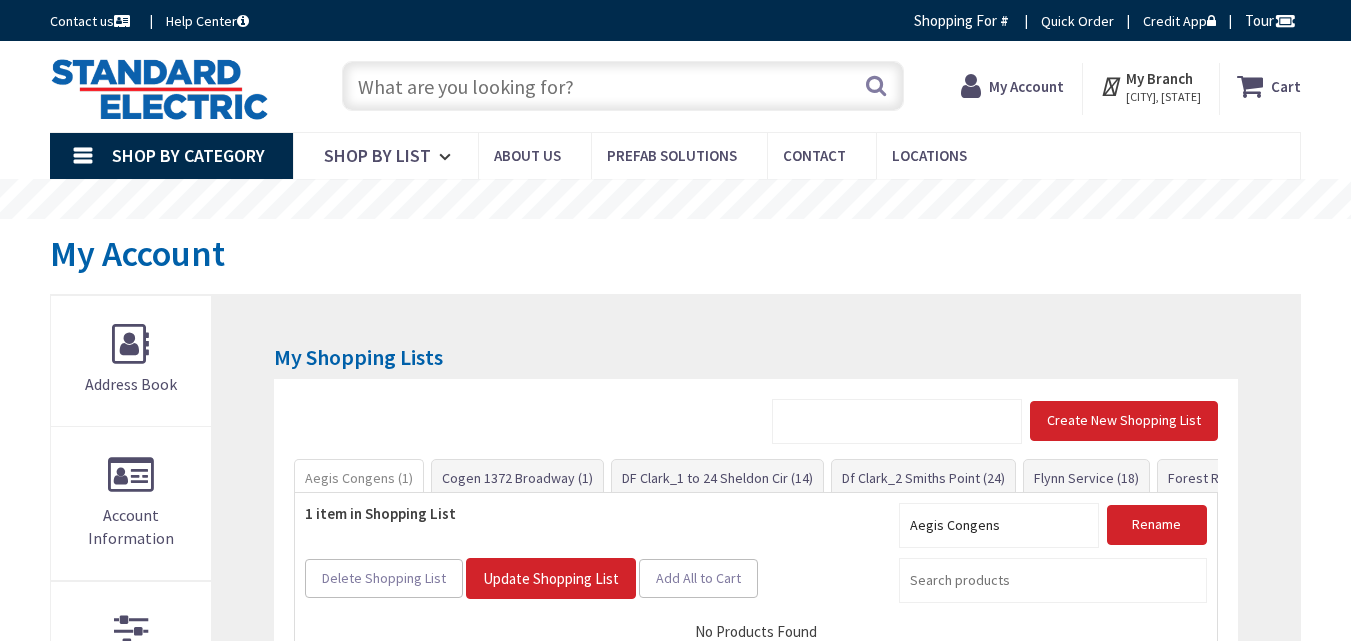 scroll, scrollTop: 0, scrollLeft: 0, axis: both 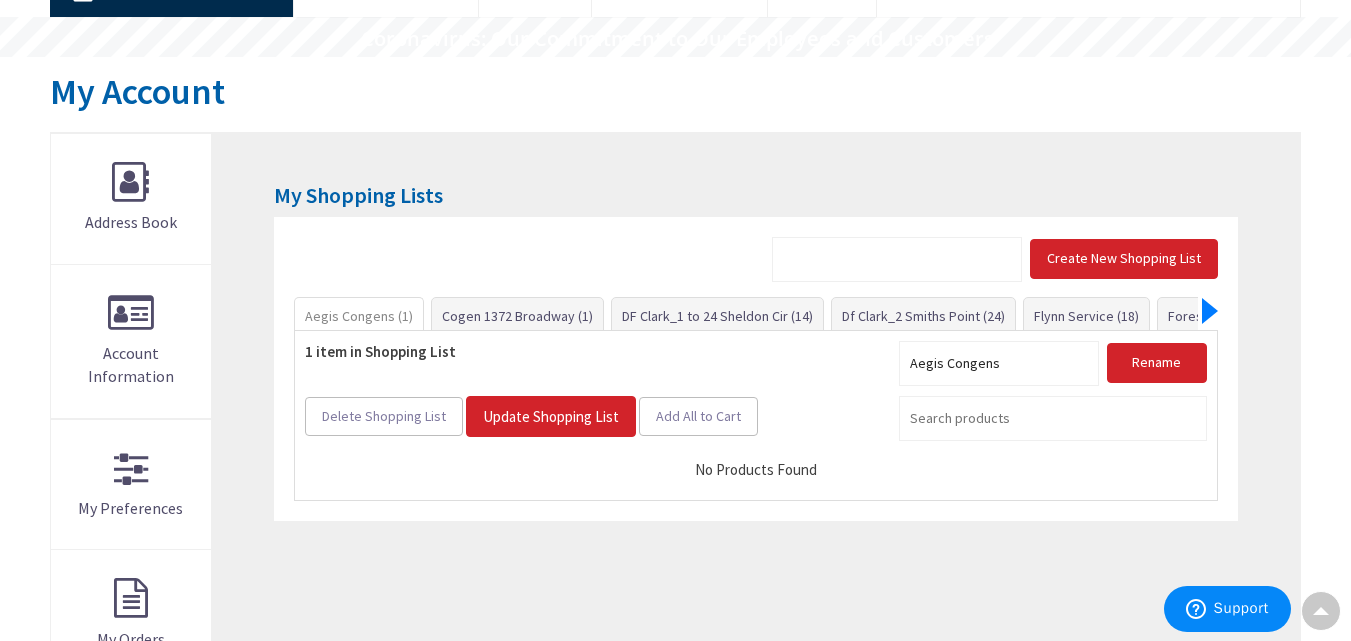 click at bounding box center (1210, 311) 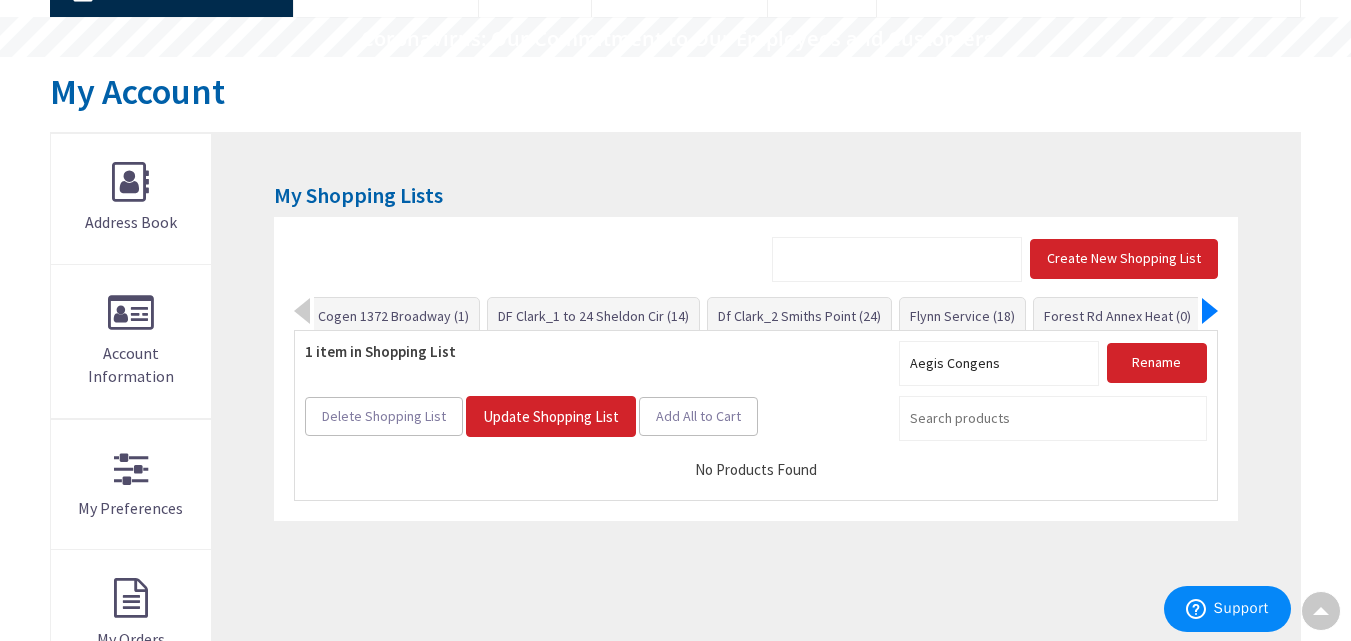 click at bounding box center (1210, 311) 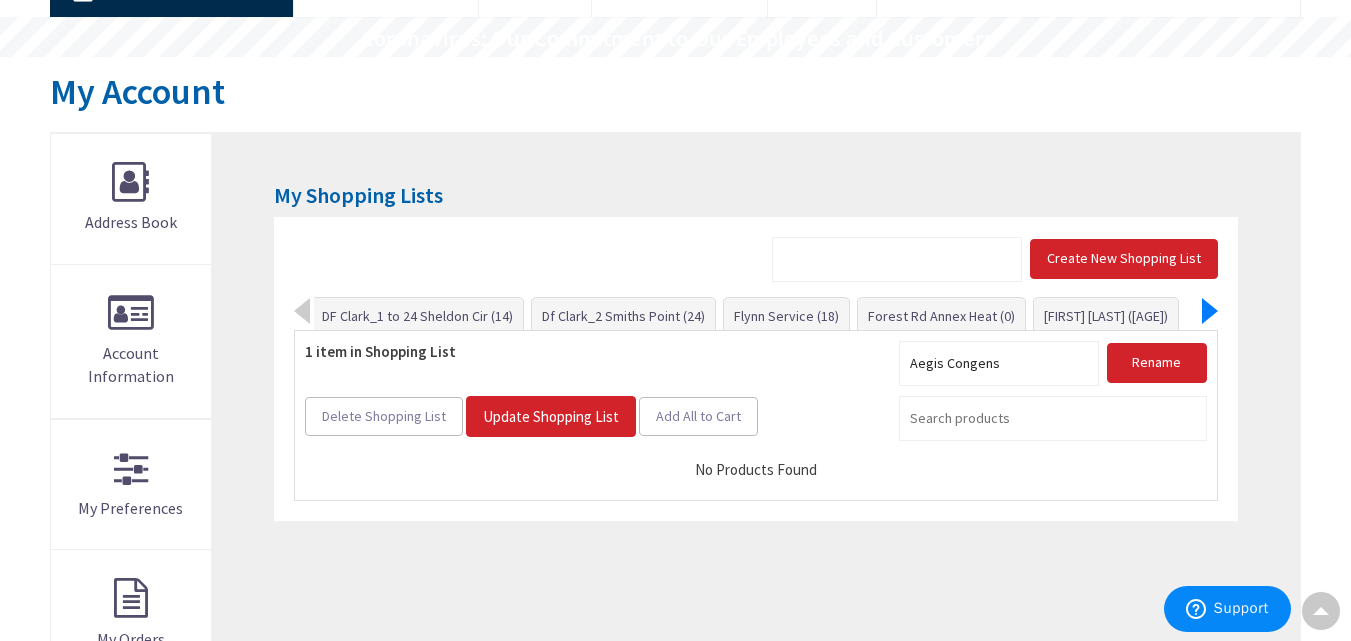 click at bounding box center [1210, 311] 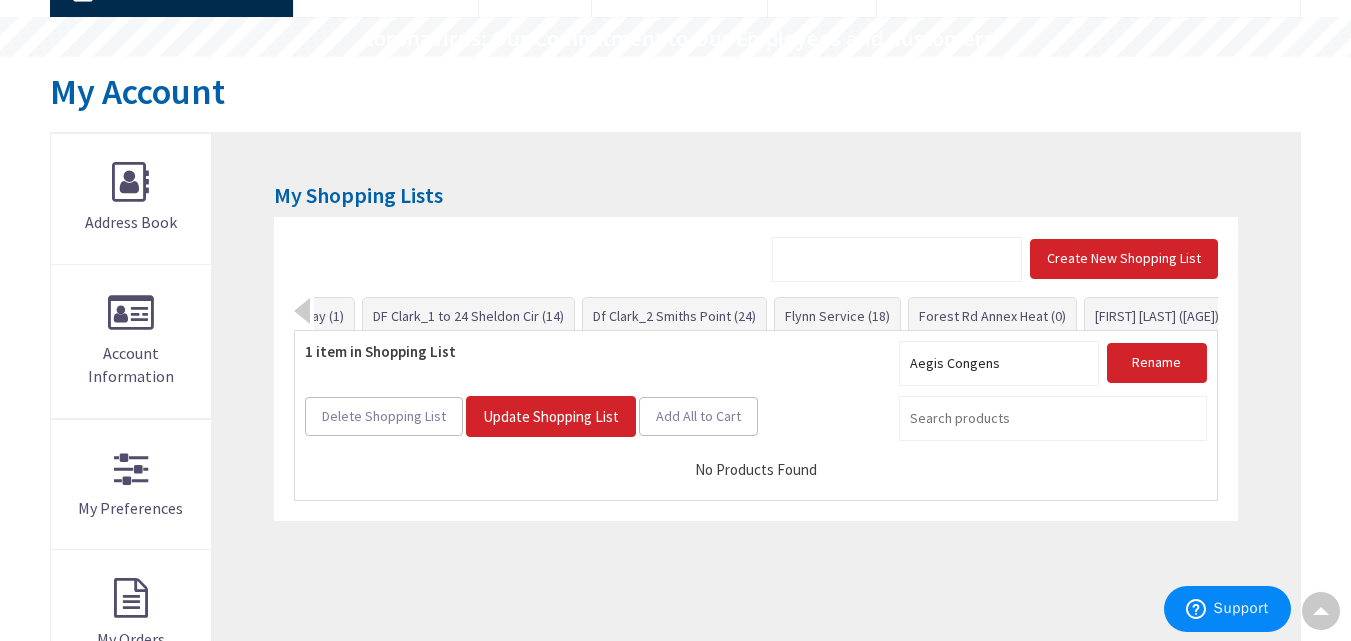 click on "Aegis Congens (1)
Cogen 1372 Broadway (1)
DF Clark_1 to 24 Sheldon Cir (14)
Df Clark_2 Smiths Point (24)" at bounding box center [765, 314] 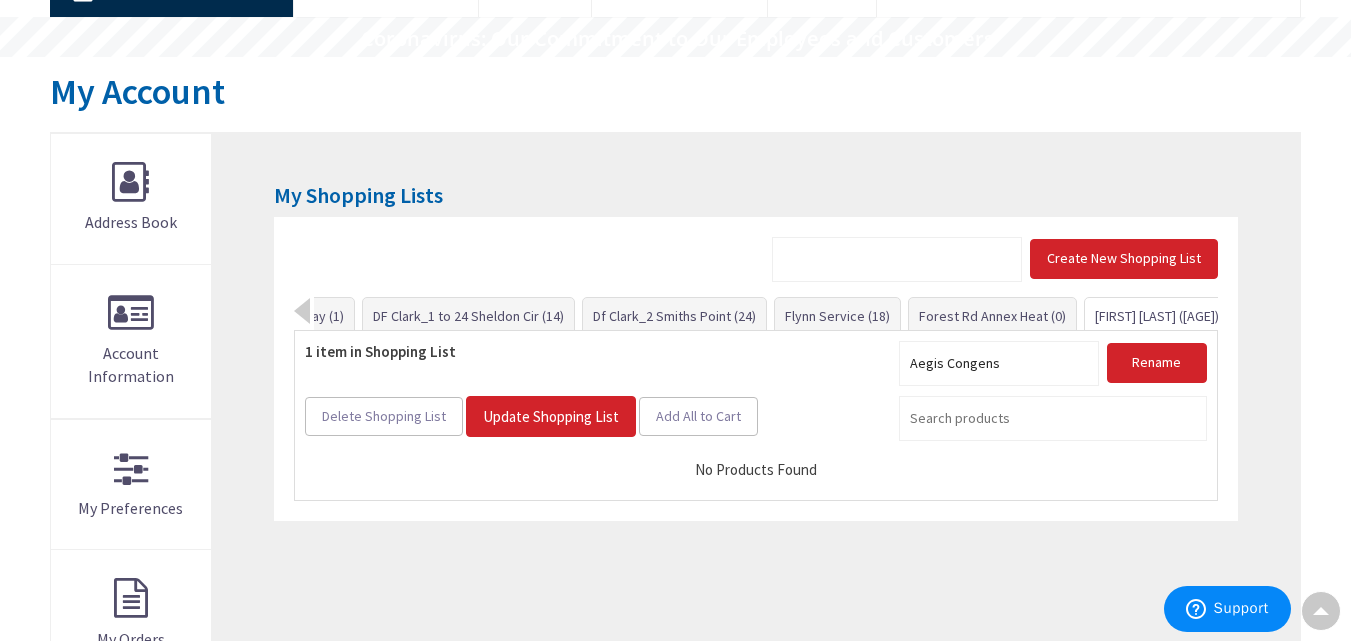 click on "[FIRST] [LAST] ([AGE])" at bounding box center (1157, 316) 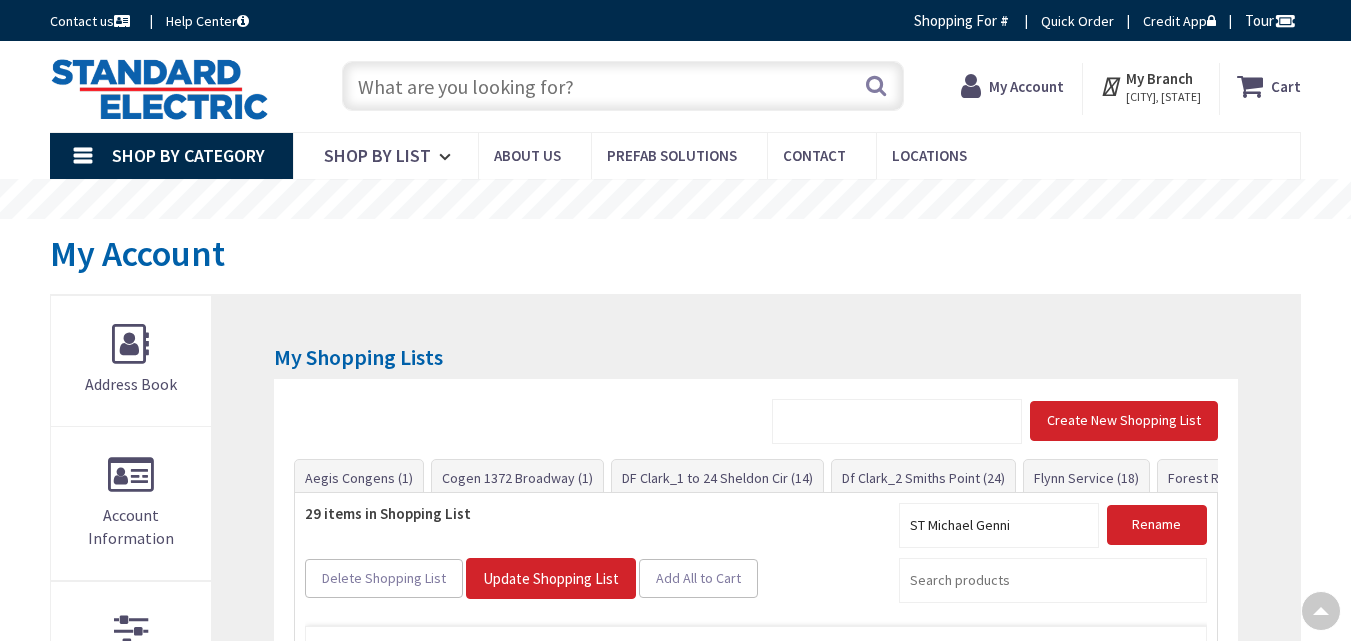 scroll, scrollTop: 418, scrollLeft: 0, axis: vertical 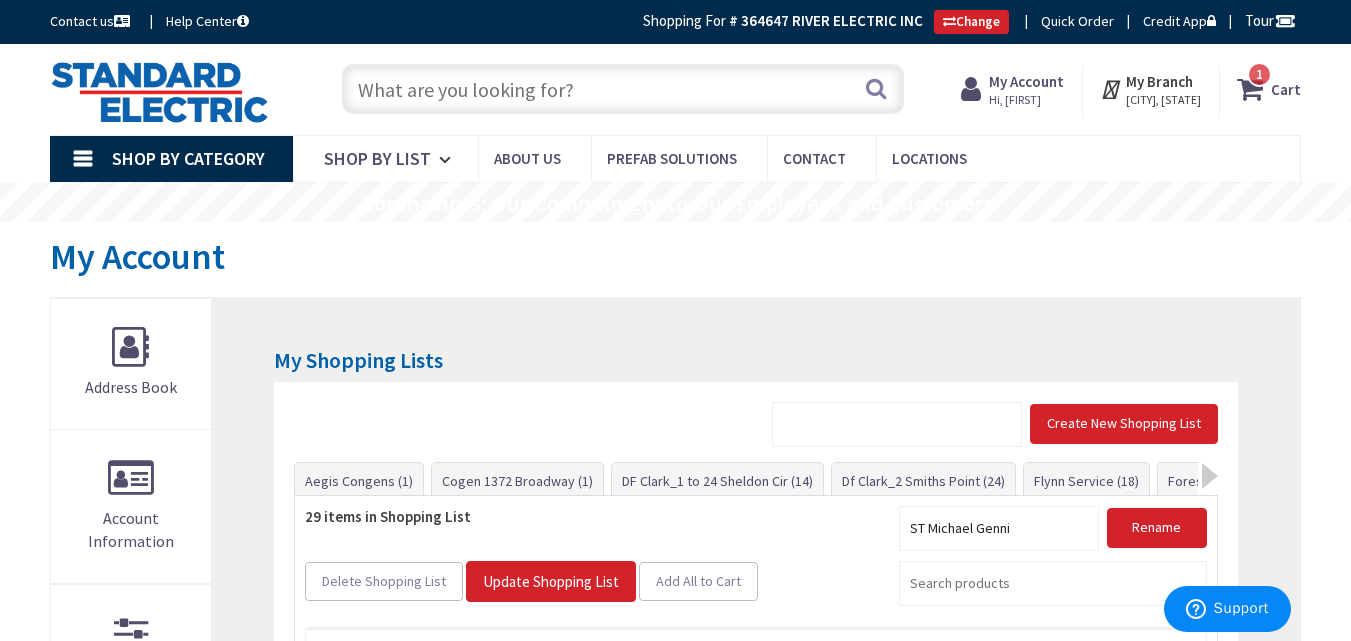 click at bounding box center (623, 89) 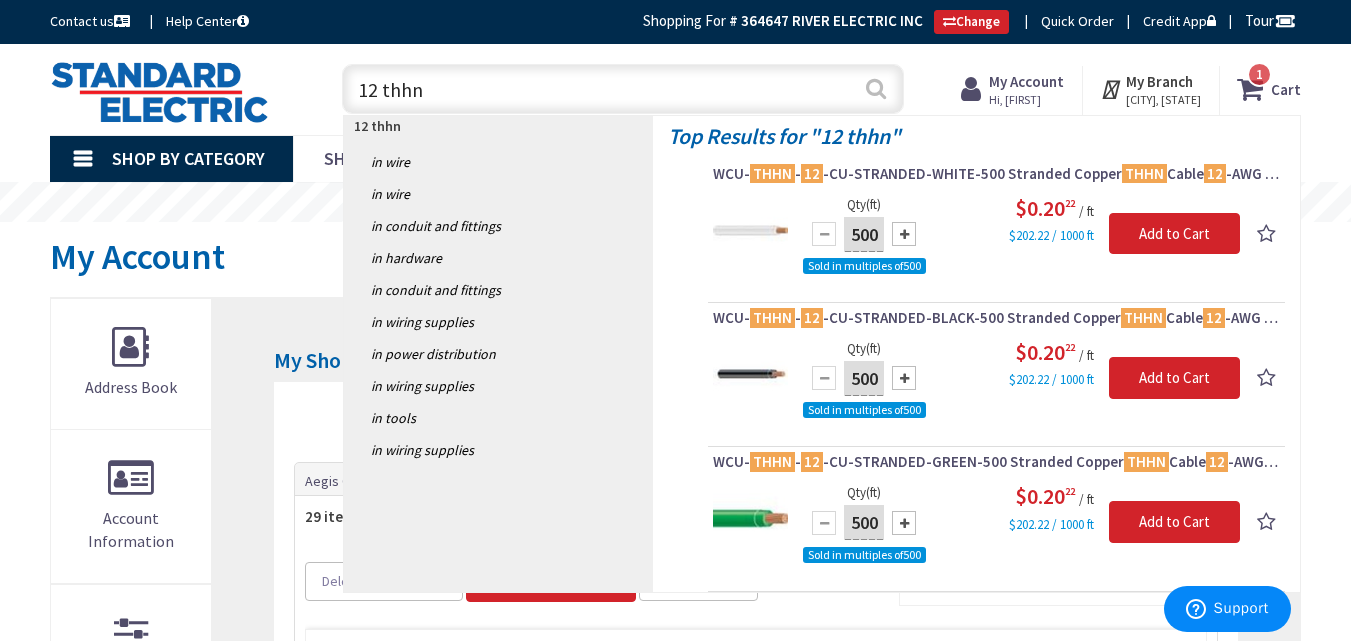 type on "12 thhn" 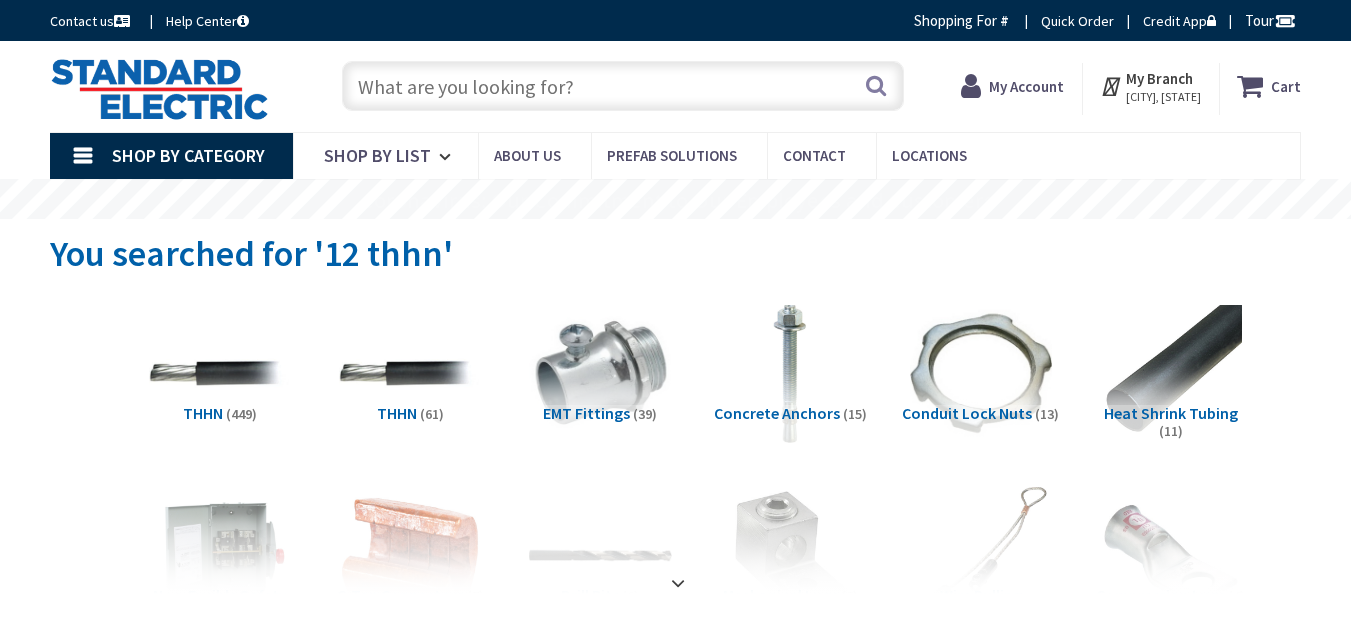 scroll, scrollTop: 0, scrollLeft: 0, axis: both 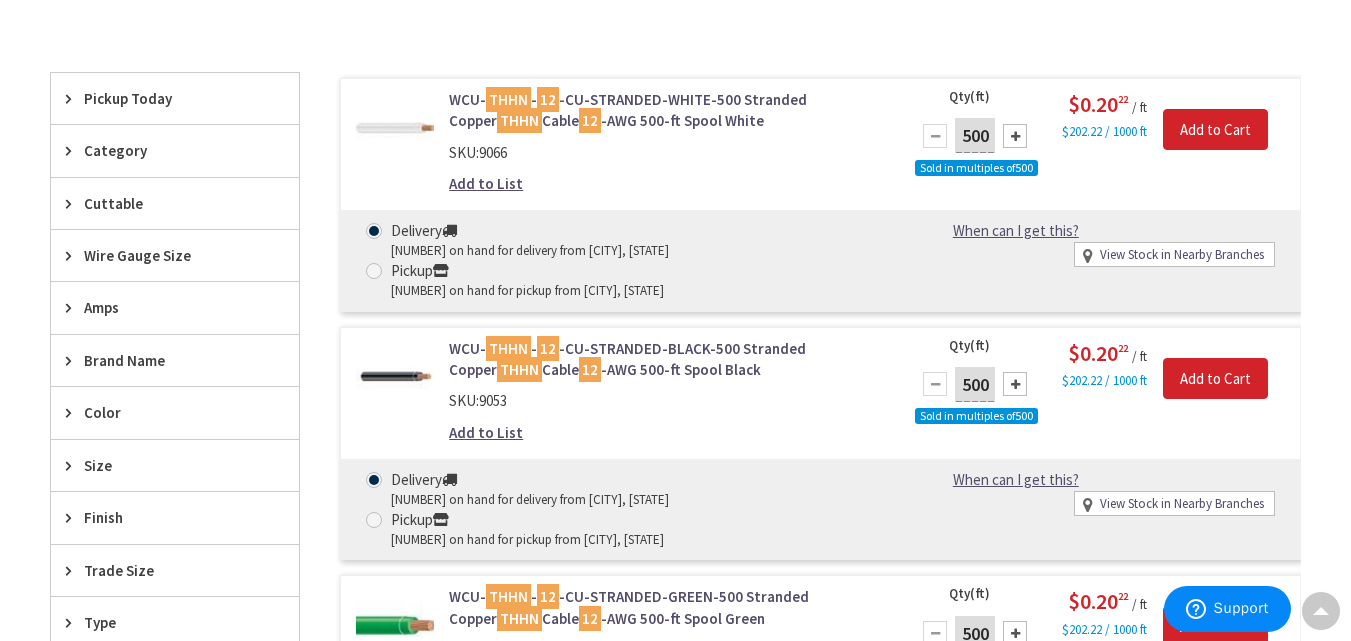 click on "Add to List" at bounding box center (486, 183) 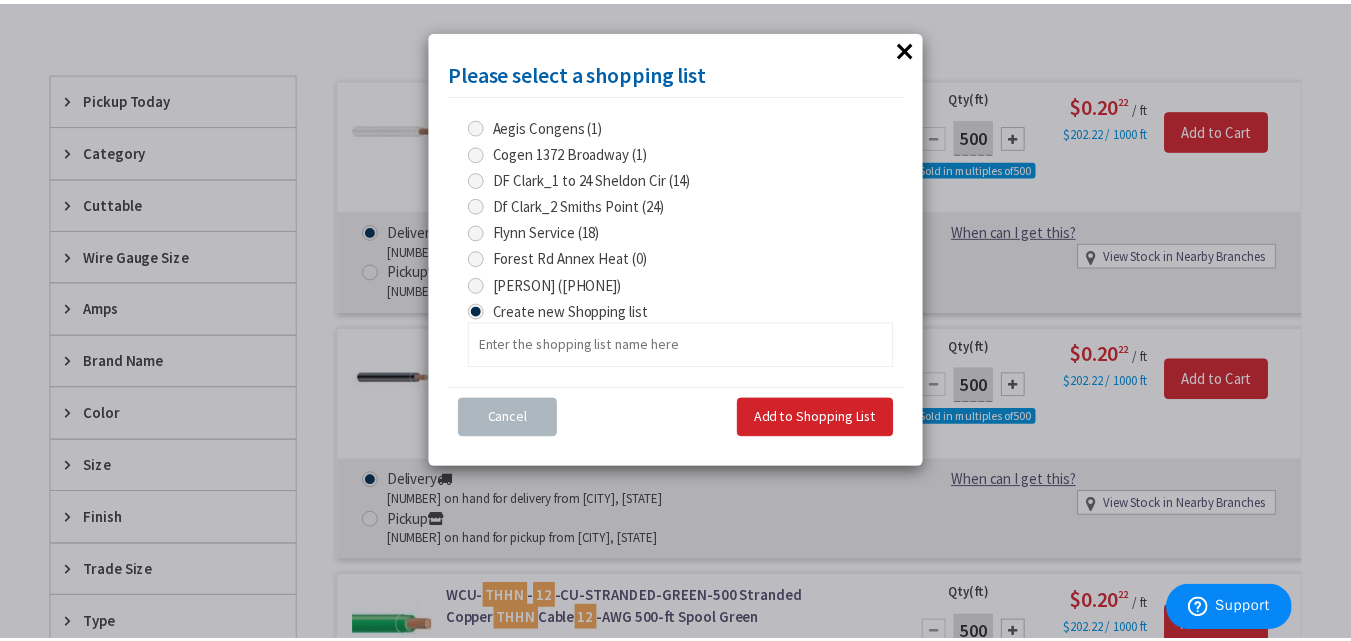 scroll, scrollTop: 601, scrollLeft: 0, axis: vertical 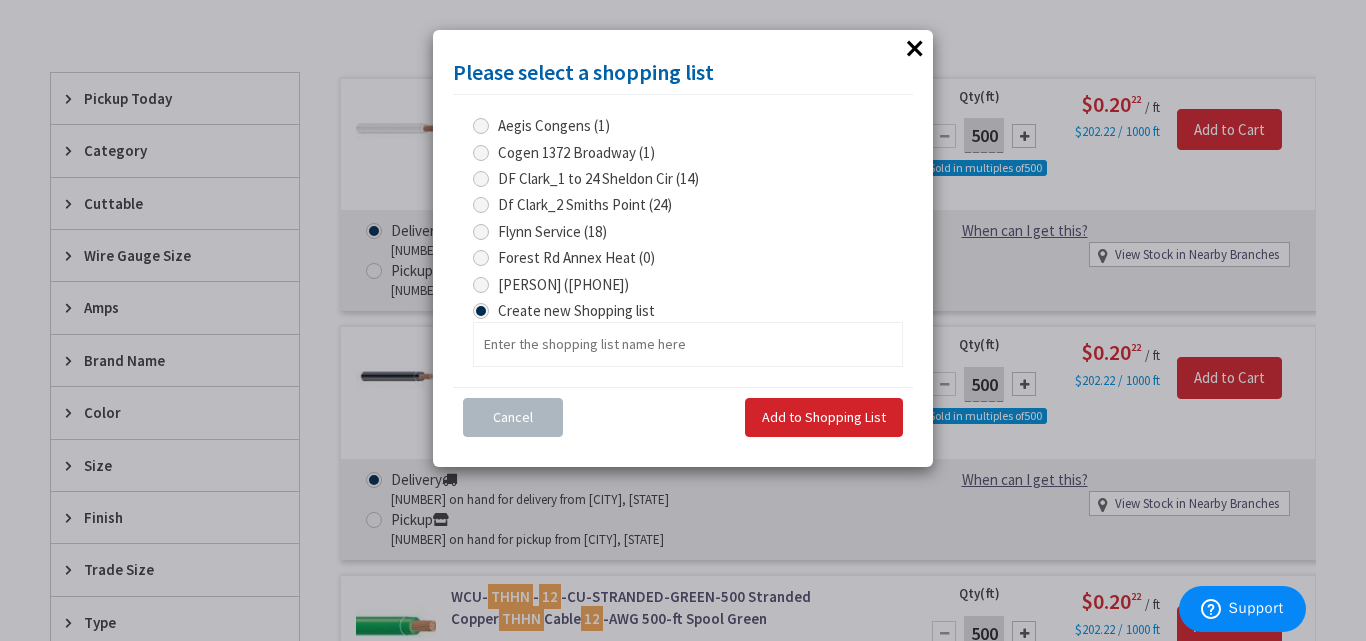 click on "[PERSON] ([PHONE])" at bounding box center (484, 284) 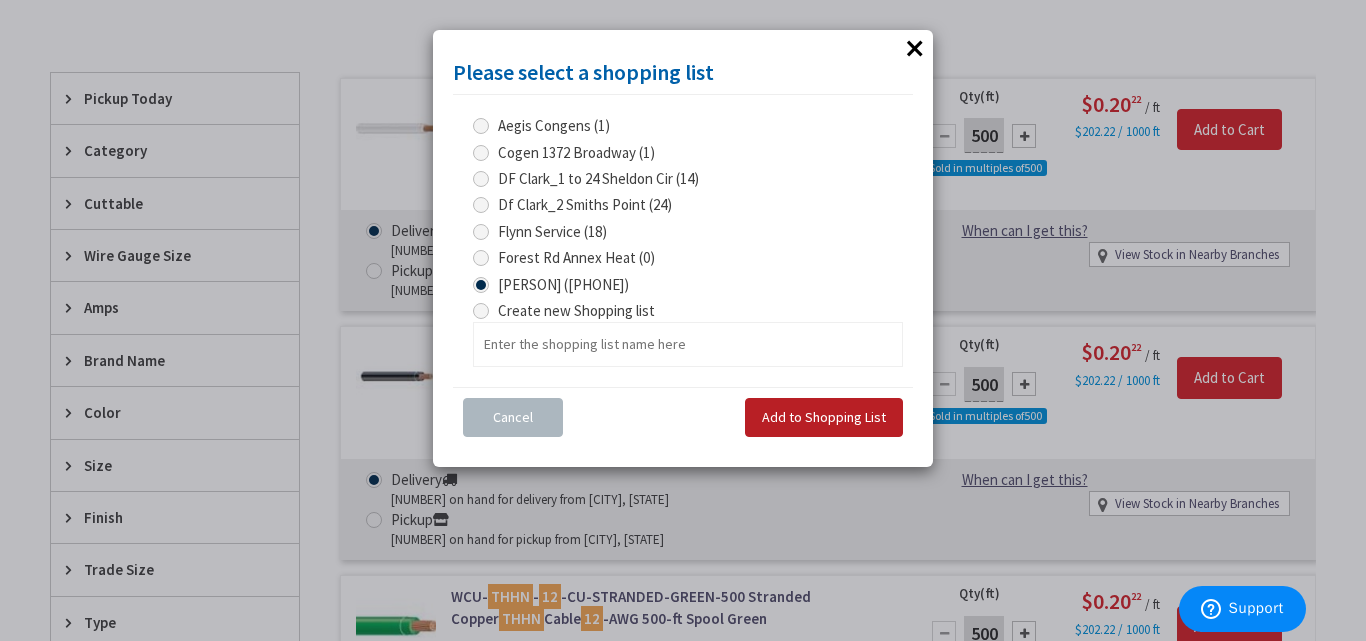 click on "Add to Shopping List" at bounding box center [824, 417] 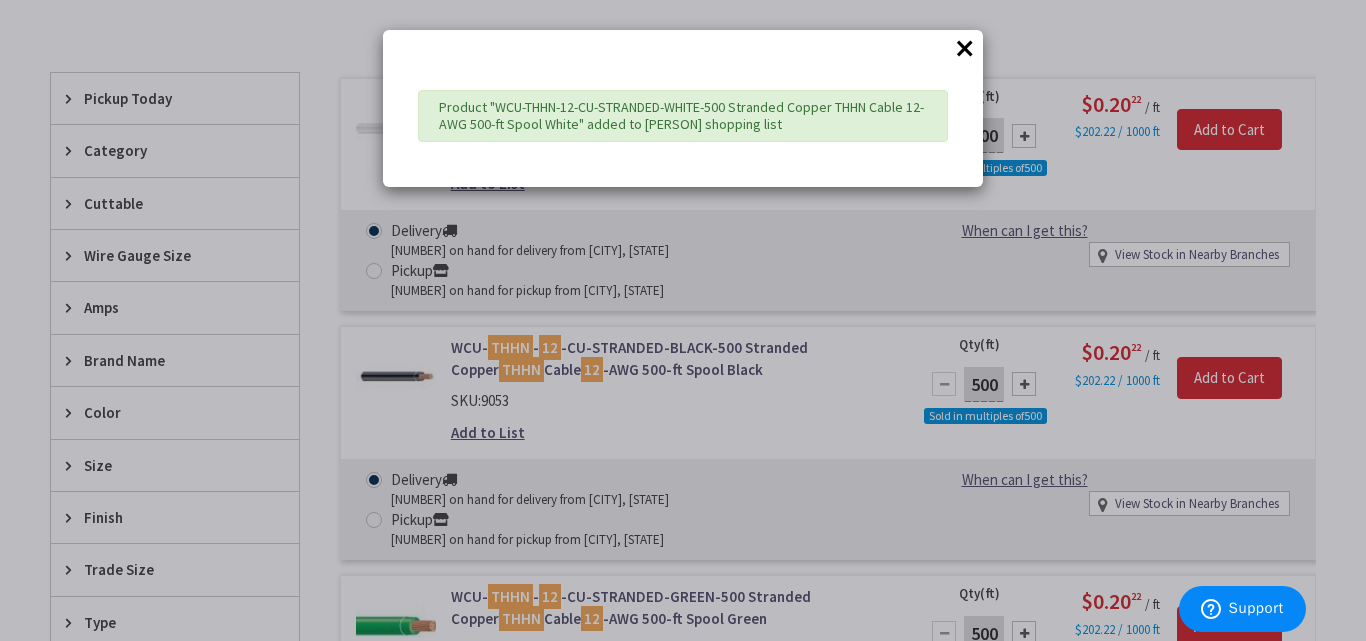 click on "×" at bounding box center [965, 48] 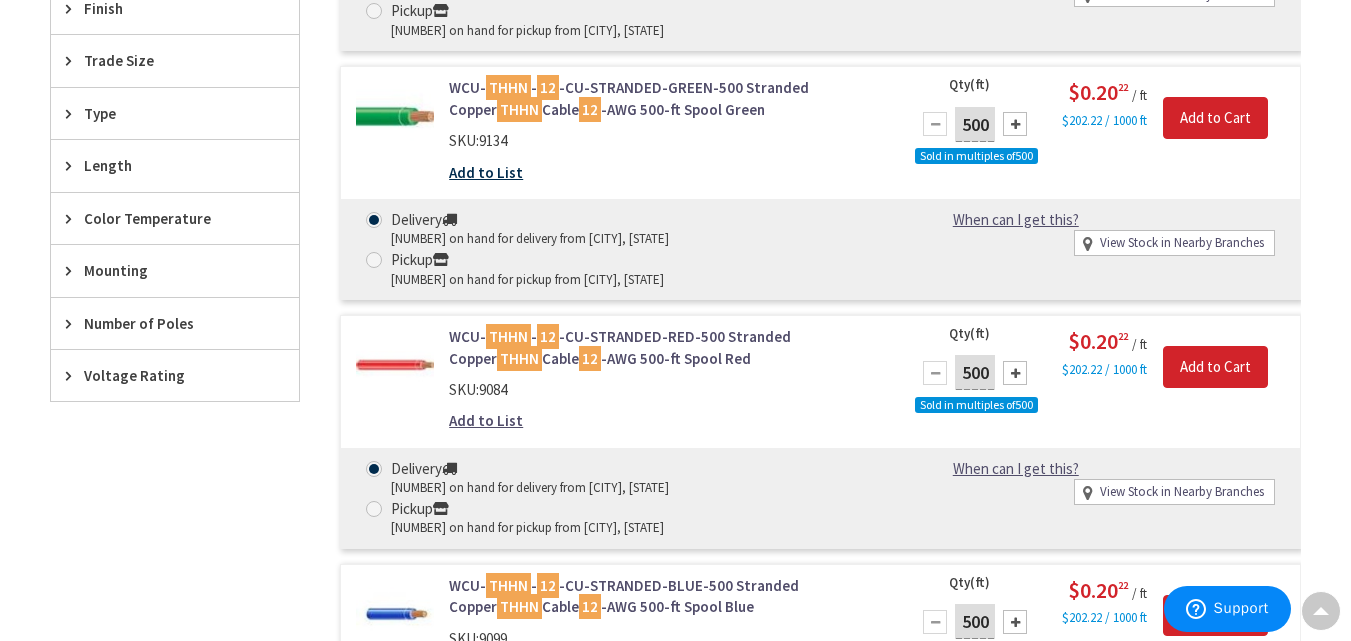 scroll, scrollTop: 1115, scrollLeft: 0, axis: vertical 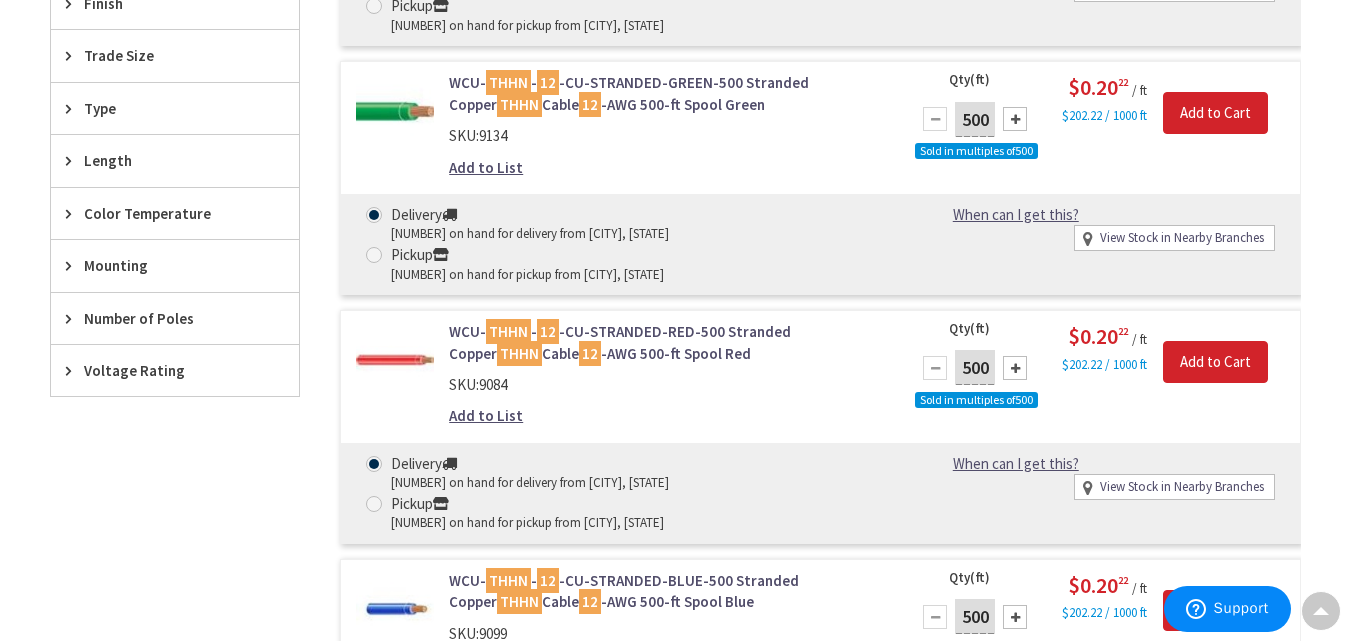click on "Add to List" at bounding box center (486, 415) 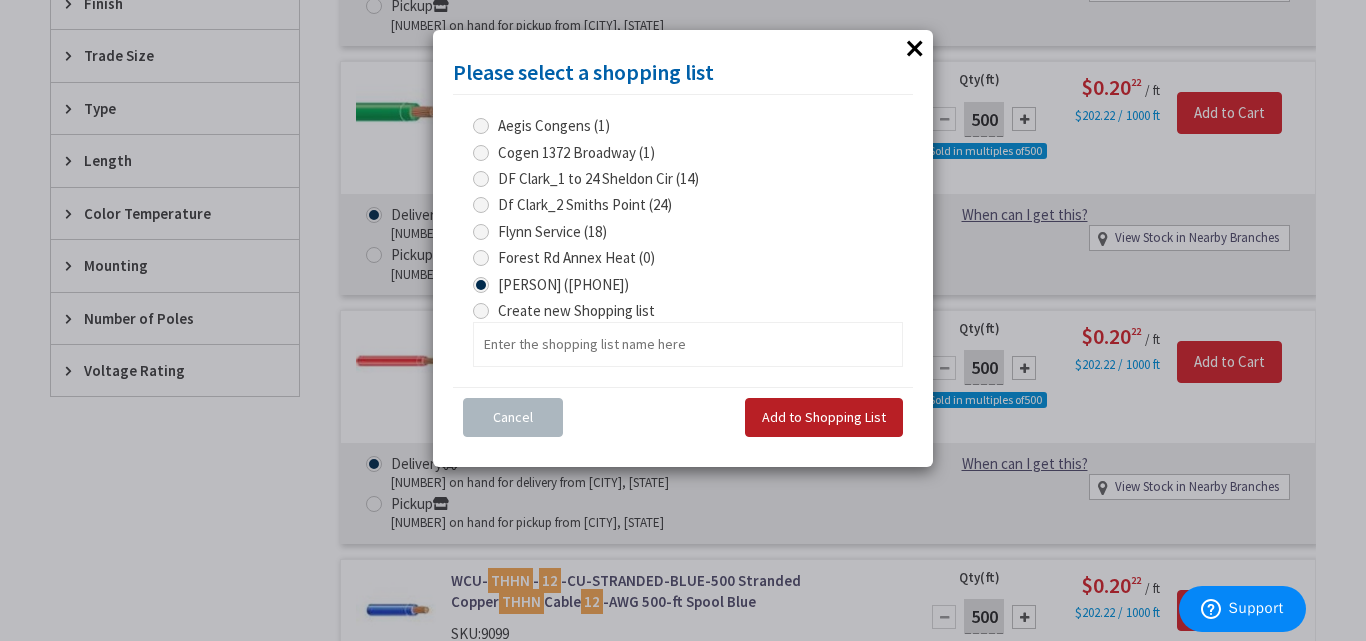 click on "Add to Shopping List" at bounding box center [824, 417] 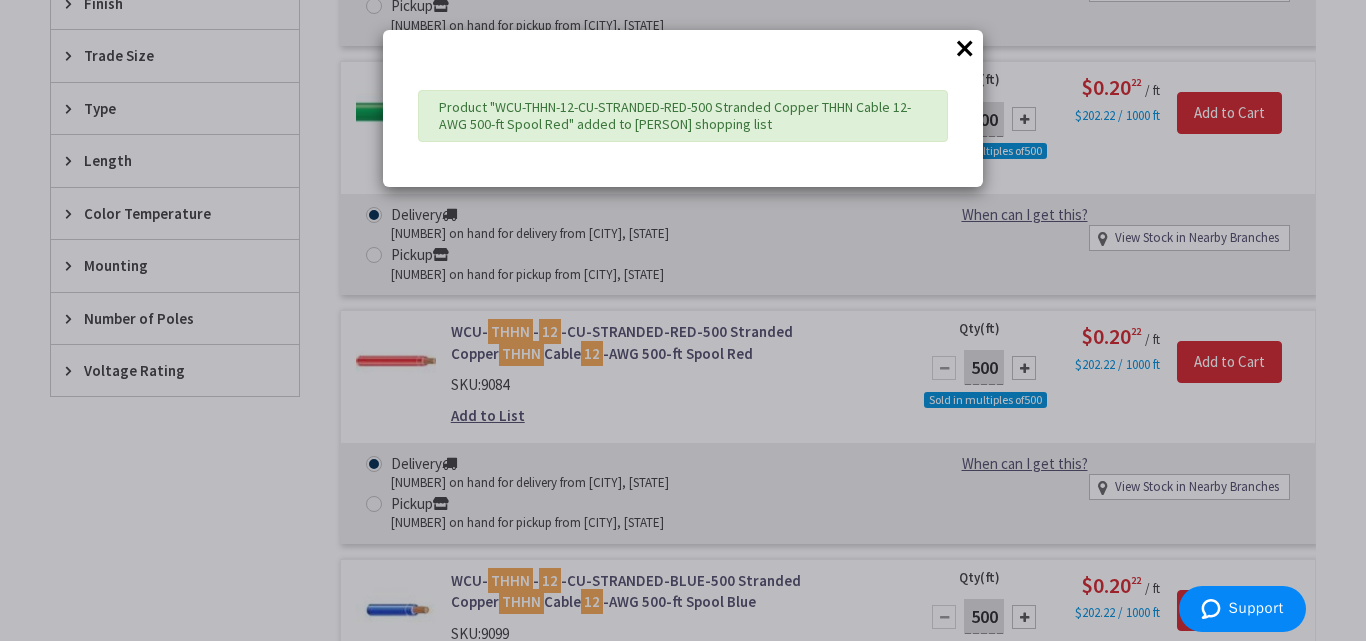 click on "×" at bounding box center (965, 48) 